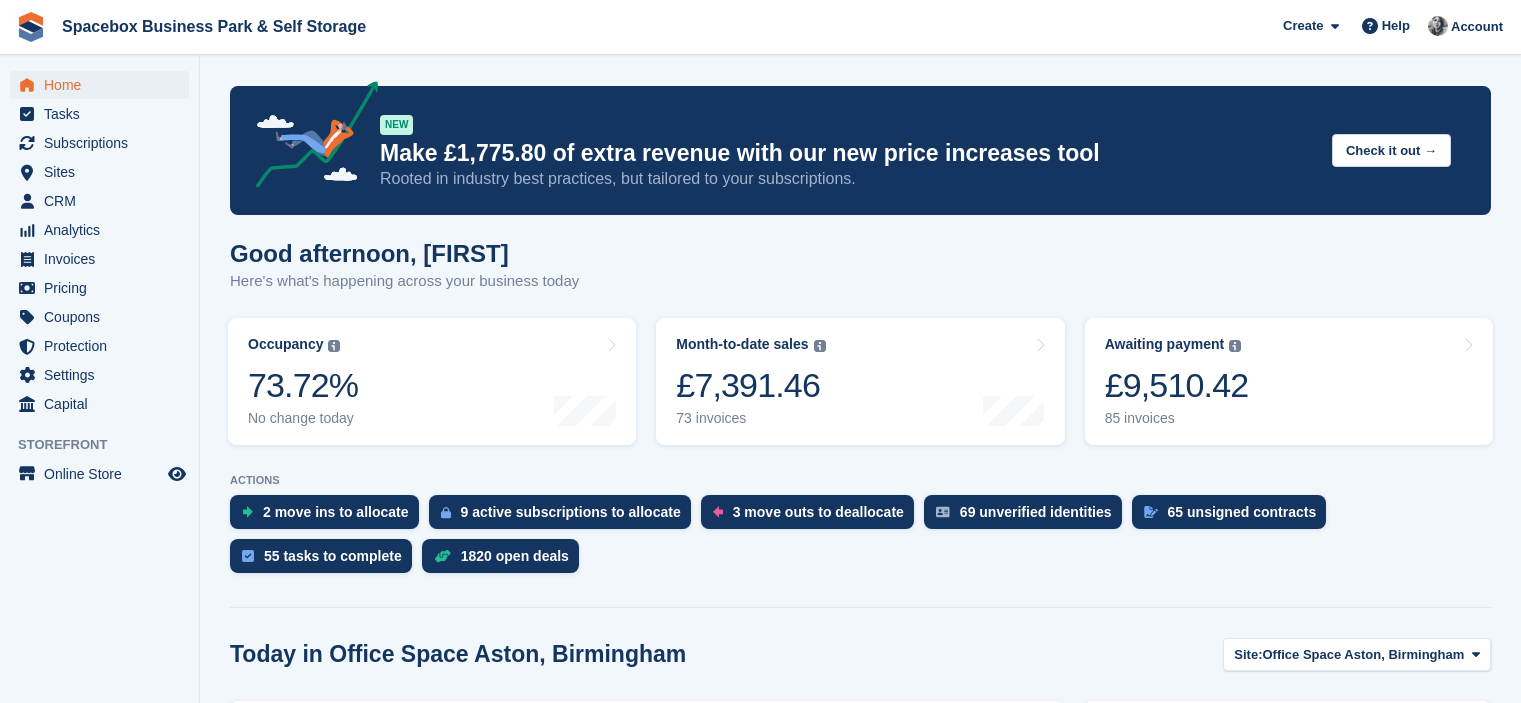 scroll, scrollTop: 0, scrollLeft: 0, axis: both 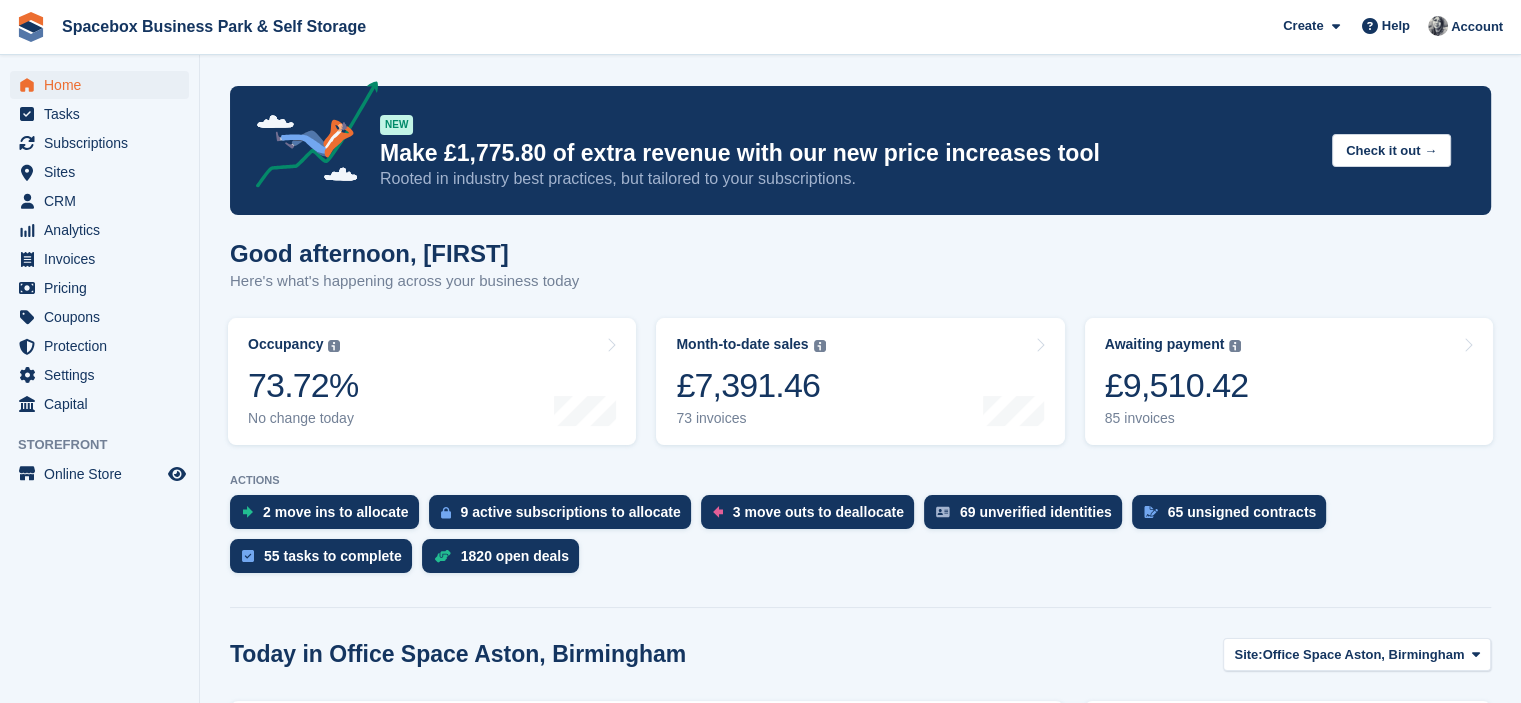 click on "Here's what's happening across your business today" at bounding box center (404, 281) 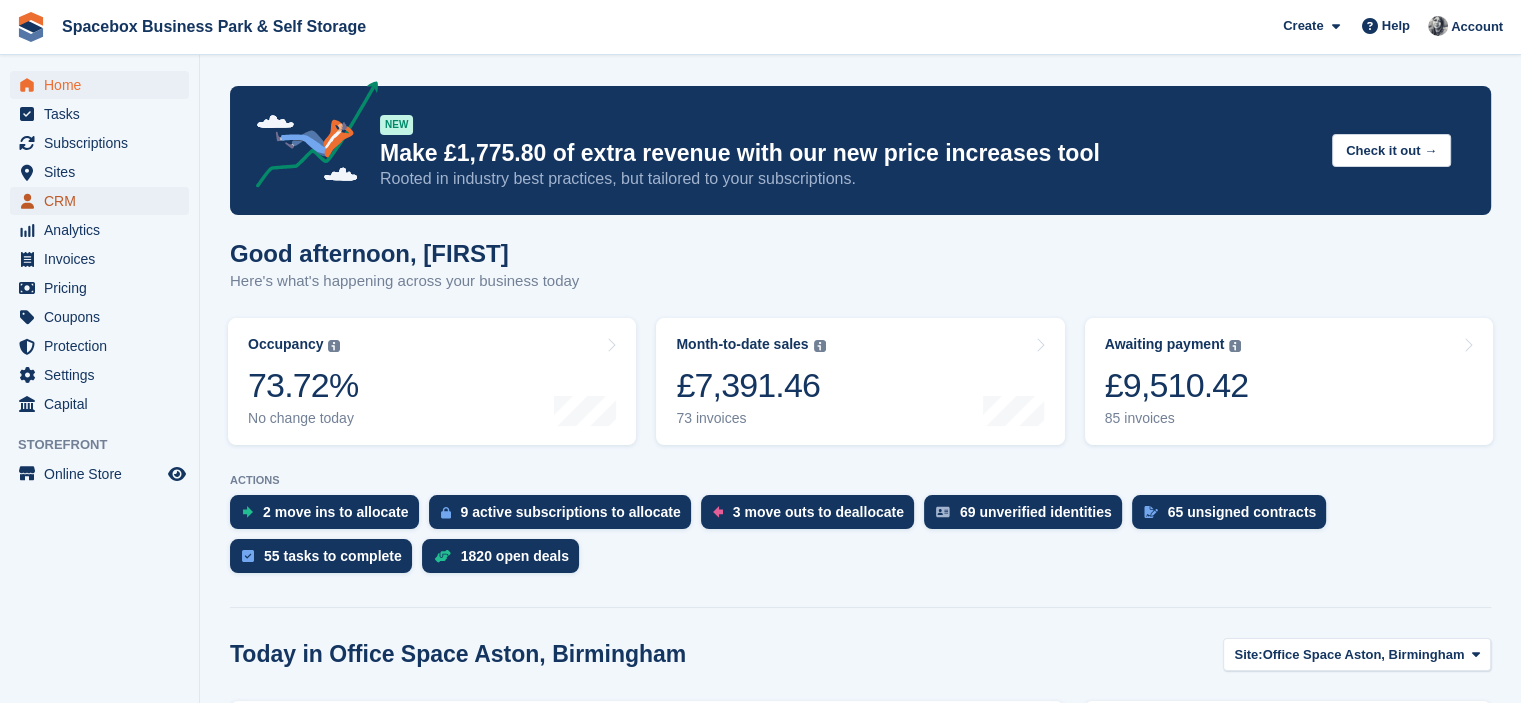 click on "CRM" at bounding box center [99, 201] 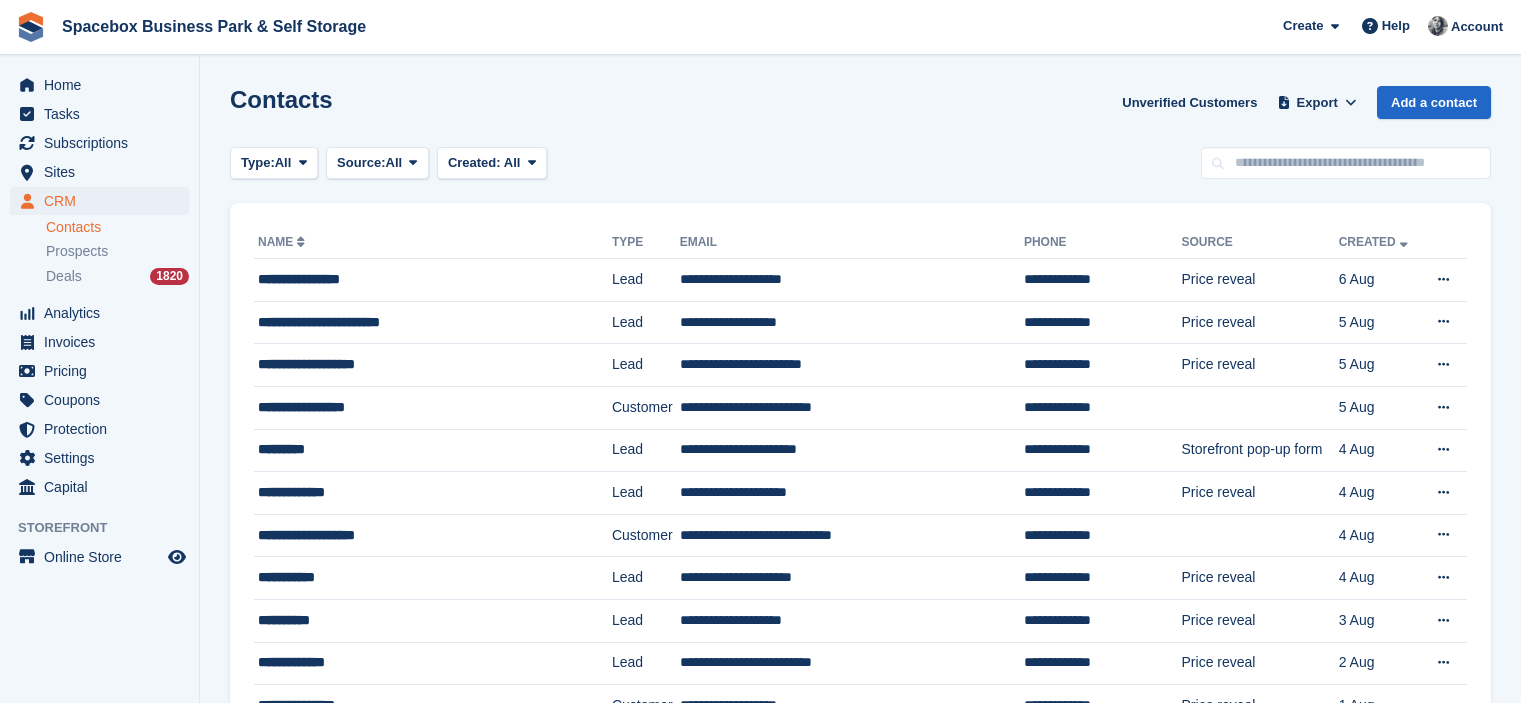 scroll, scrollTop: 0, scrollLeft: 0, axis: both 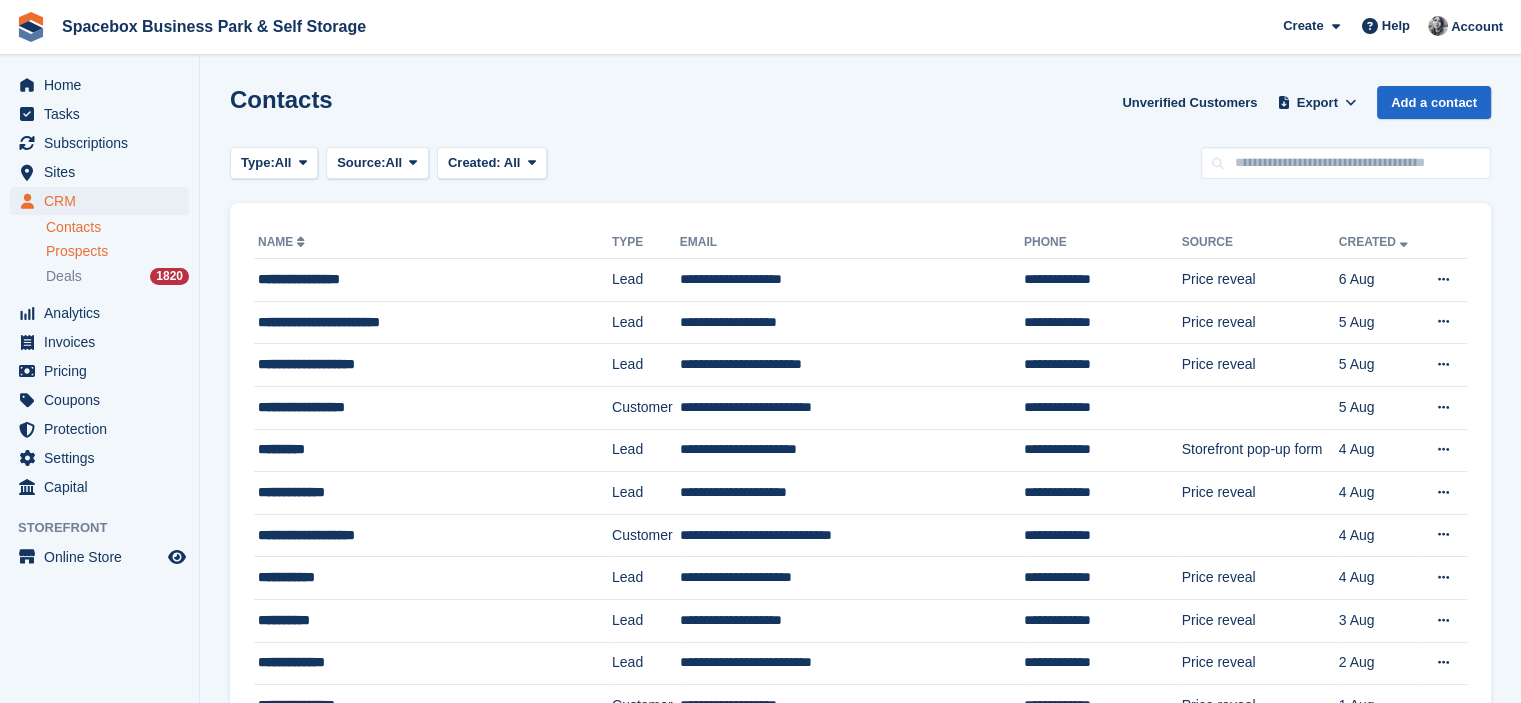 click on "Prospects" at bounding box center (77, 251) 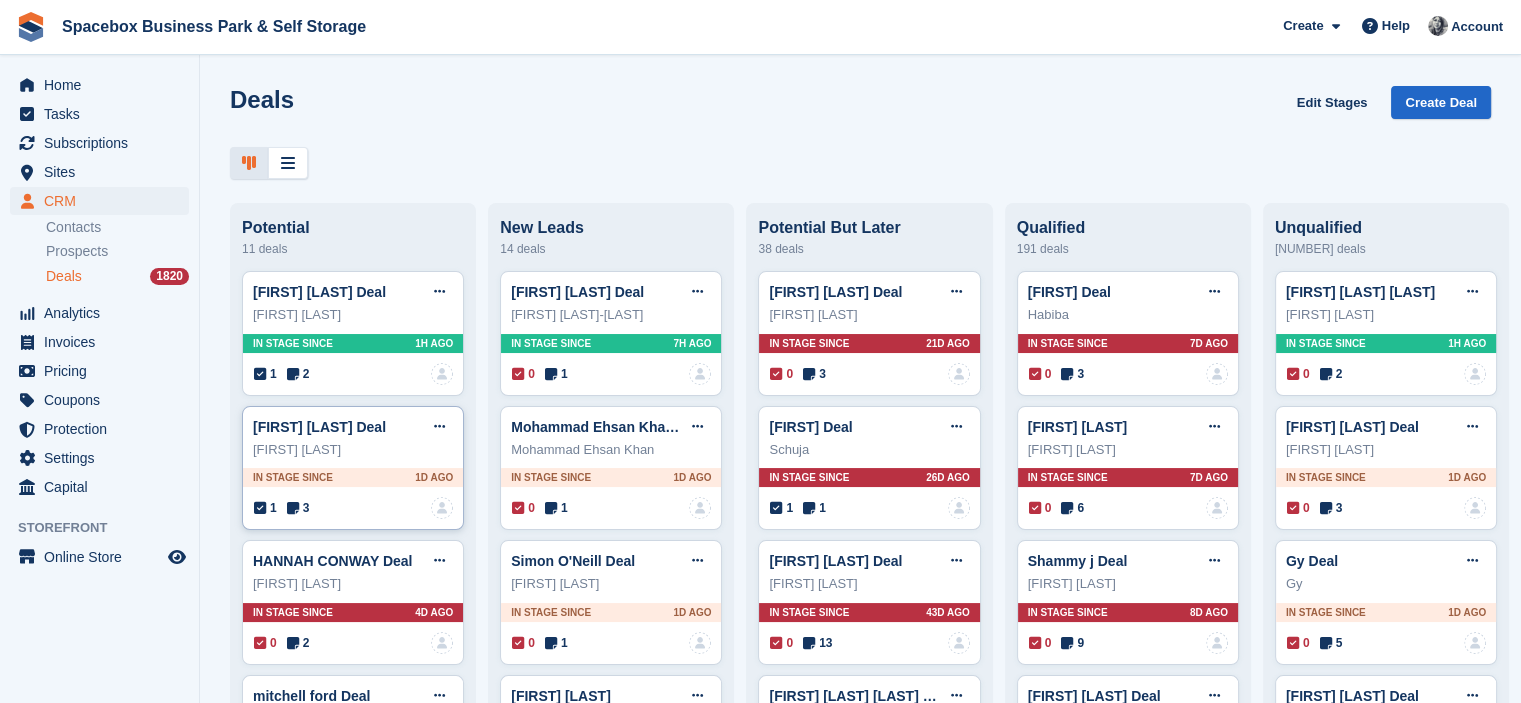 click on "1
3" at bounding box center (281, 508) 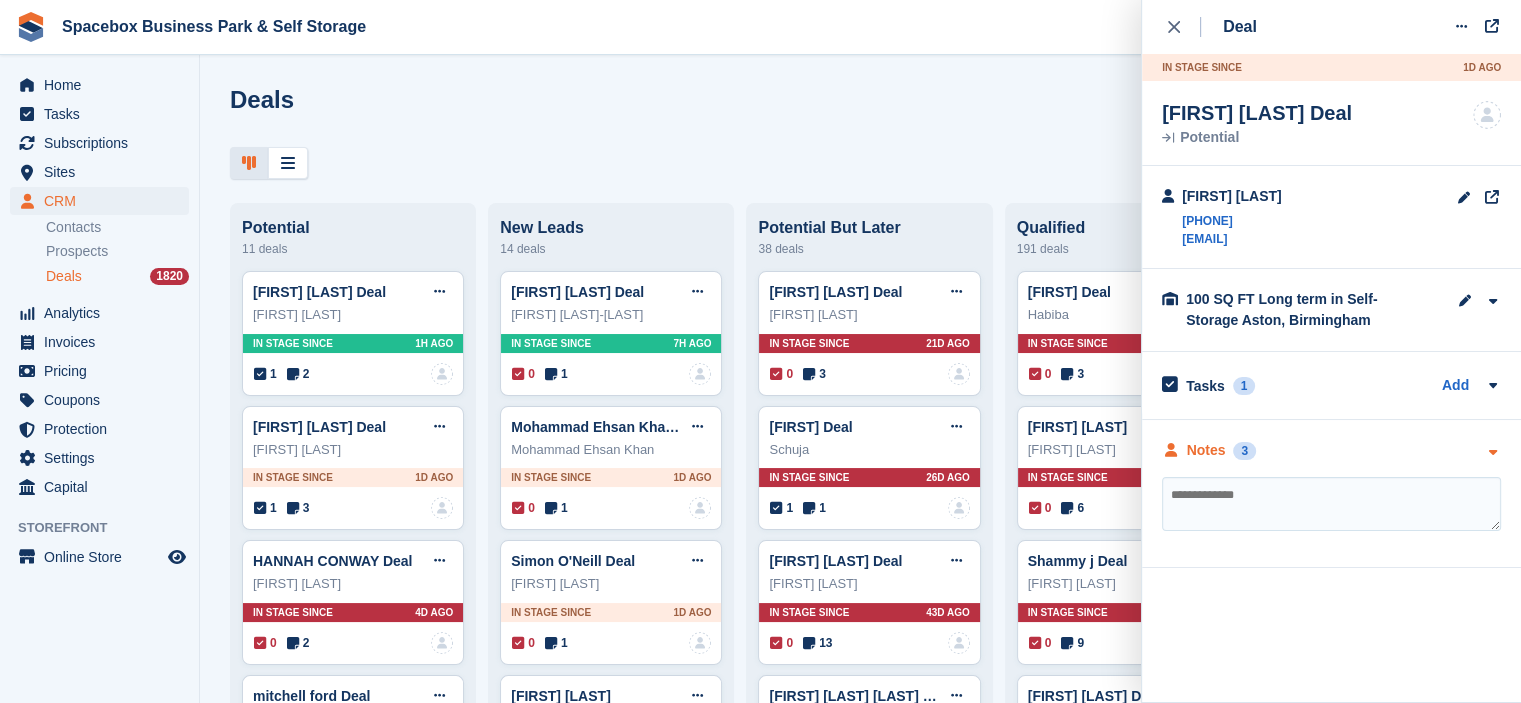 click on "3" at bounding box center [1244, 451] 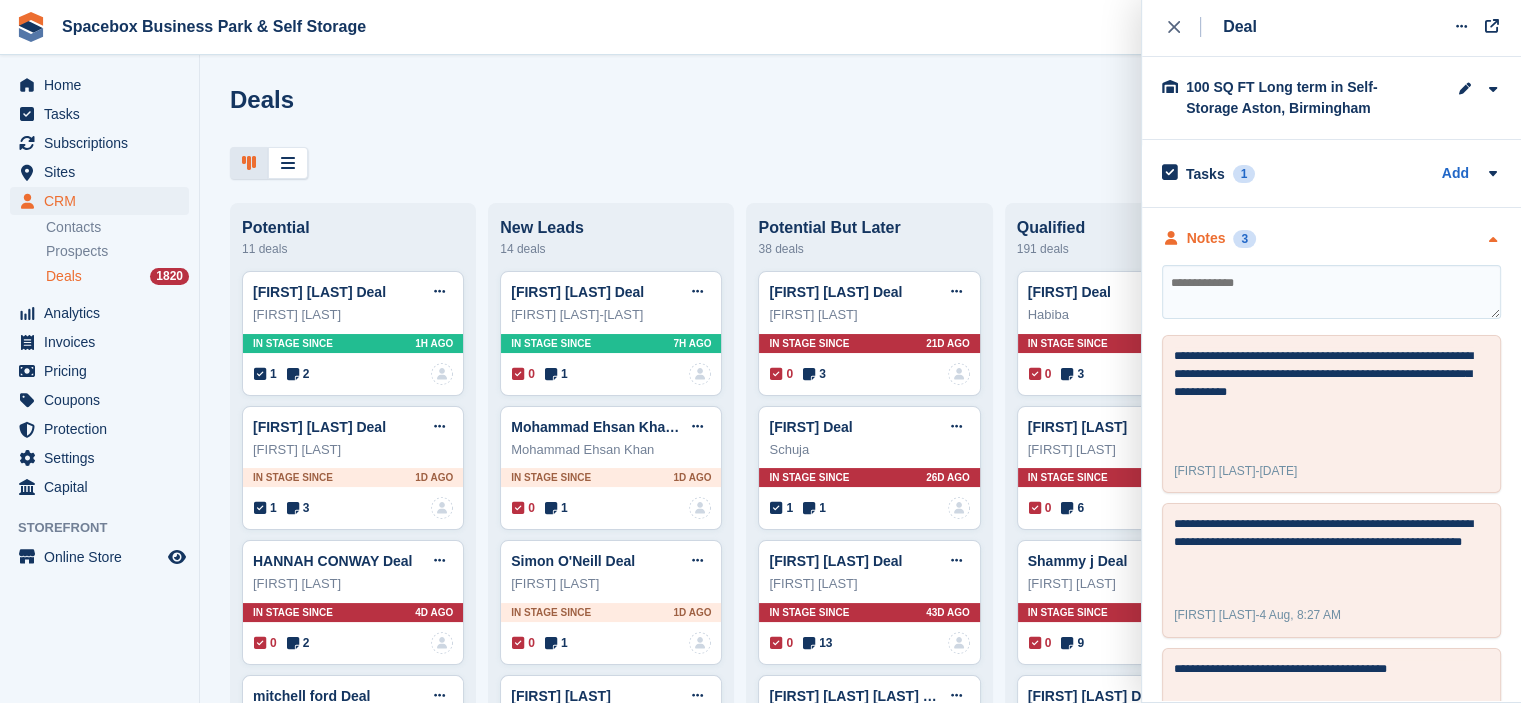 scroll, scrollTop: 287, scrollLeft: 0, axis: vertical 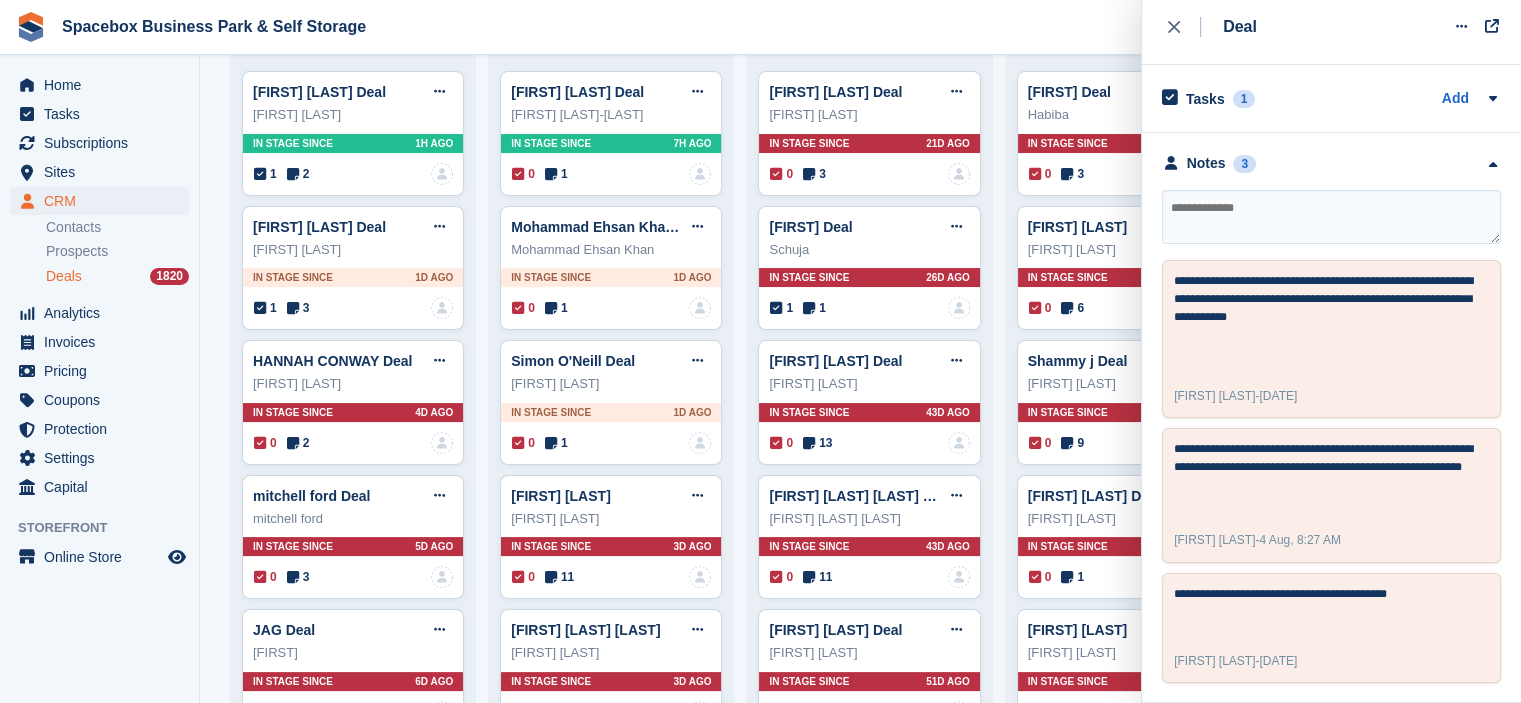 click at bounding box center [1331, 217] 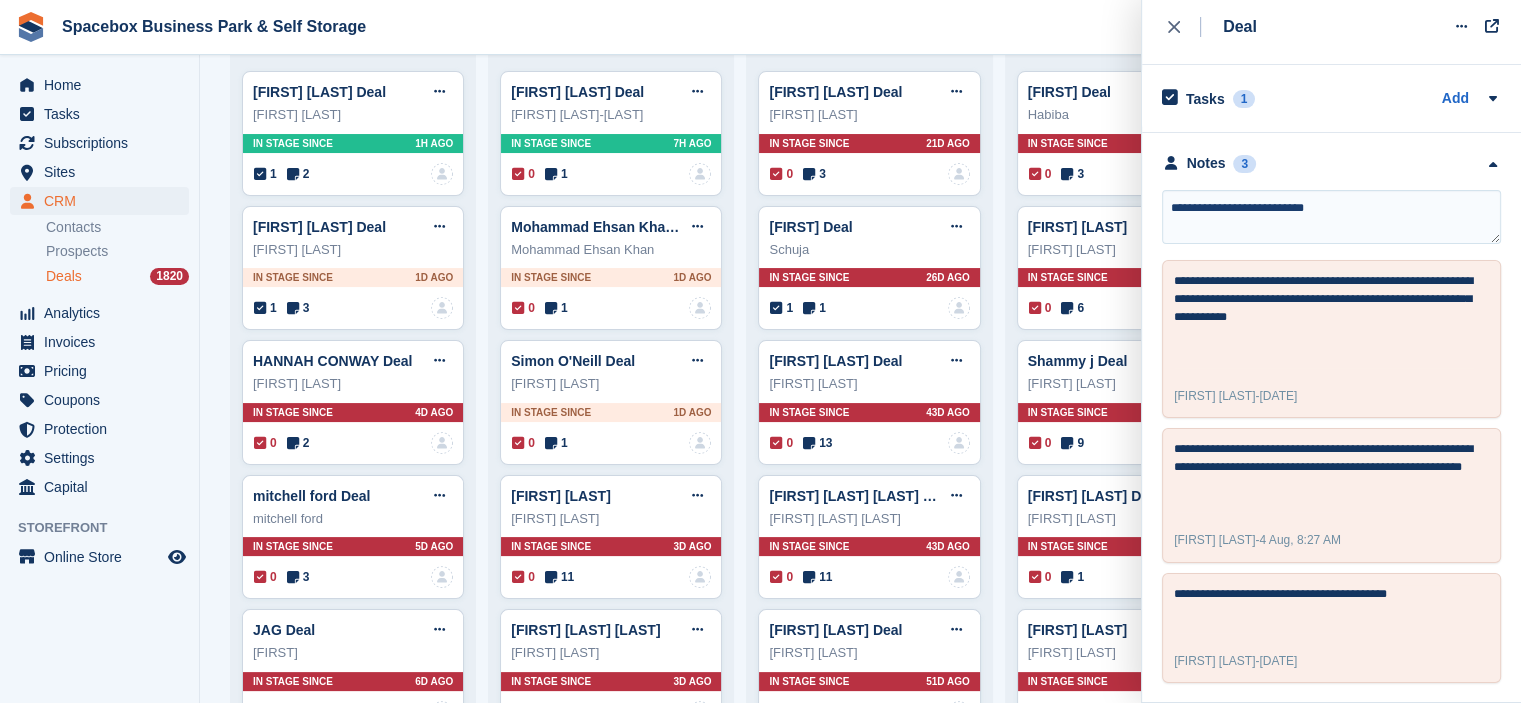 type on "**********" 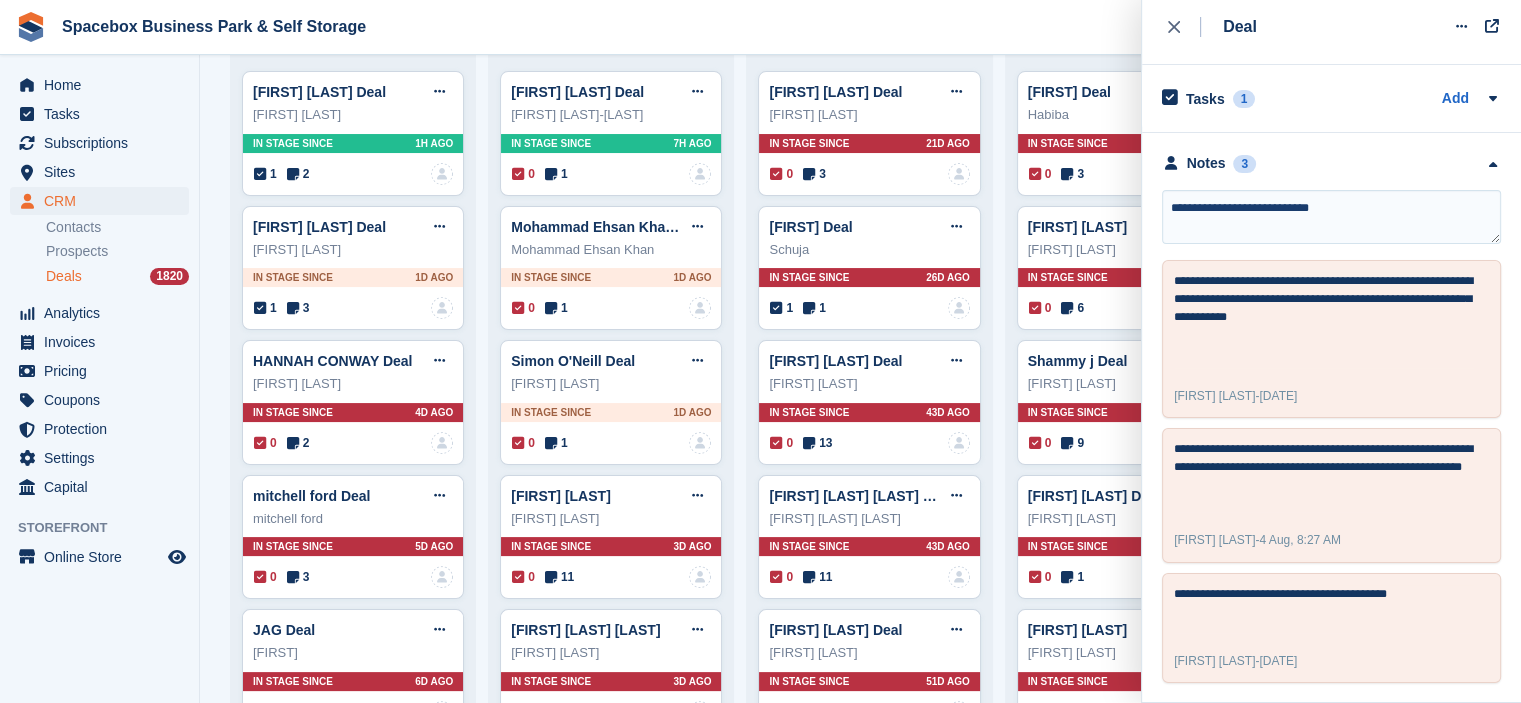type 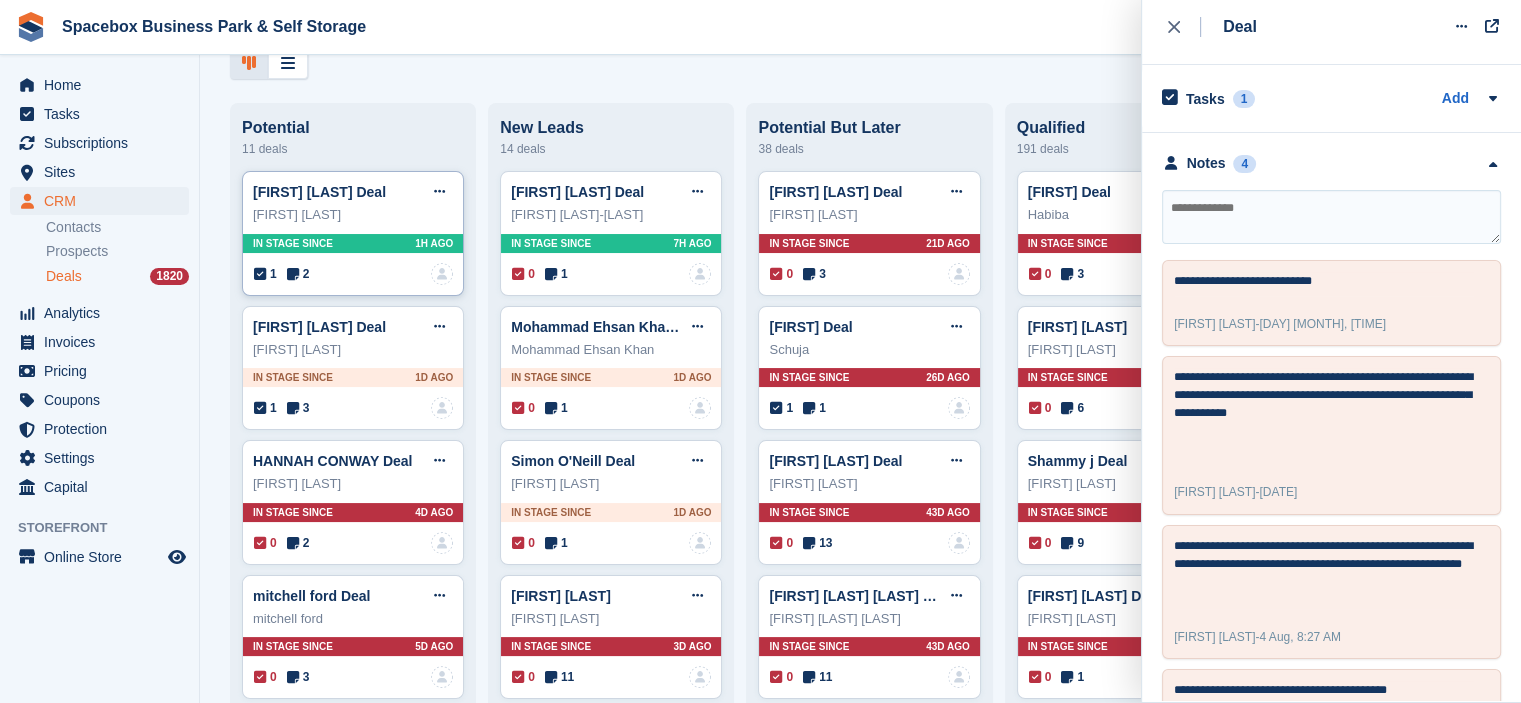 scroll, scrollTop: 400, scrollLeft: 0, axis: vertical 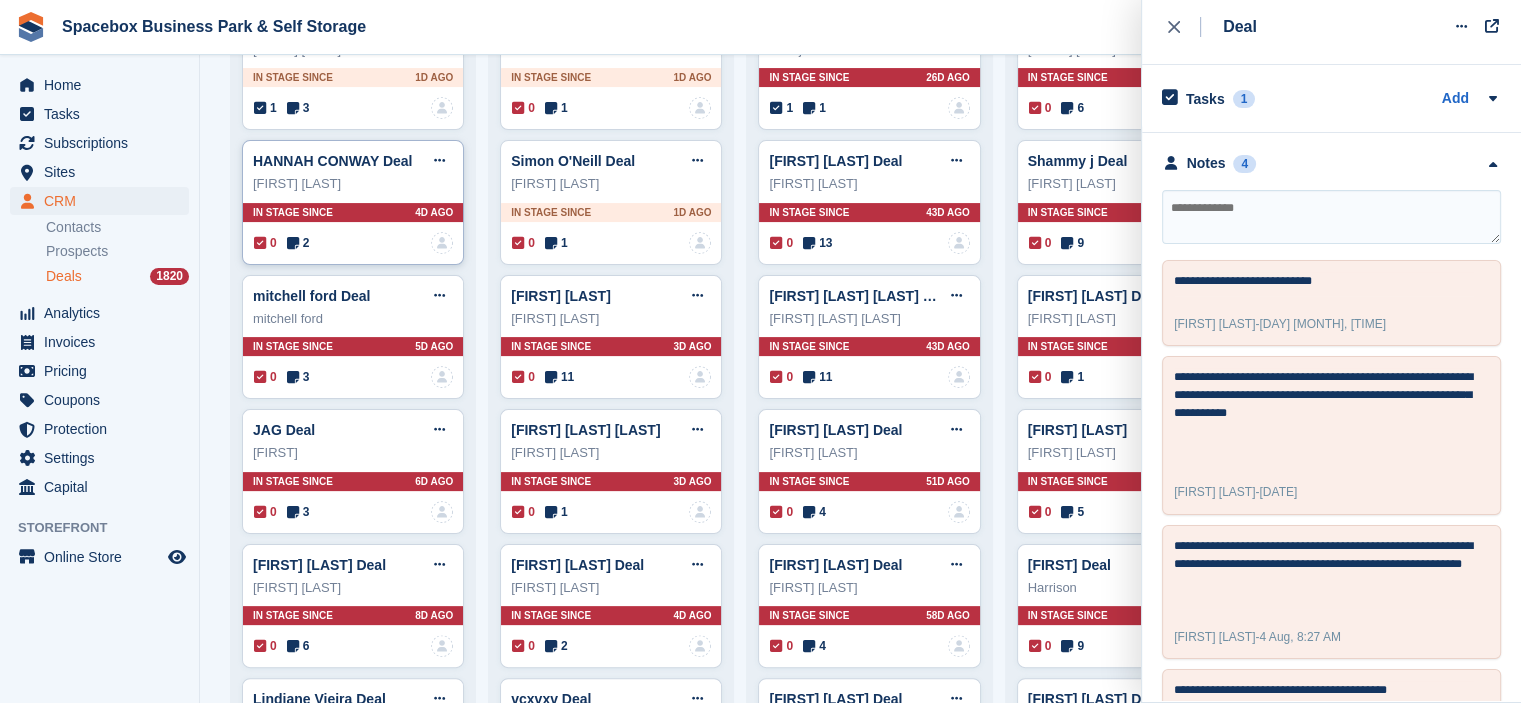 click at bounding box center (293, 243) 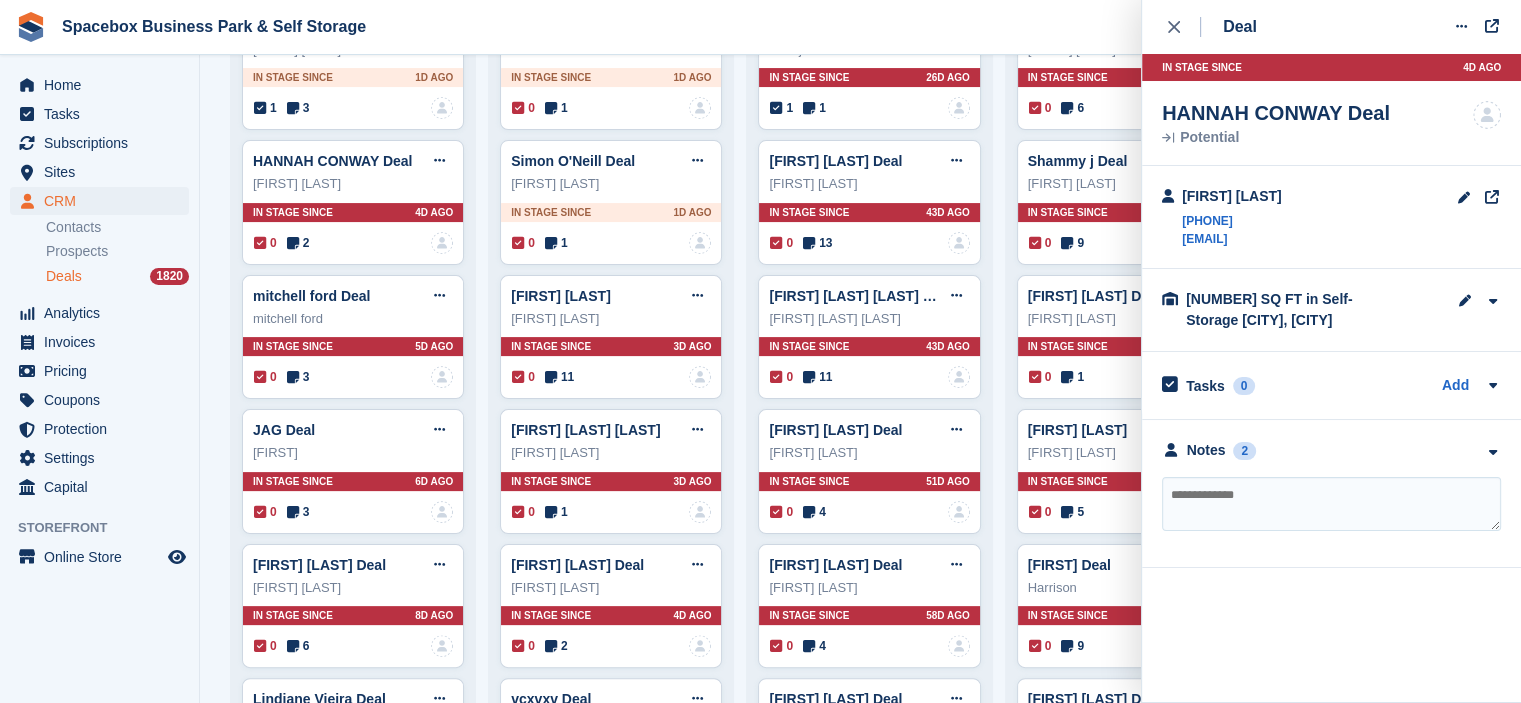 drag, startPoint x: 1238, startPoint y: 413, endPoint x: 1246, endPoint y: 495, distance: 82.38932 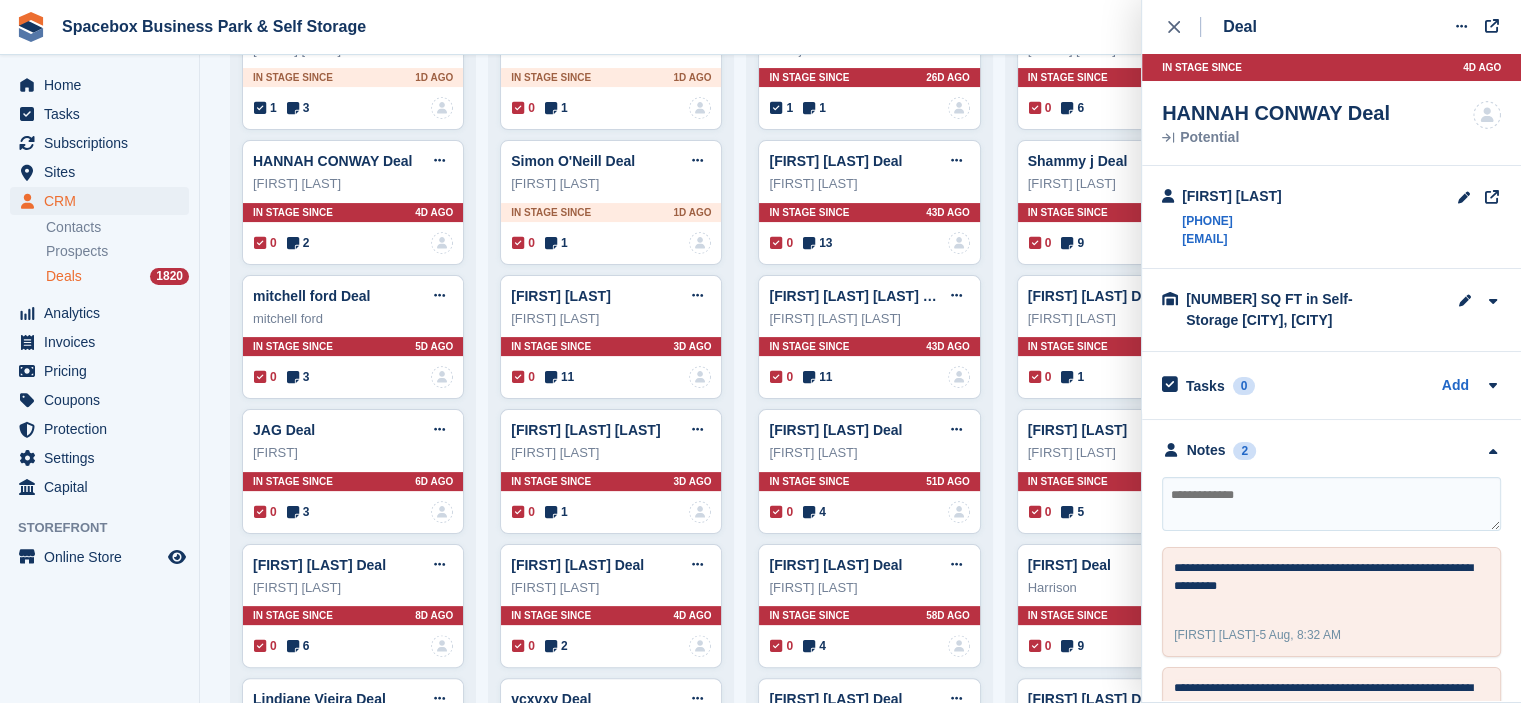 scroll, scrollTop: 100, scrollLeft: 0, axis: vertical 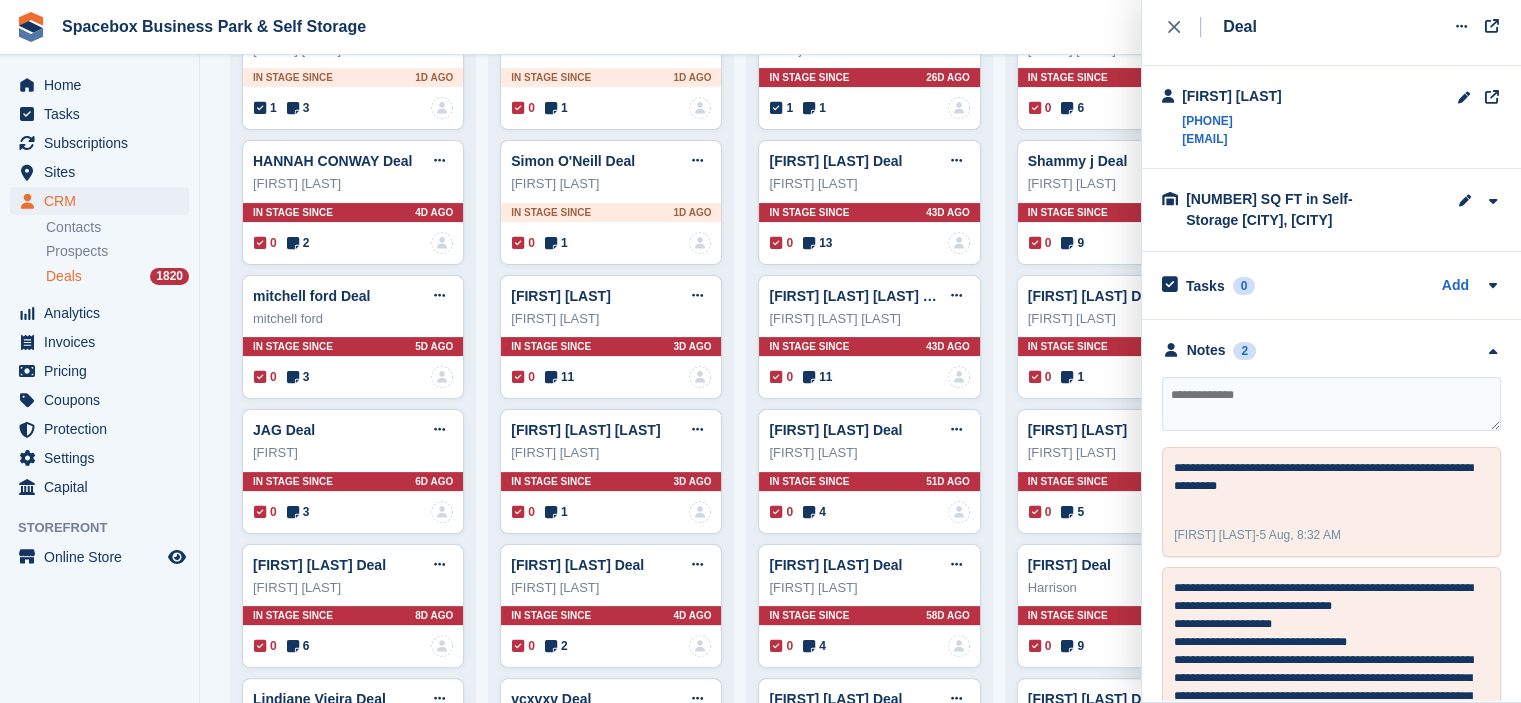 drag, startPoint x: 1174, startPoint y: 124, endPoint x: 1146, endPoint y: 133, distance: 29.410883 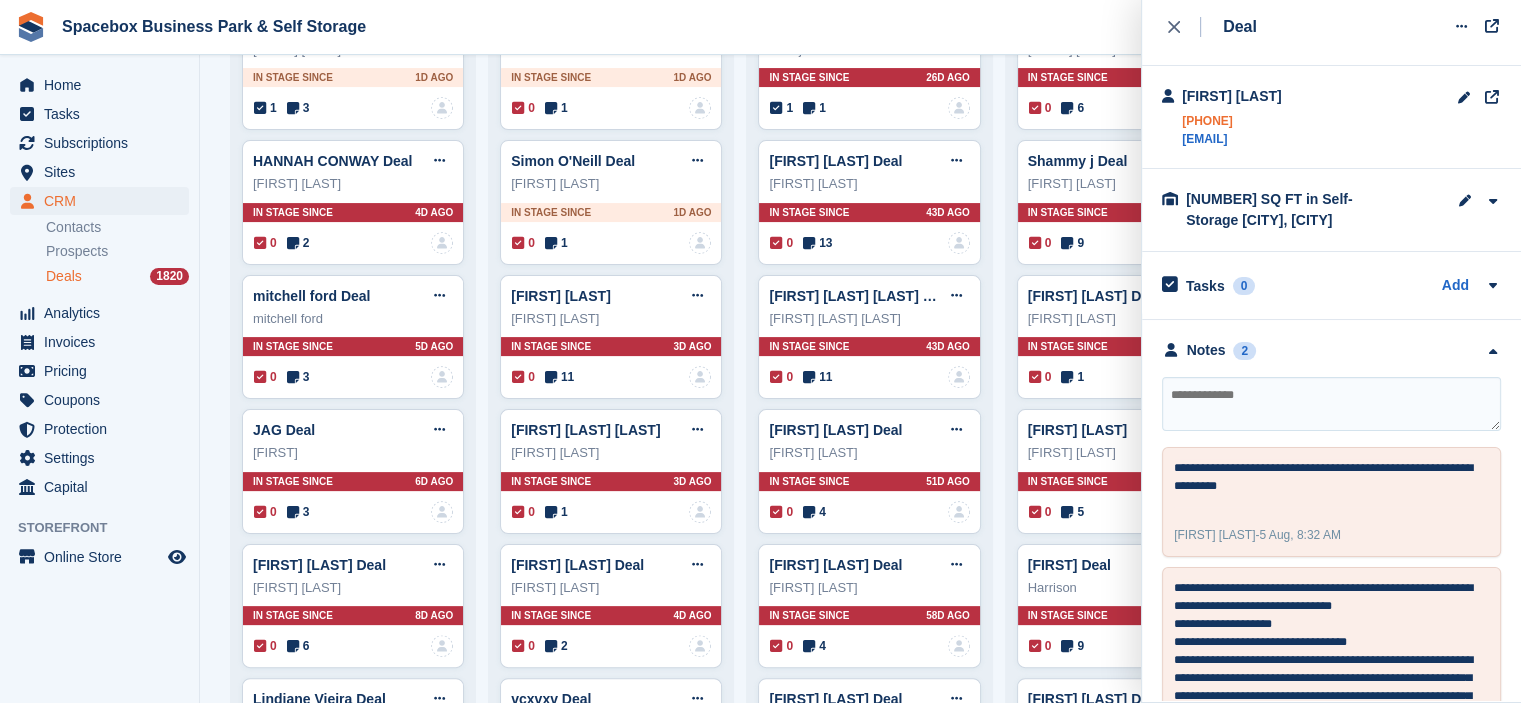 drag, startPoint x: 1177, startPoint y: 123, endPoint x: 1269, endPoint y: 119, distance: 92.086914 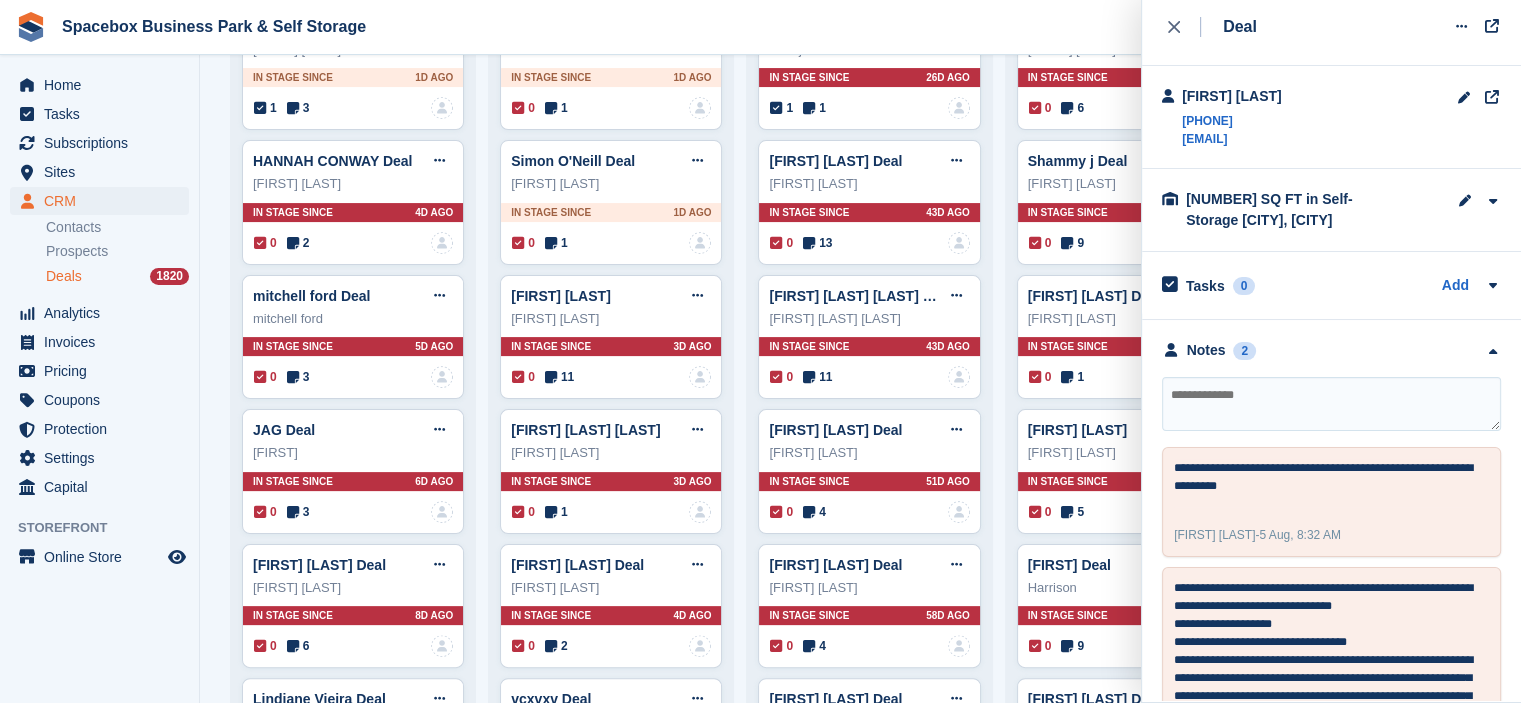 click at bounding box center (1331, 404) 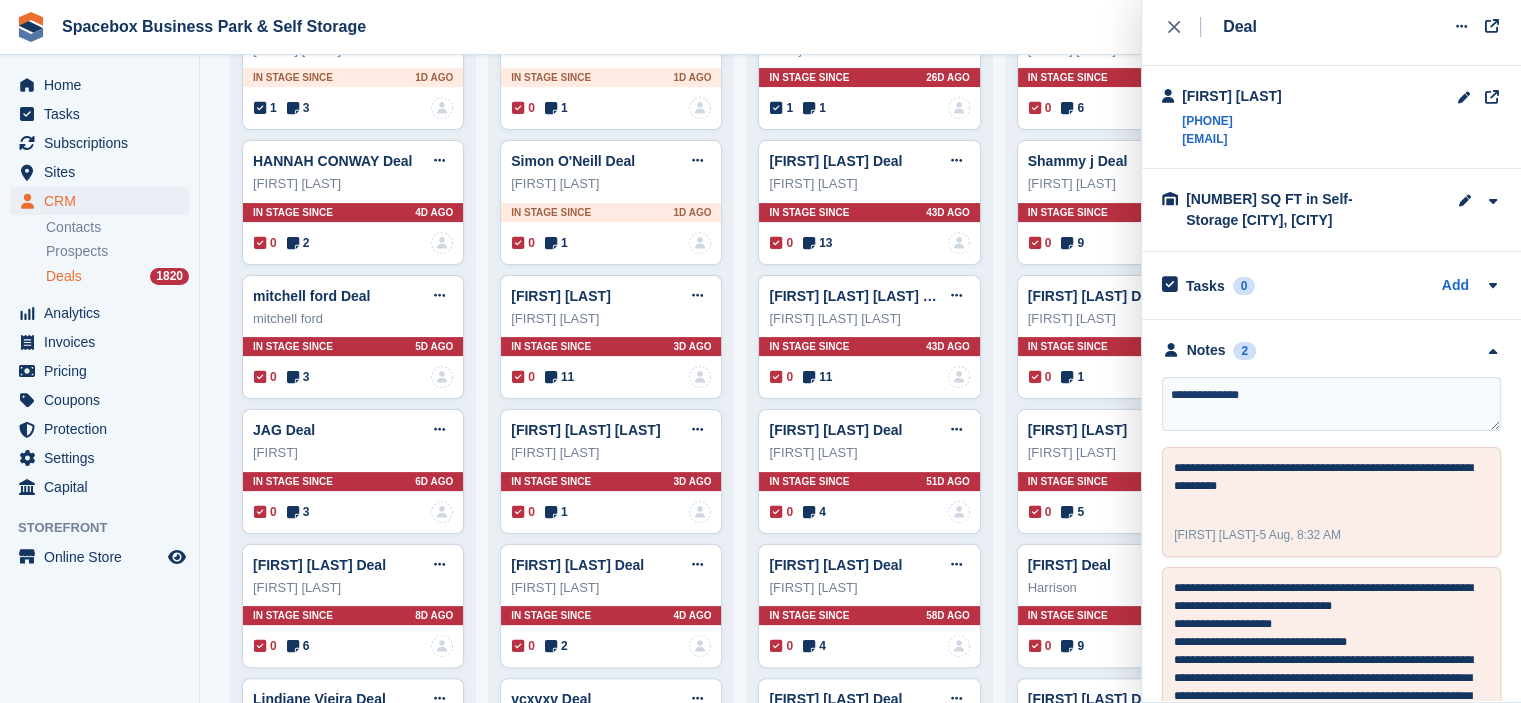type on "**********" 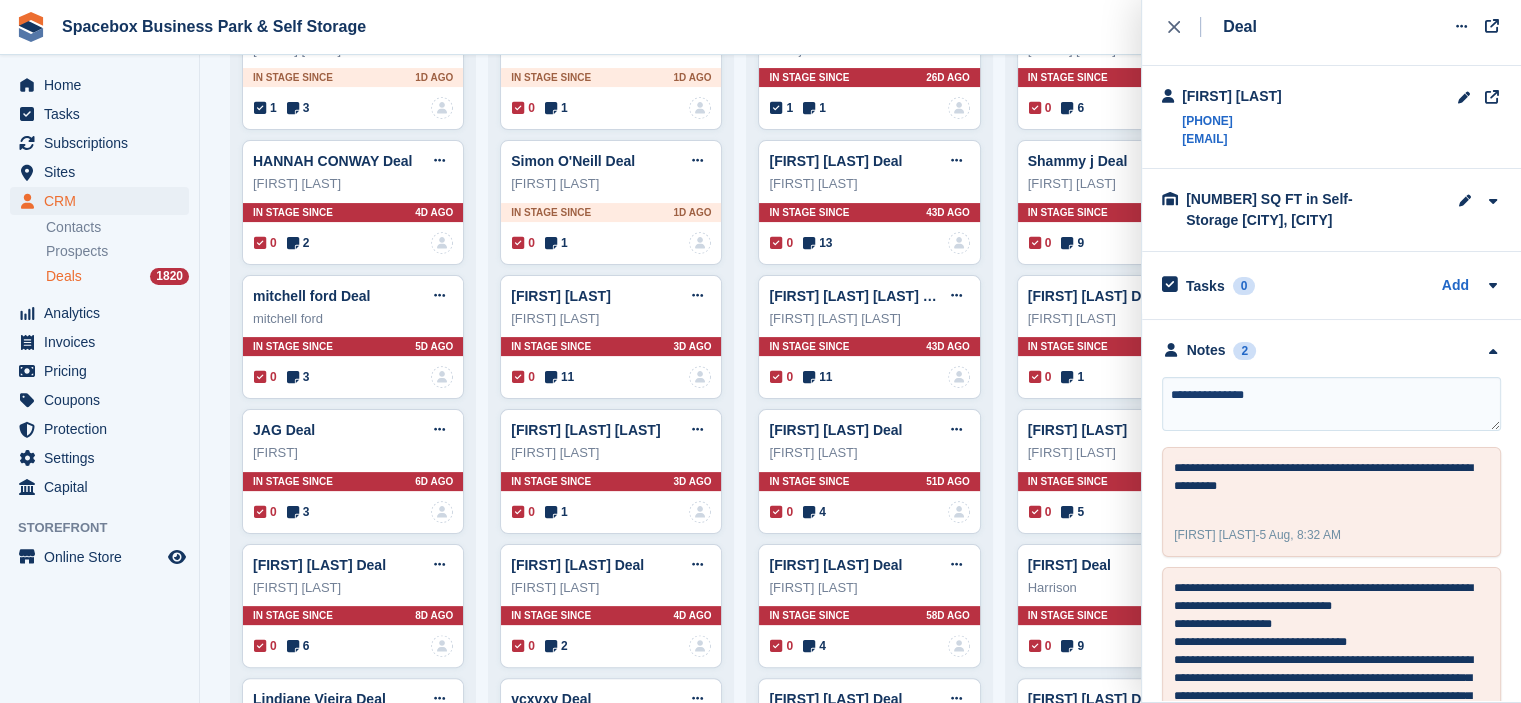 type 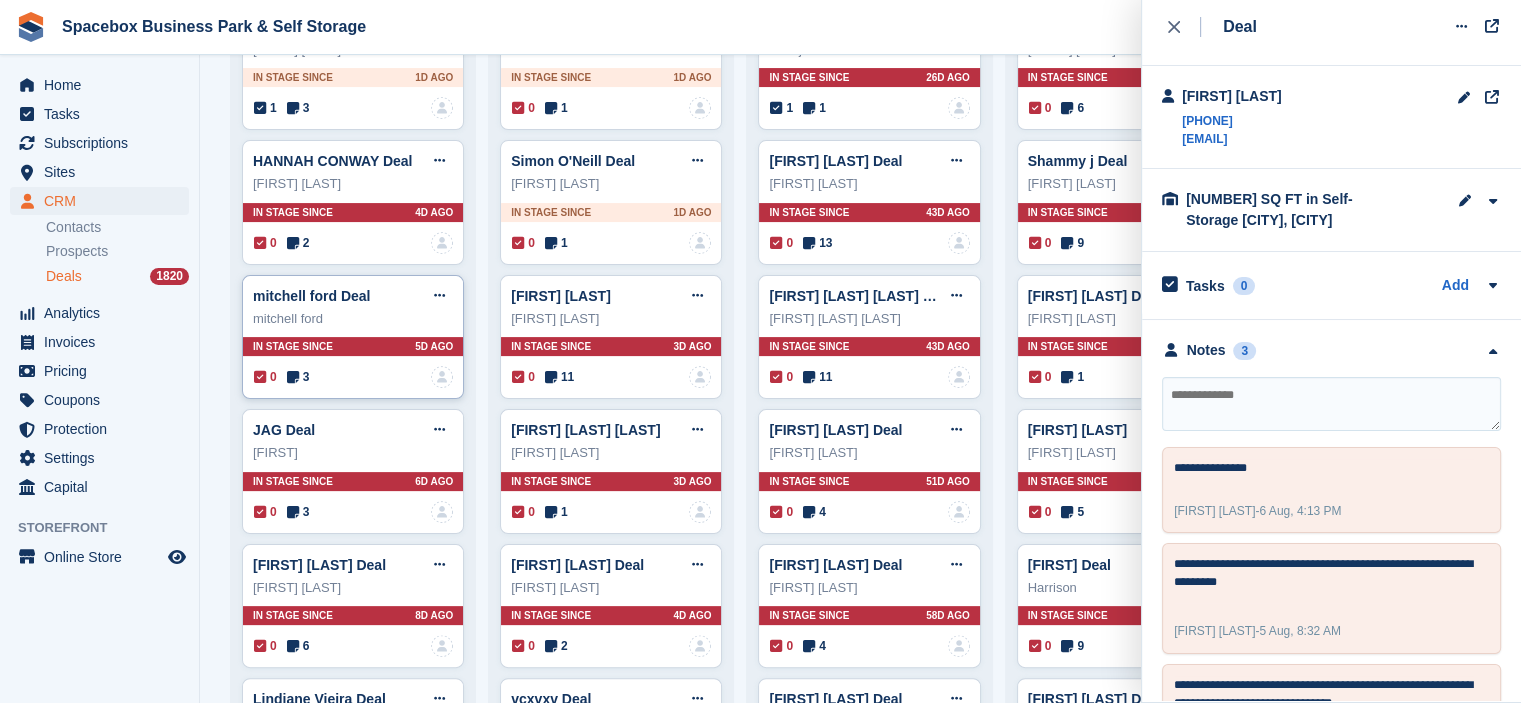 click at bounding box center [293, 377] 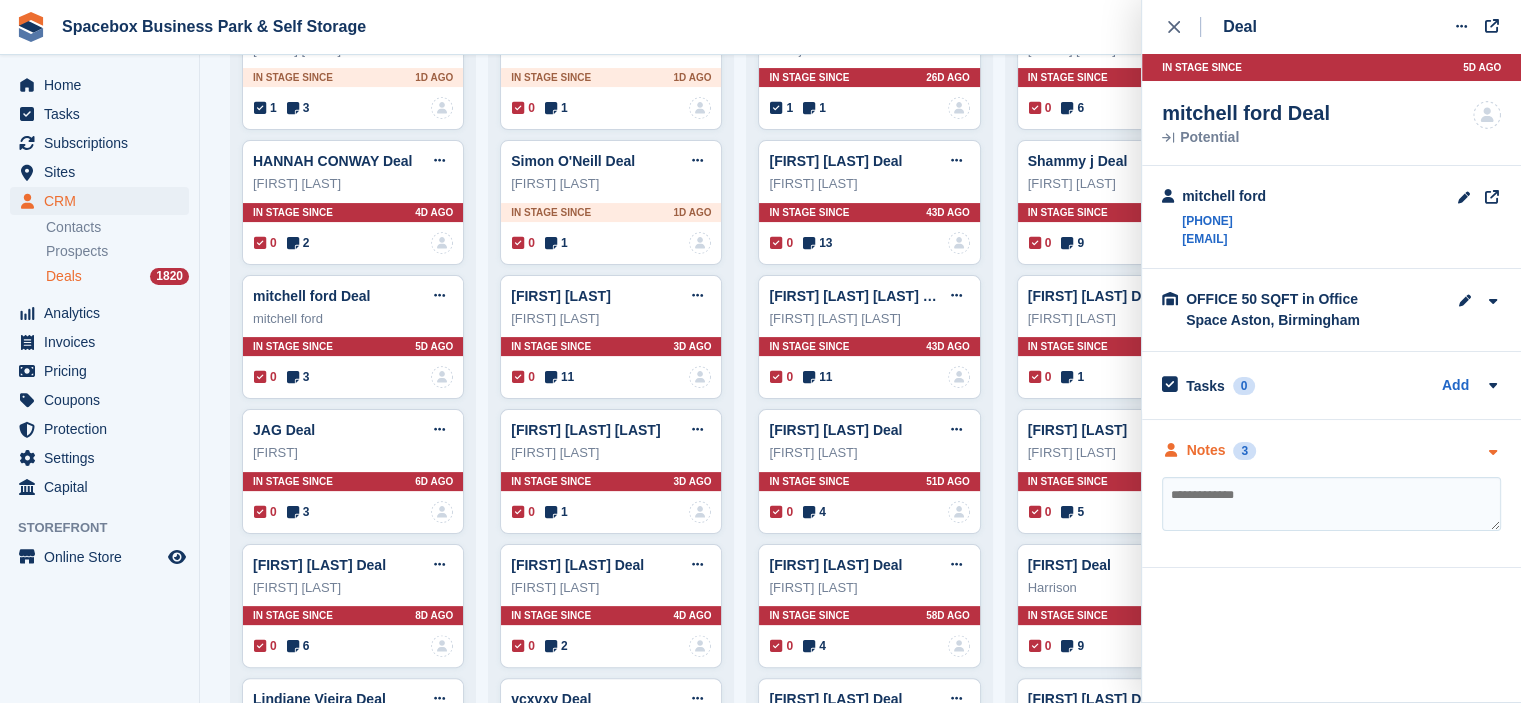 click on "3" at bounding box center [1244, 451] 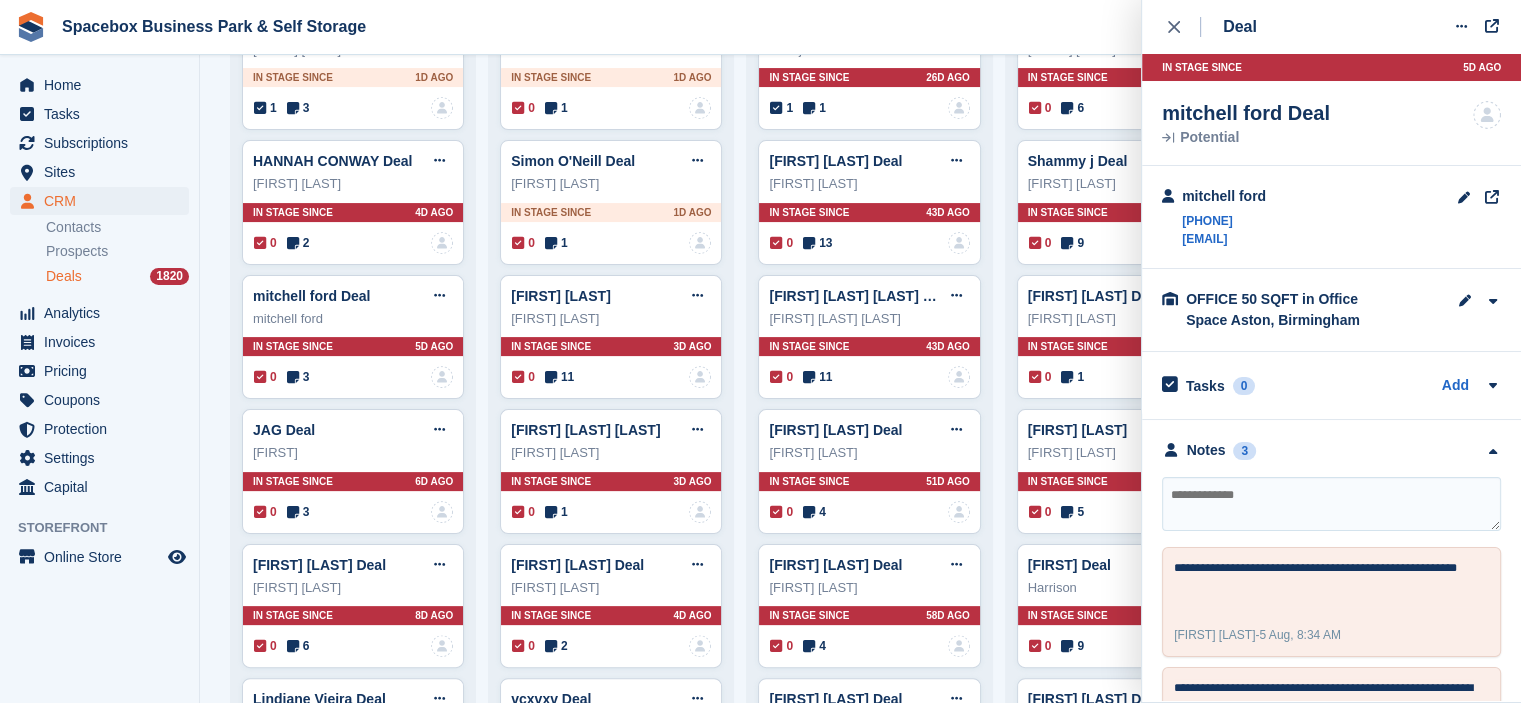drag, startPoint x: 1176, startPoint y: 223, endPoint x: 1160, endPoint y: 227, distance: 16.492422 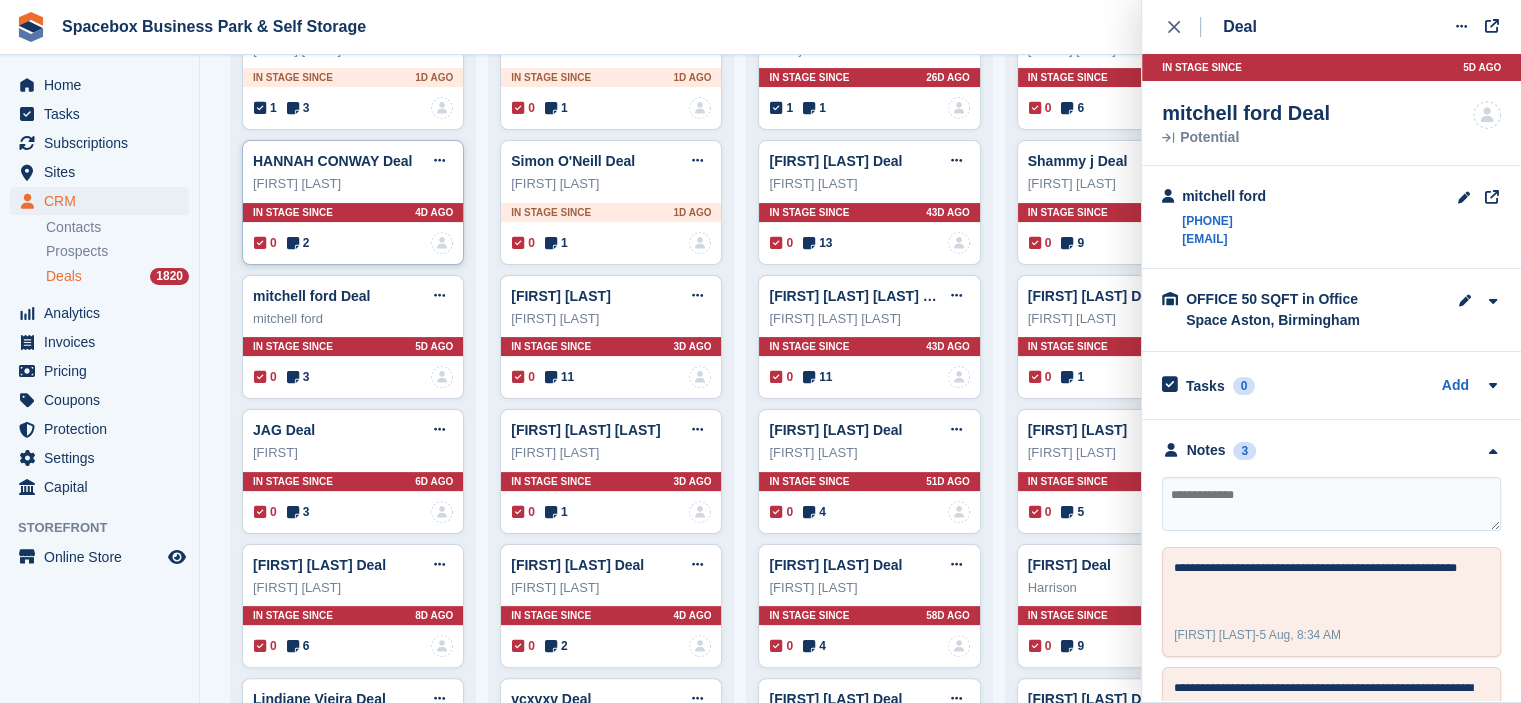 click at bounding box center (293, 243) 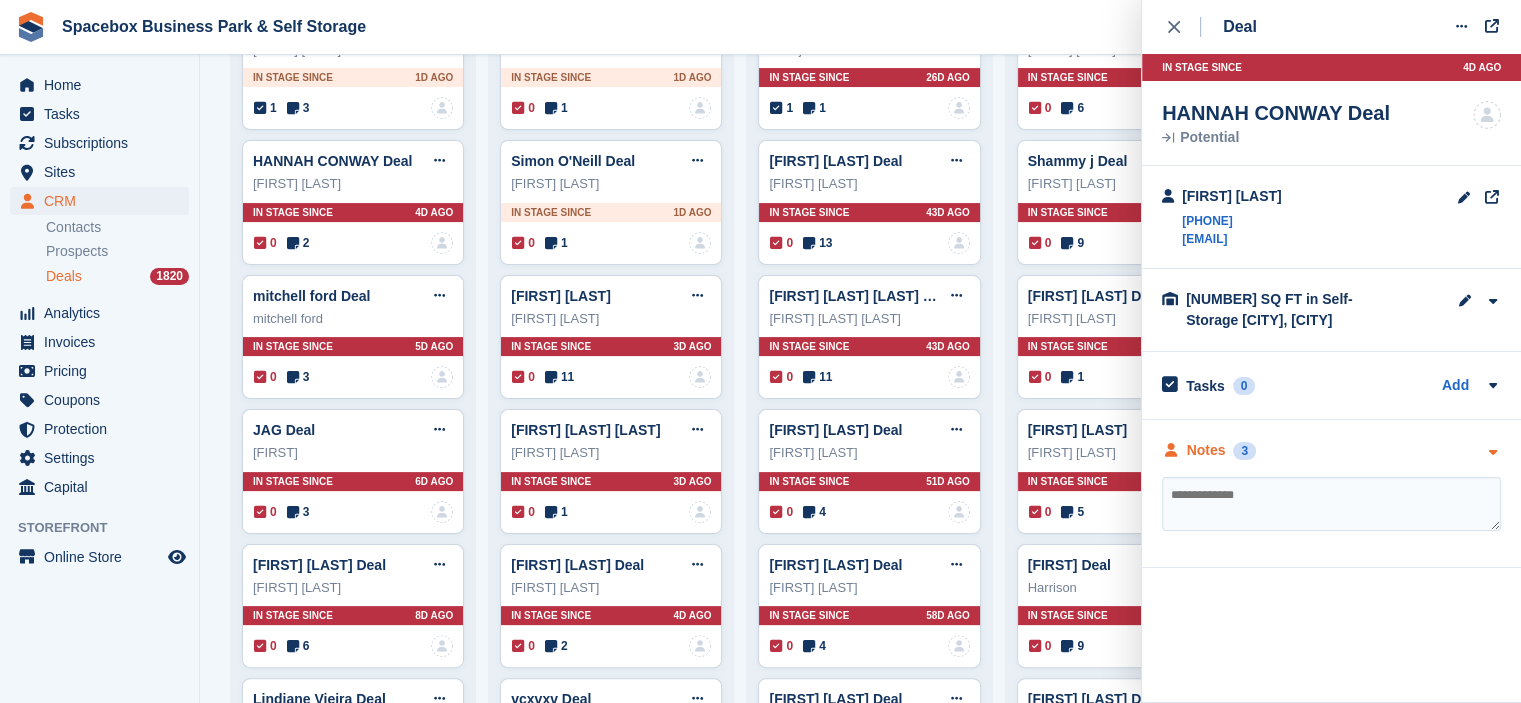 click on "Notes
3" at bounding box center (1331, 450) 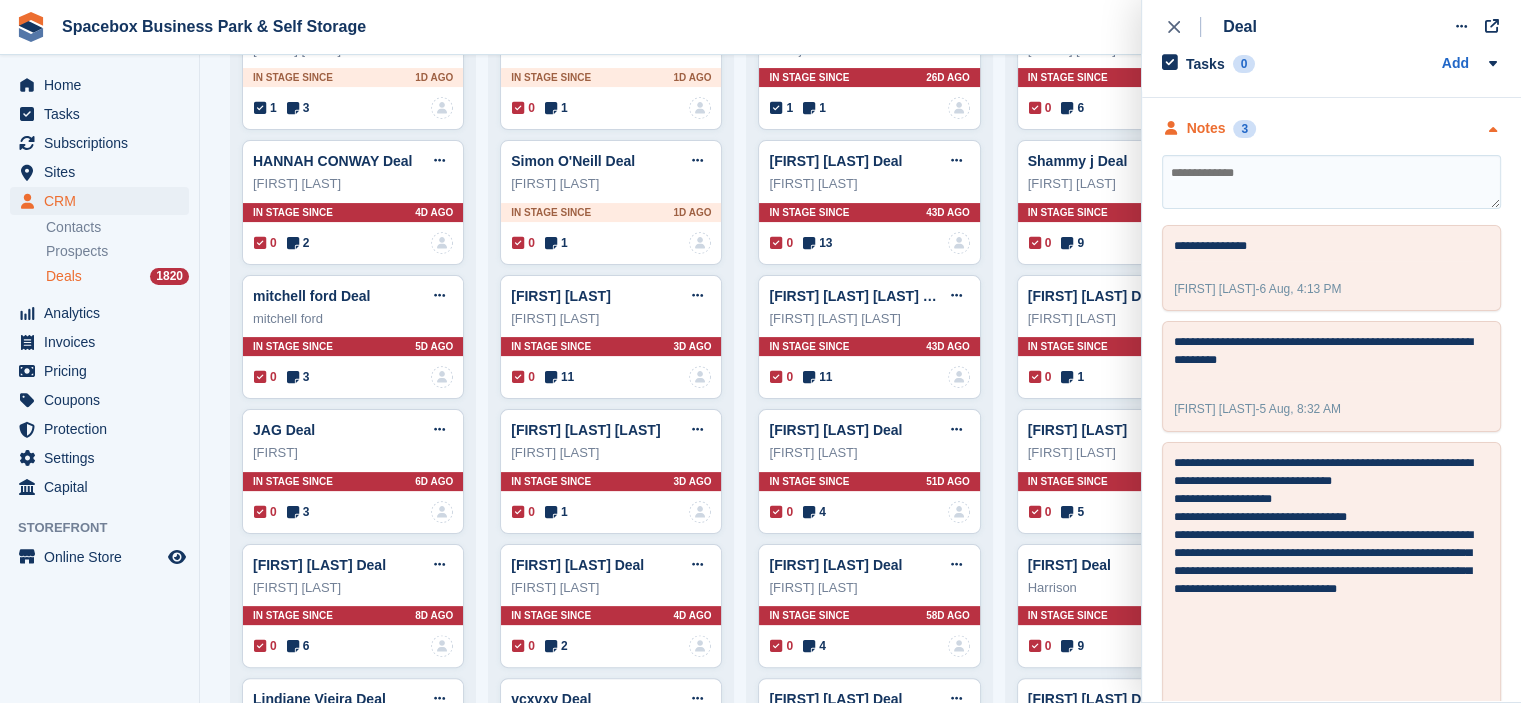 scroll, scrollTop: 400, scrollLeft: 0, axis: vertical 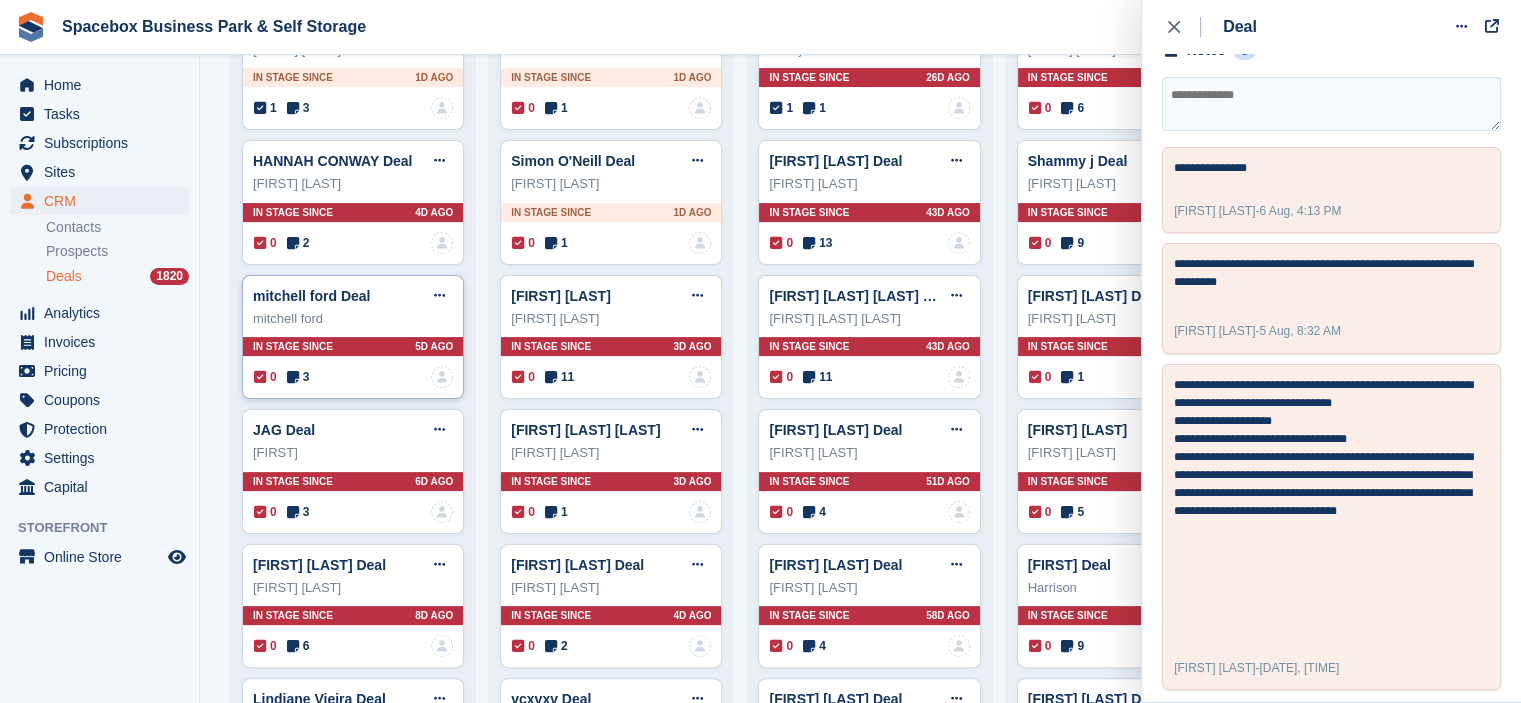 click at bounding box center [293, 377] 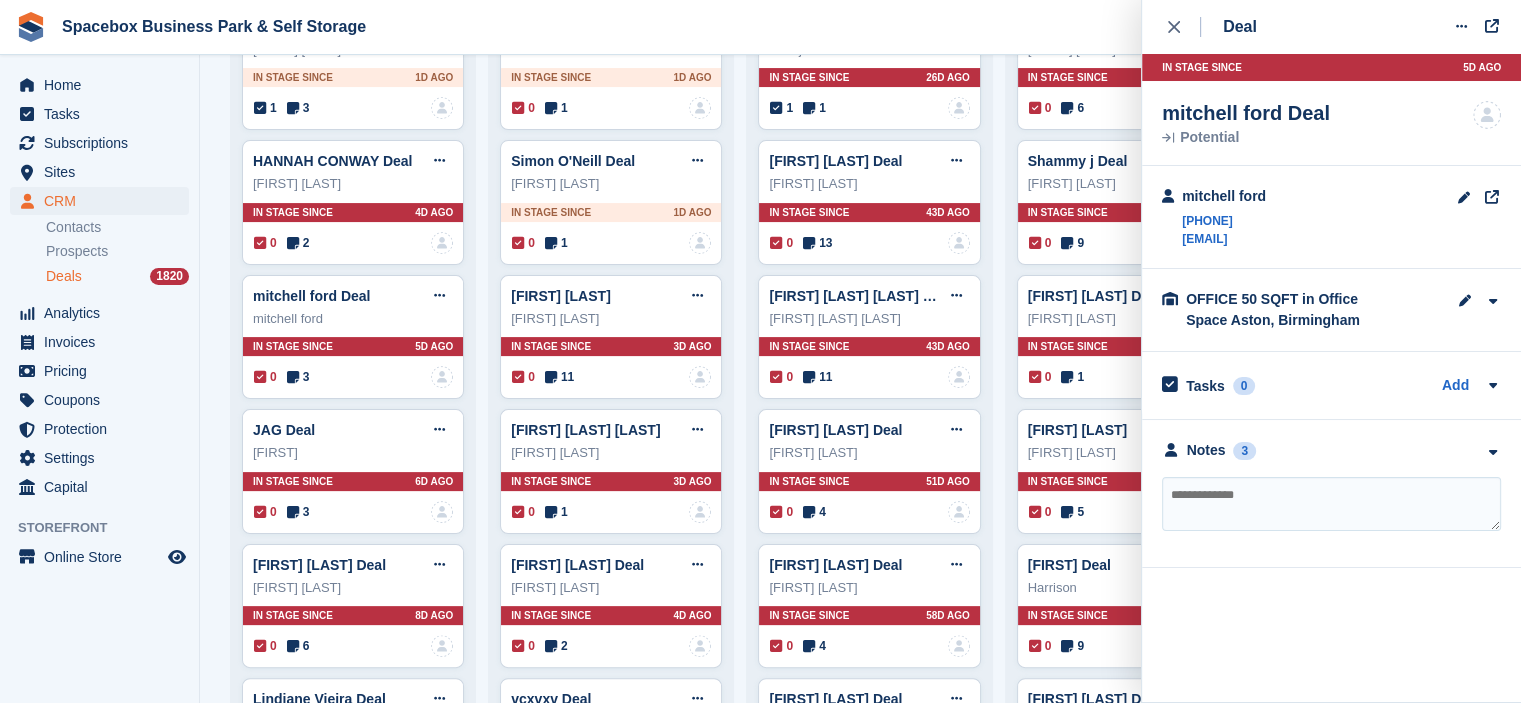 click at bounding box center (1331, 504) 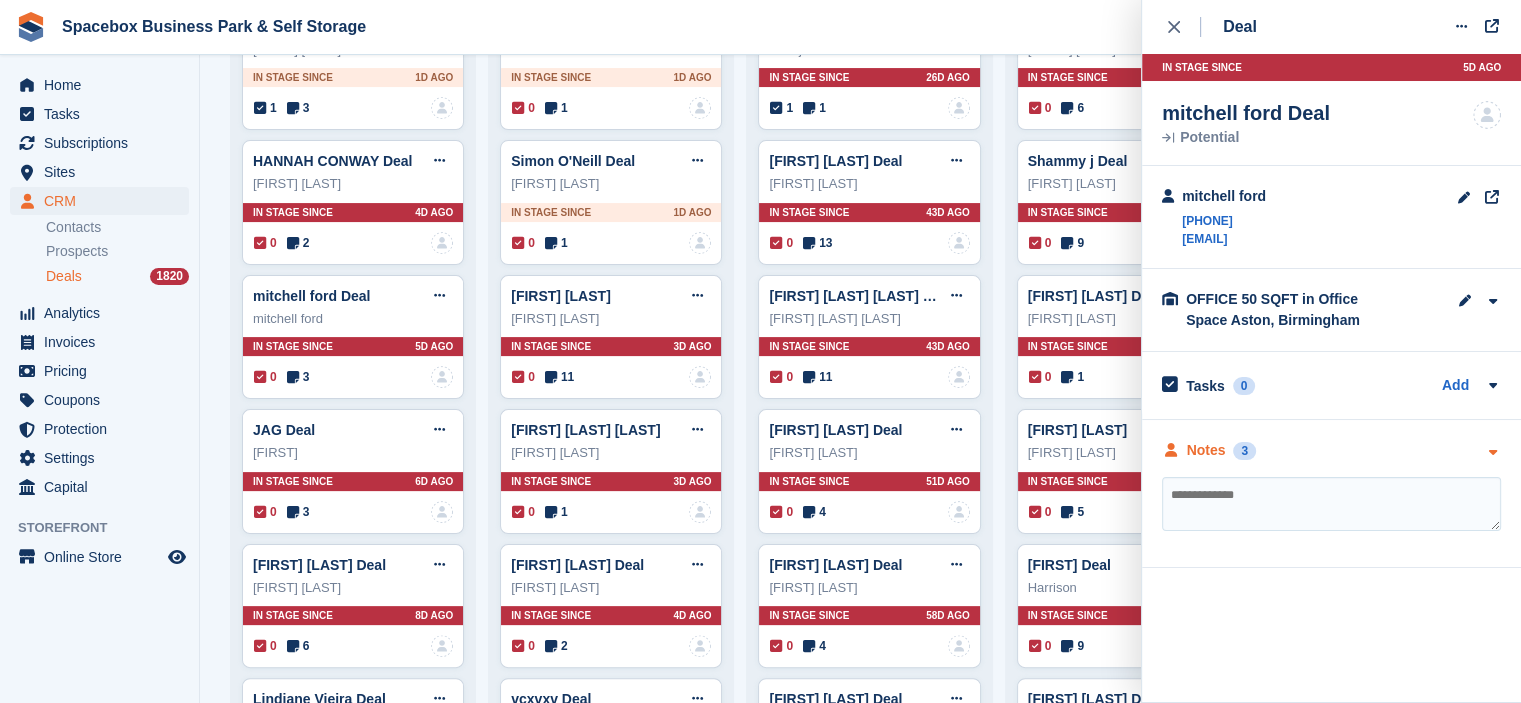 click on "Notes
3" at bounding box center (1331, 450) 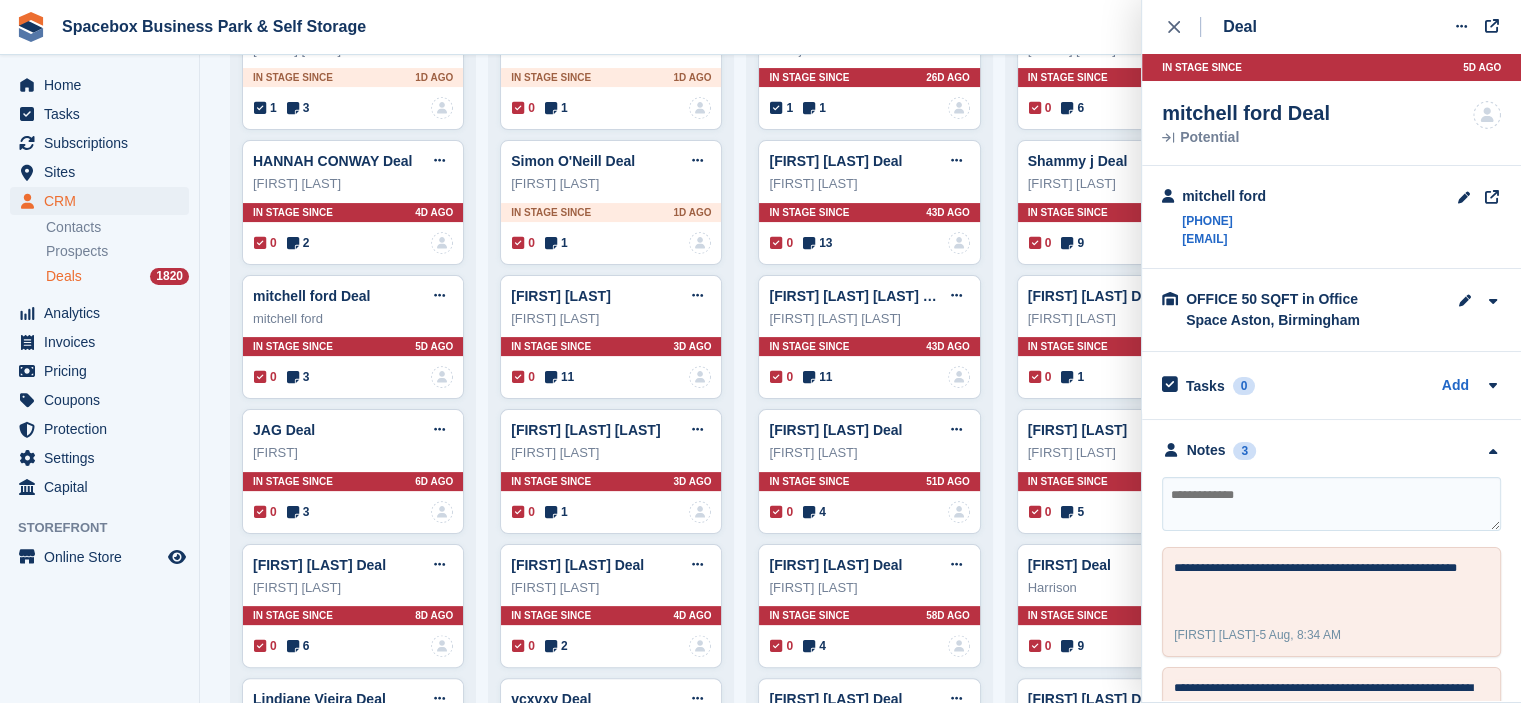 click at bounding box center [1331, 504] 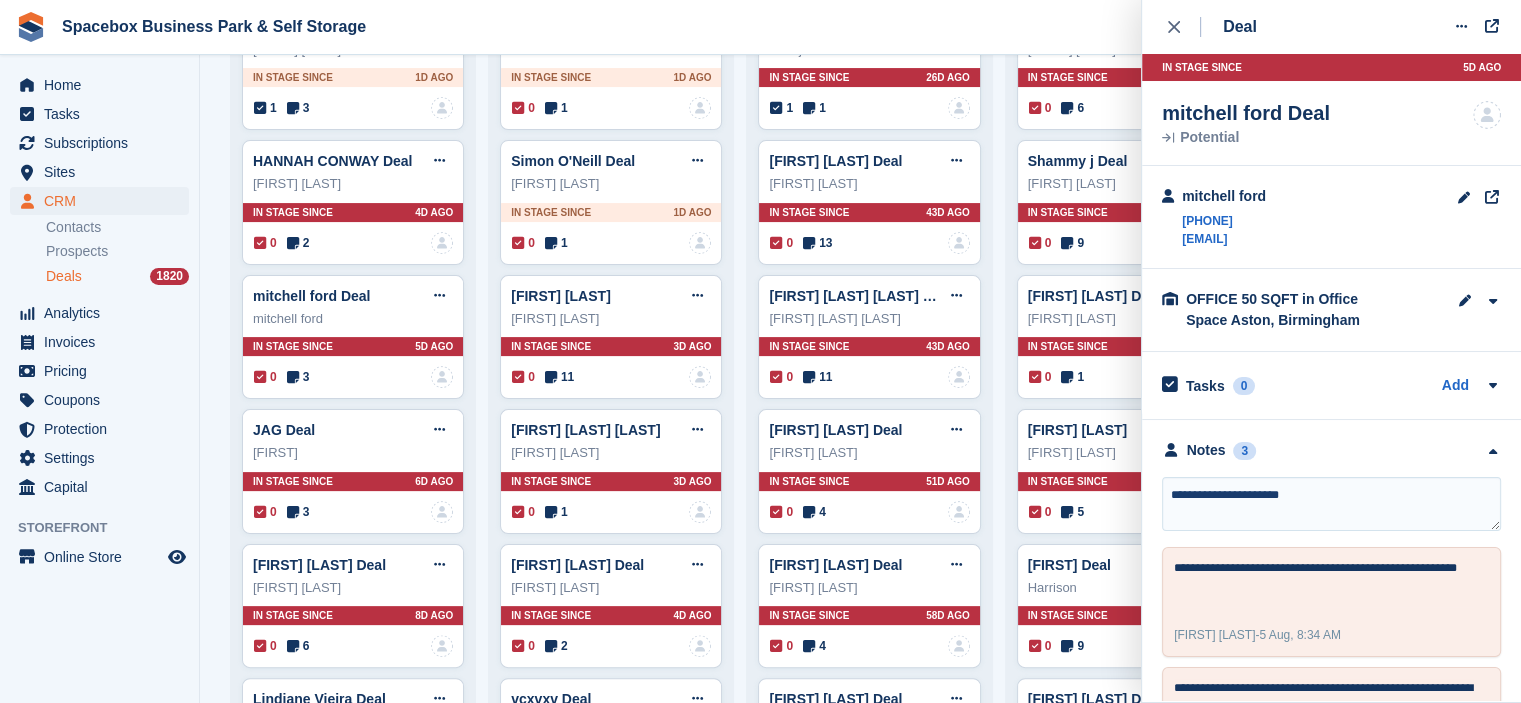 type on "**********" 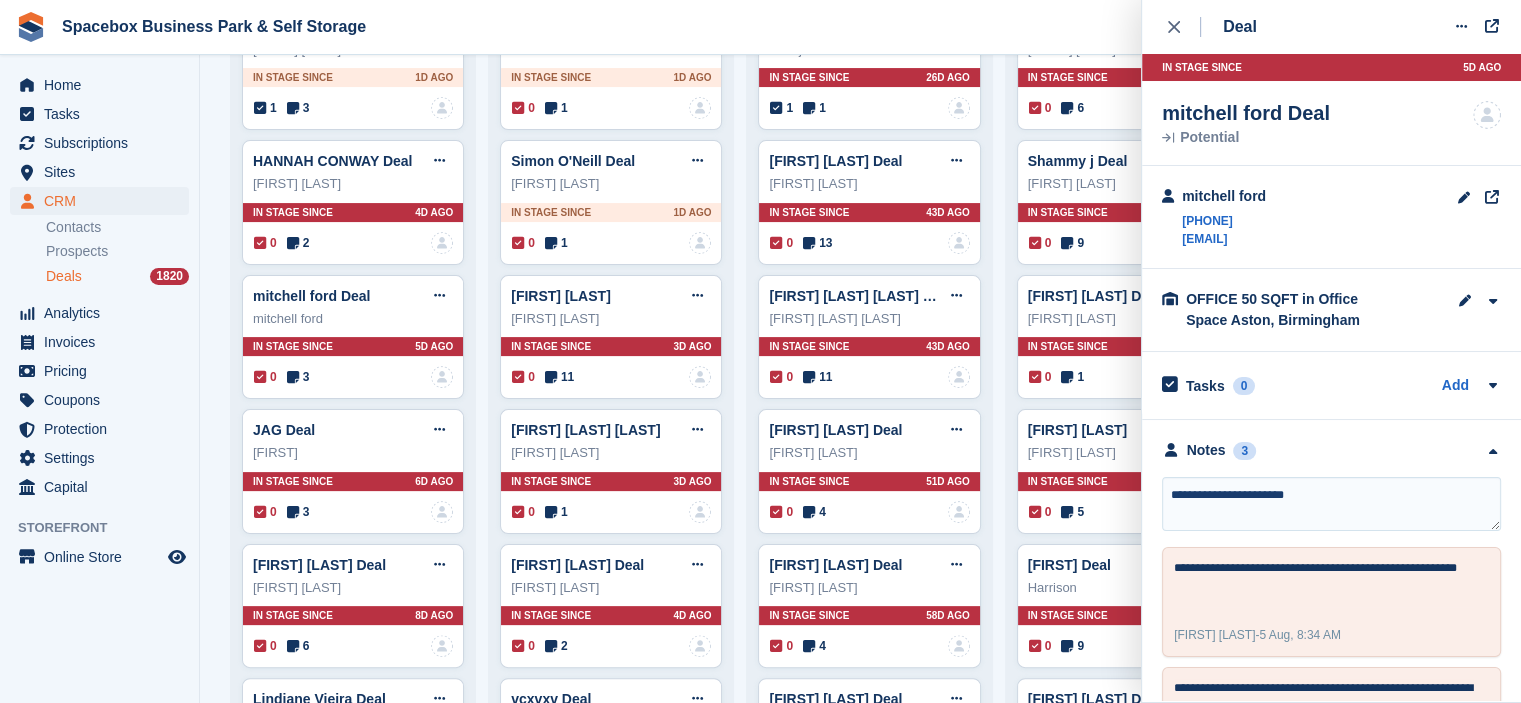 type 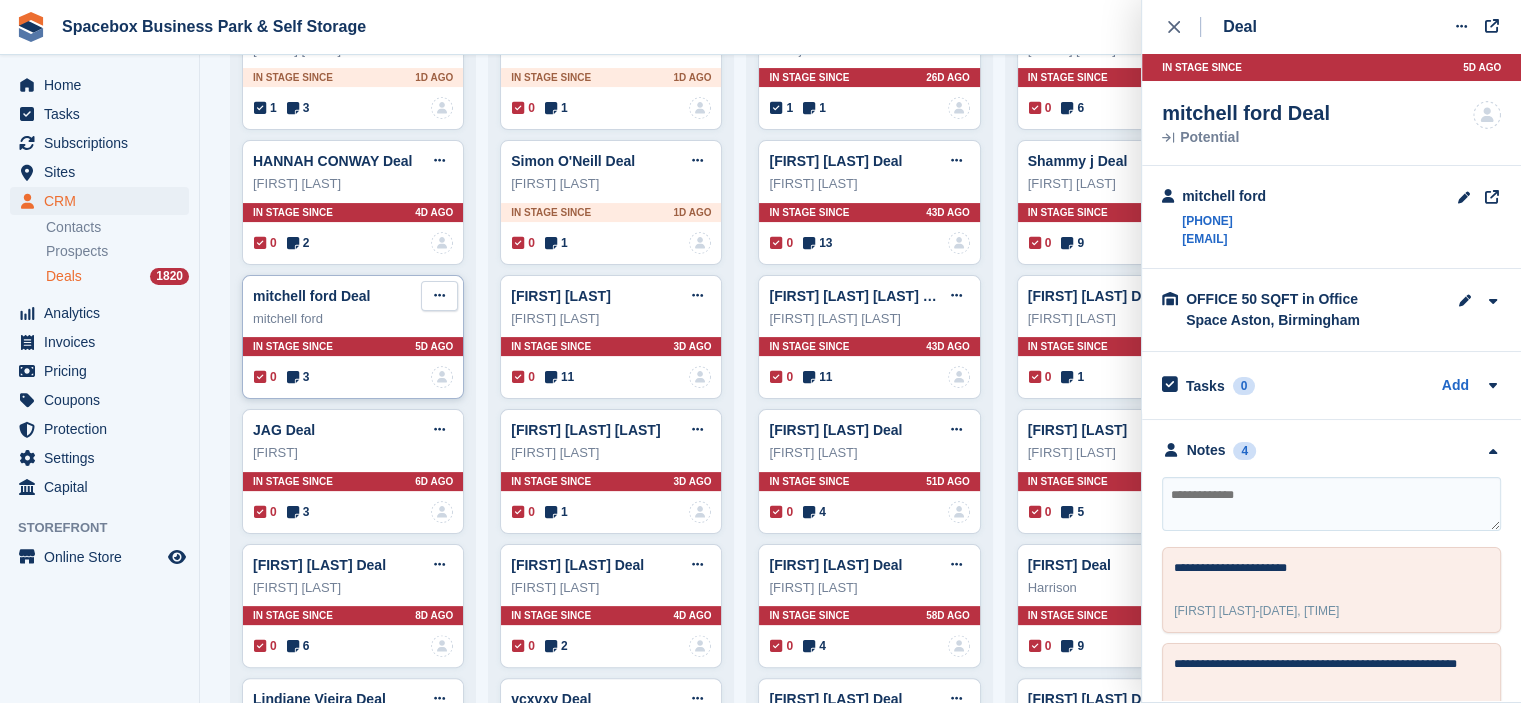 click at bounding box center (439, 295) 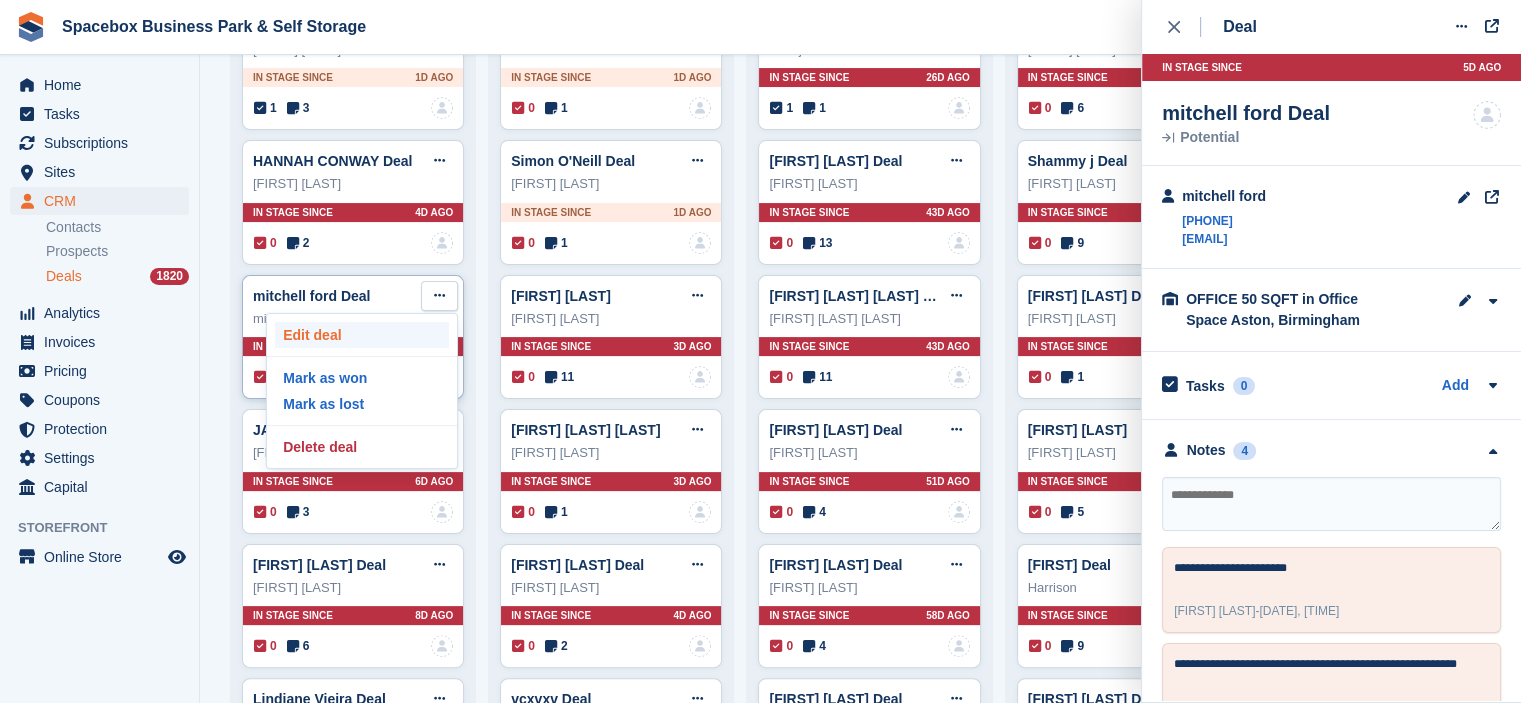 click on "Edit deal" at bounding box center [362, 335] 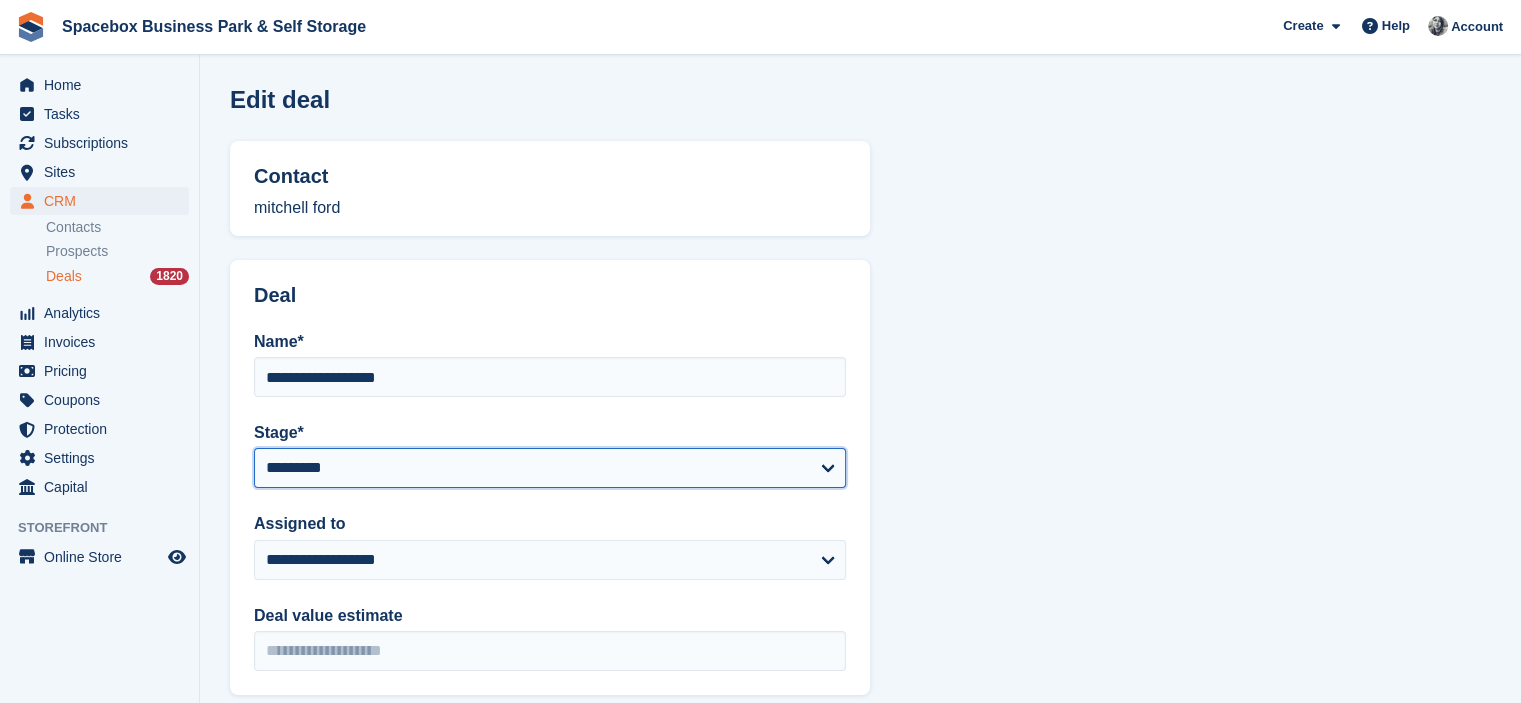 click on "**********" at bounding box center [550, 468] 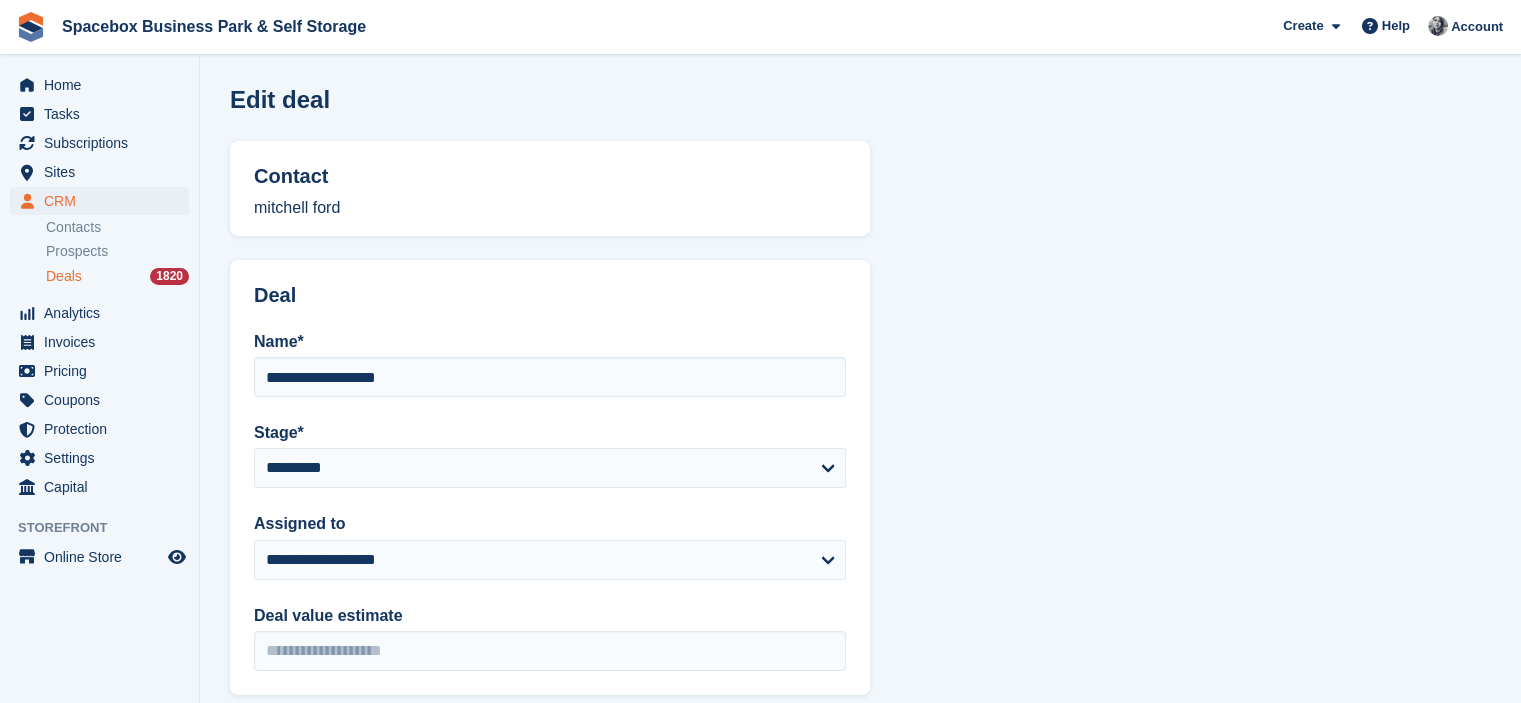 click on "**********" at bounding box center [860, 636] 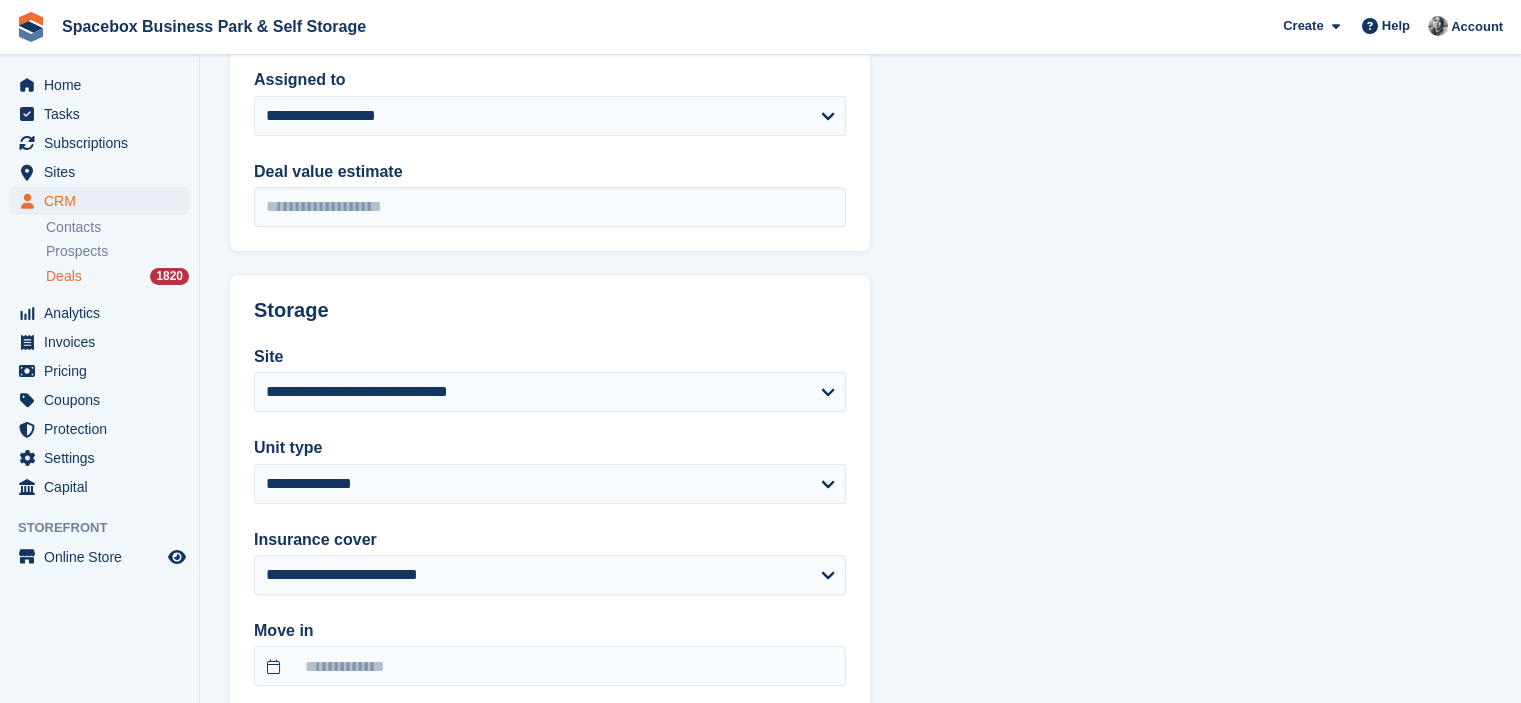 scroll, scrollTop: 568, scrollLeft: 0, axis: vertical 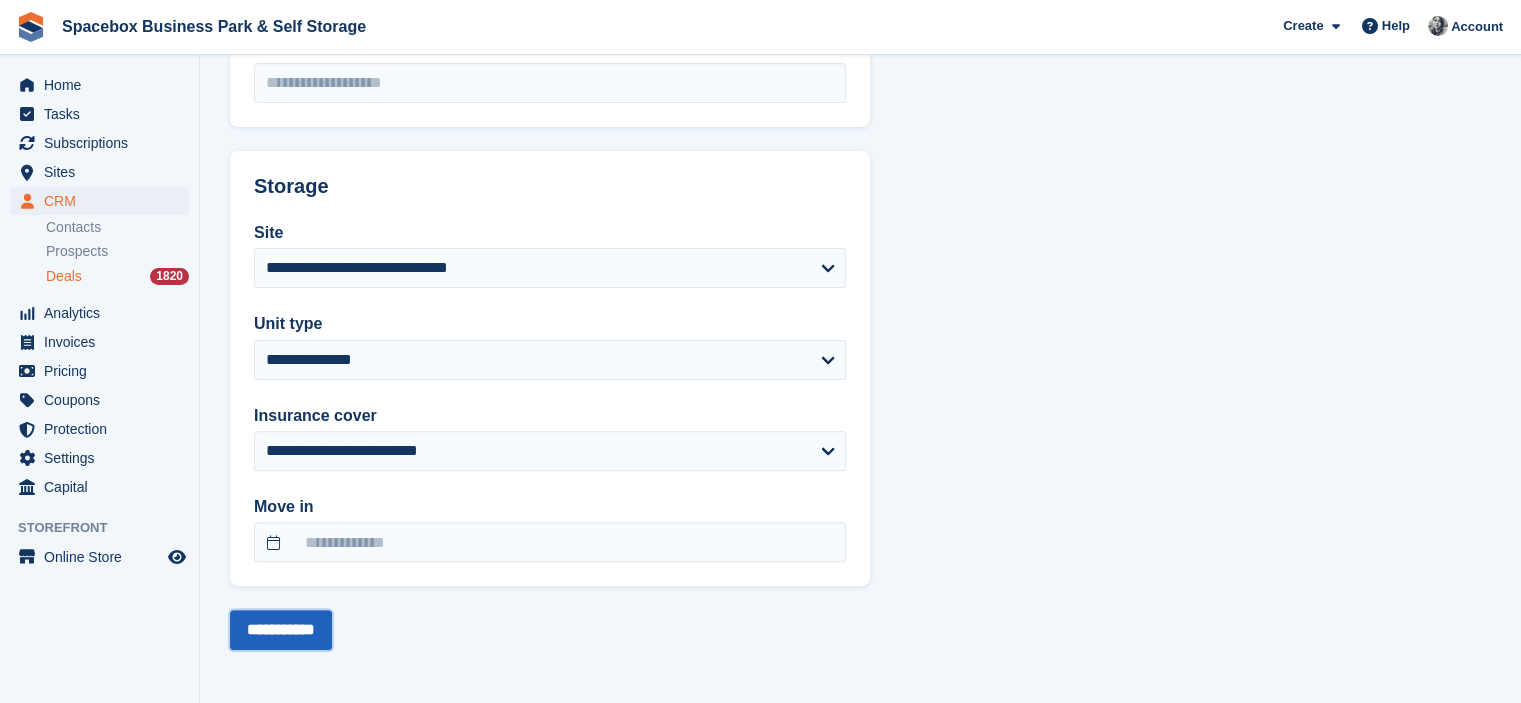 click on "**********" at bounding box center (281, 630) 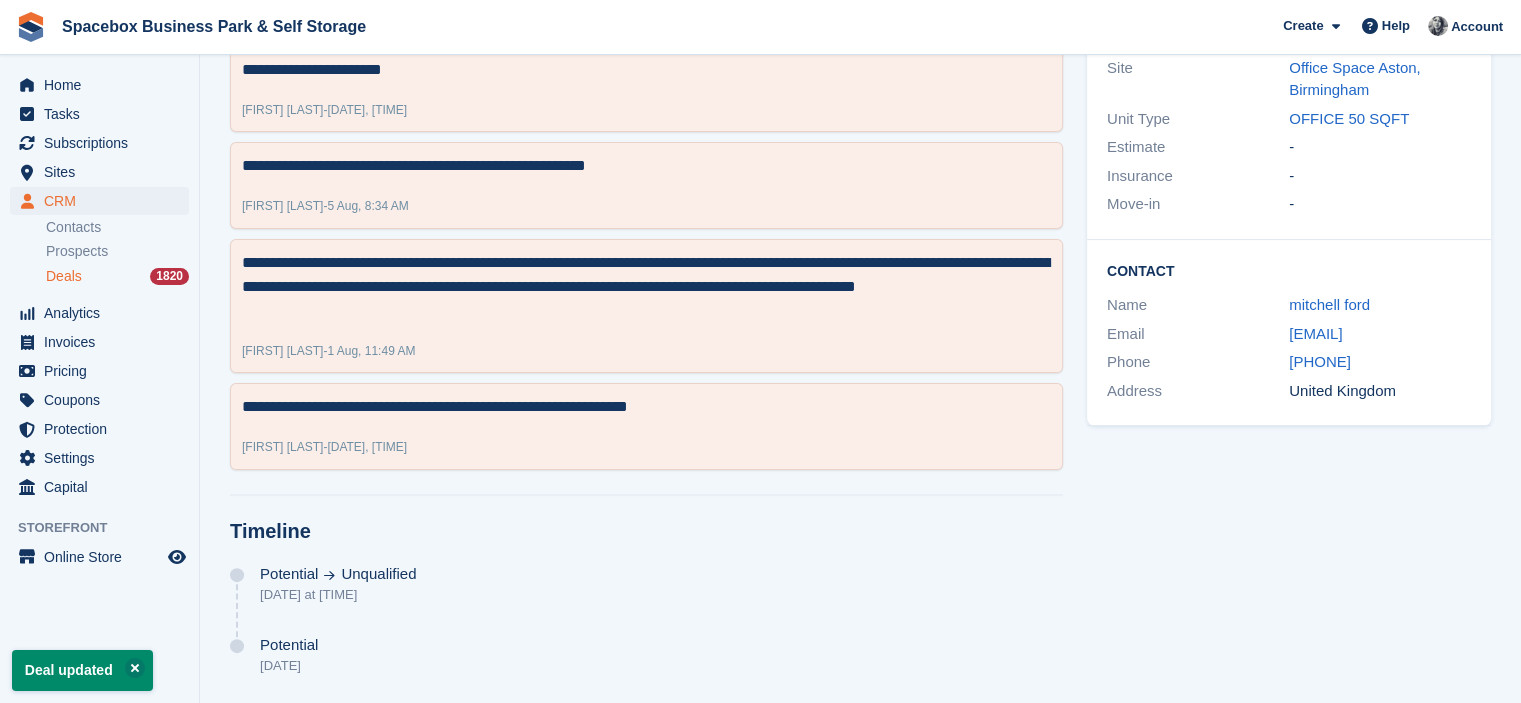 scroll, scrollTop: 0, scrollLeft: 0, axis: both 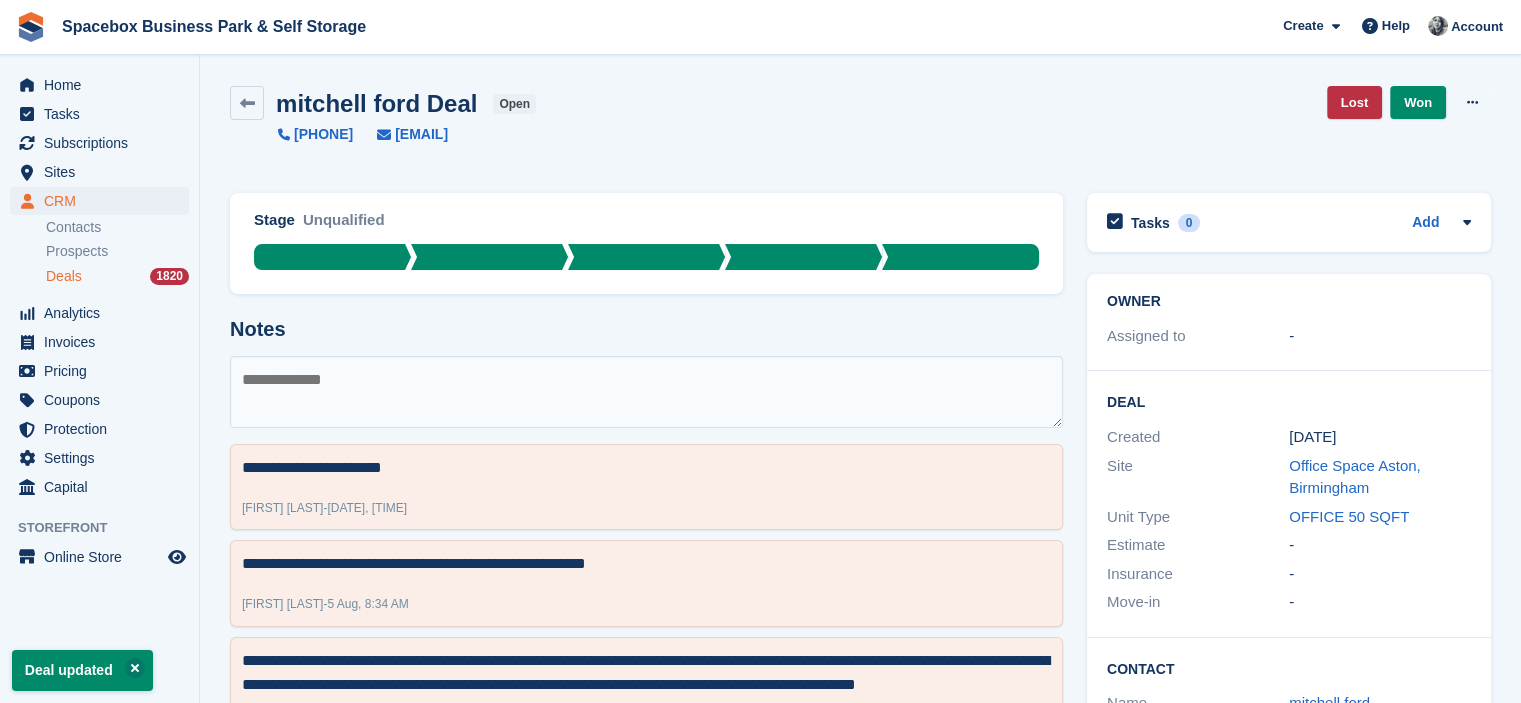 click on "Deals" at bounding box center [64, 276] 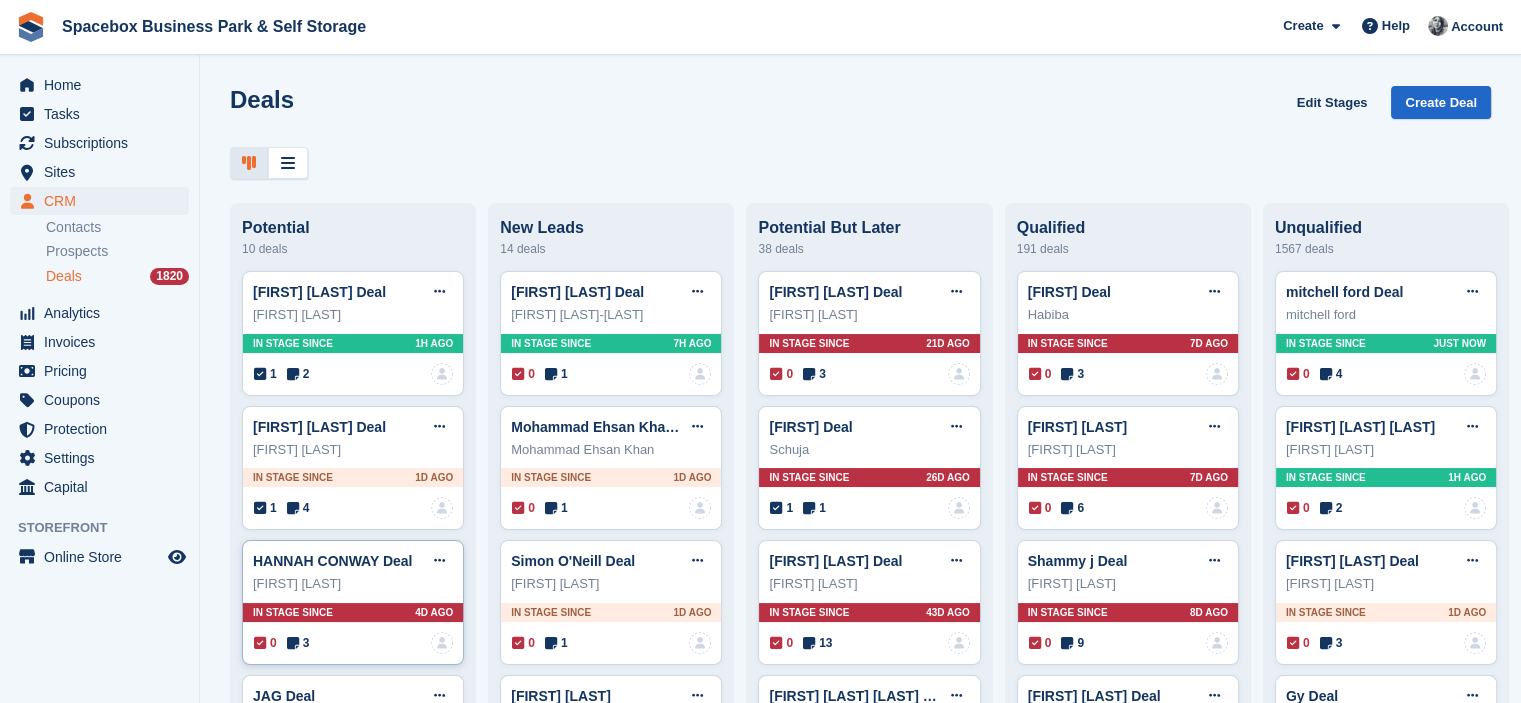 click at bounding box center (293, 643) 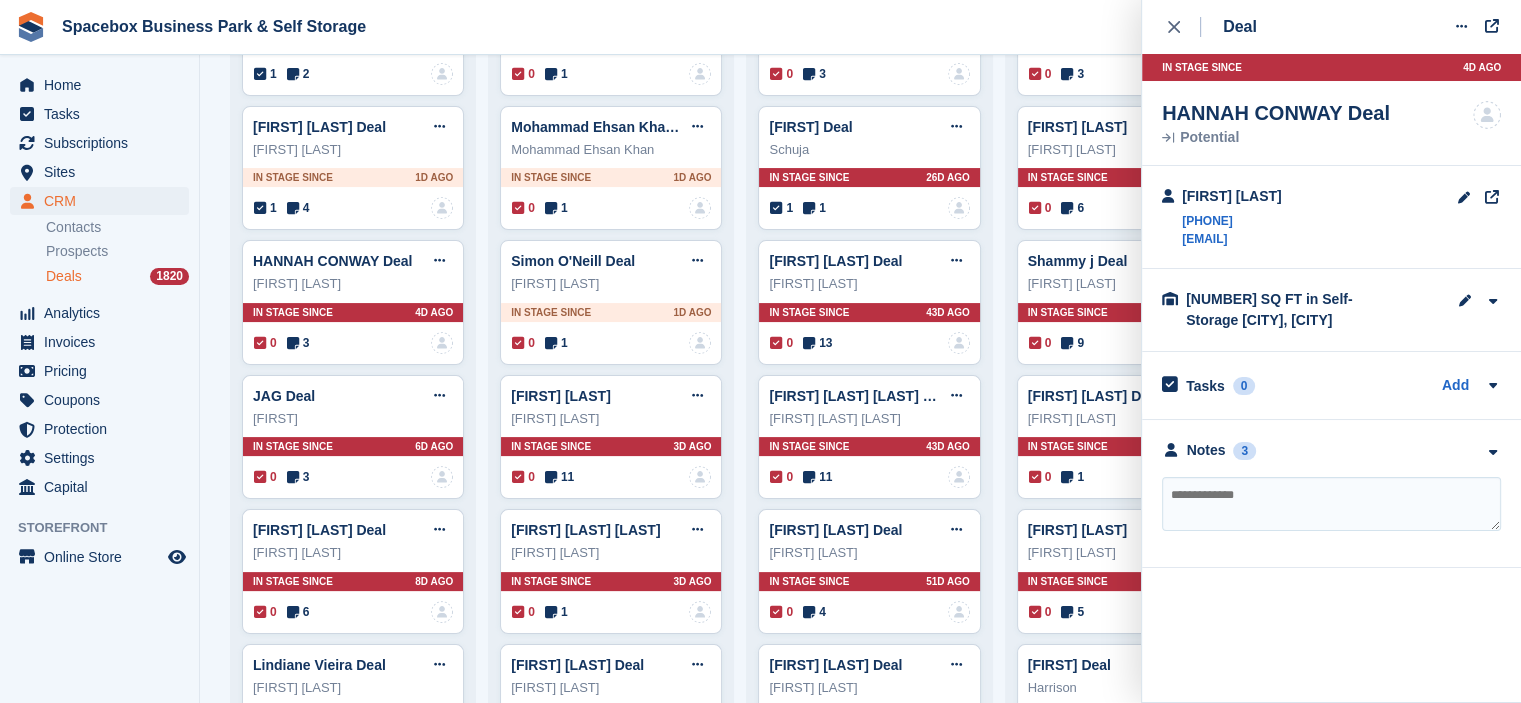 drag, startPoint x: 1175, startPoint y: 223, endPoint x: 1161, endPoint y: 225, distance: 14.142136 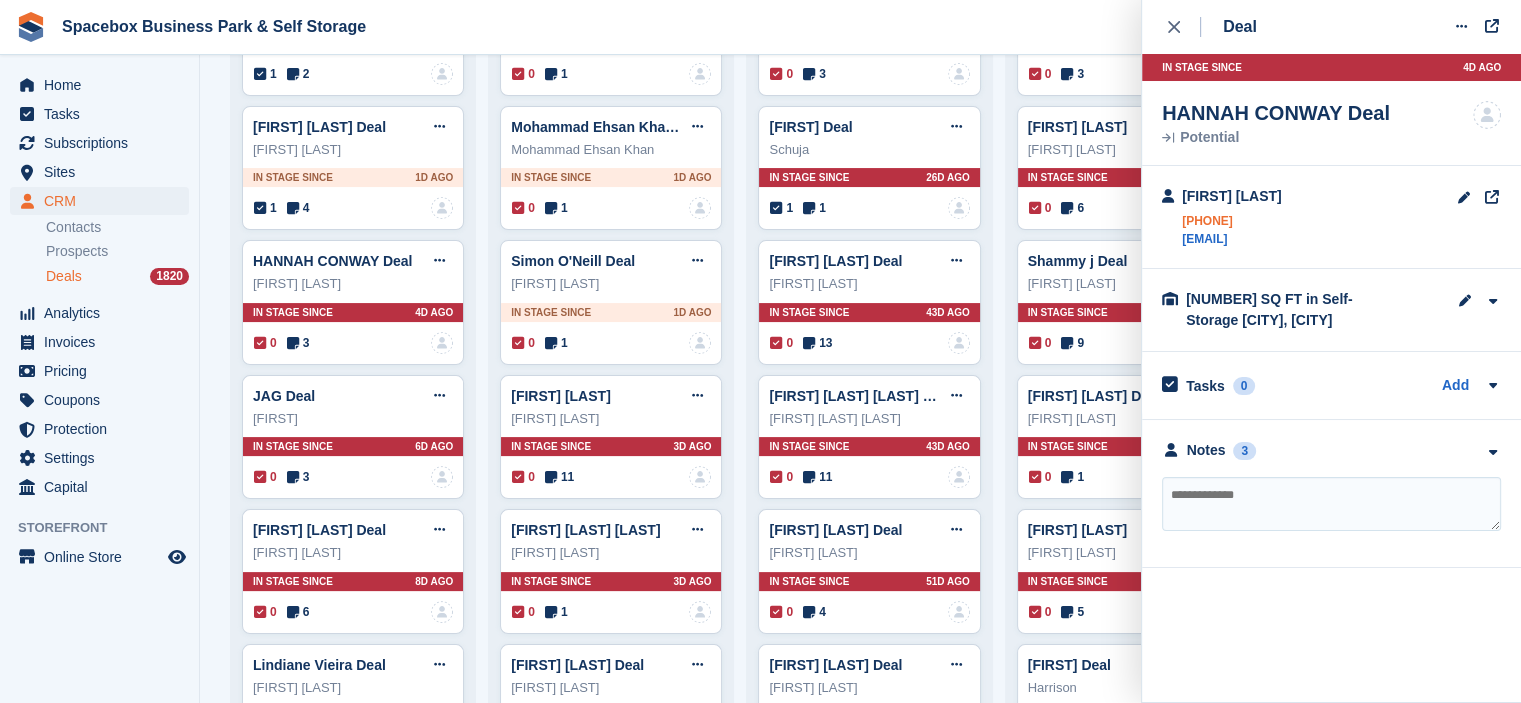 drag, startPoint x: 1180, startPoint y: 226, endPoint x: 1269, endPoint y: 223, distance: 89.050545 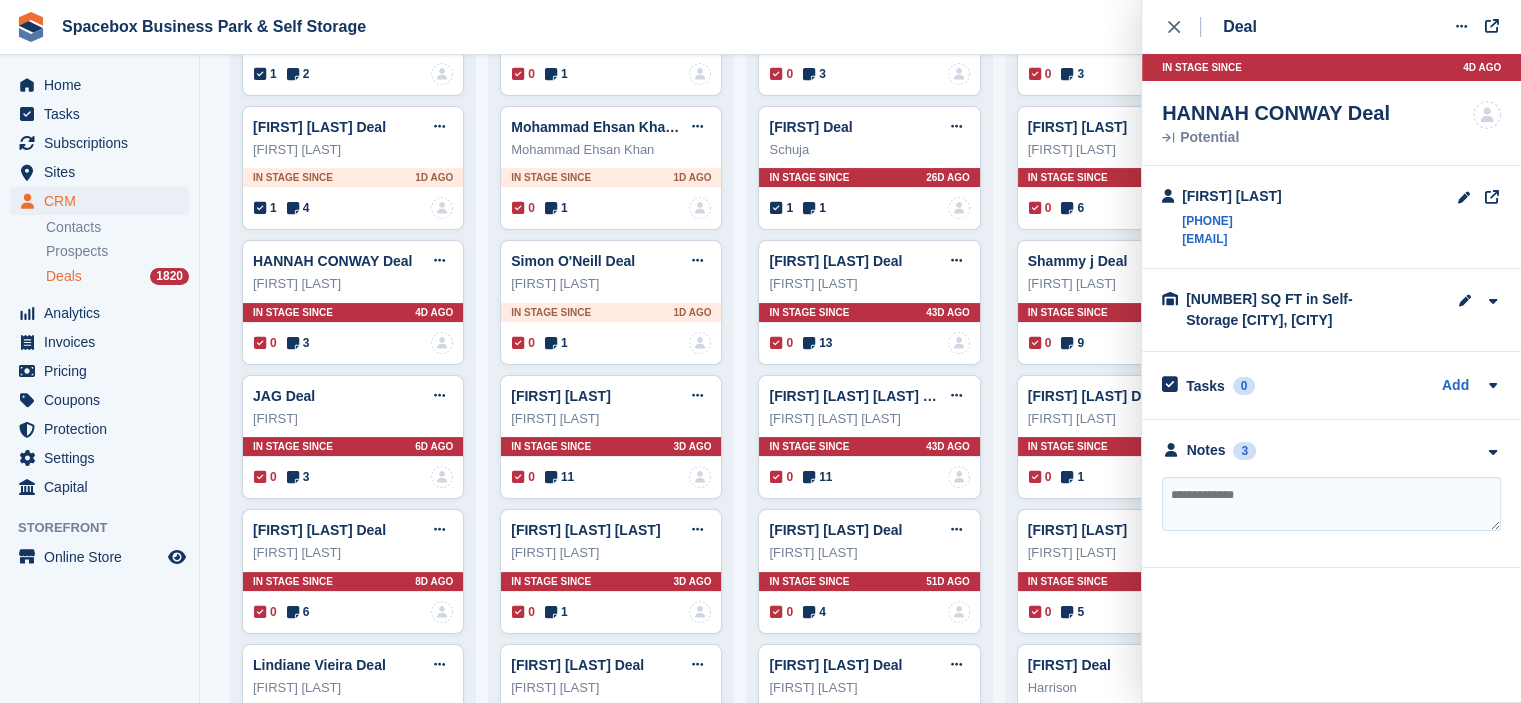 click on "Home
Tasks
Subscriptions
Subscriptions
Subscriptions
Contracts
Price increases
NEW
Contracts
Price increases
NEW
Sites
Sites
Sites
Office Space Aston, Birmingham" at bounding box center [99, 356] 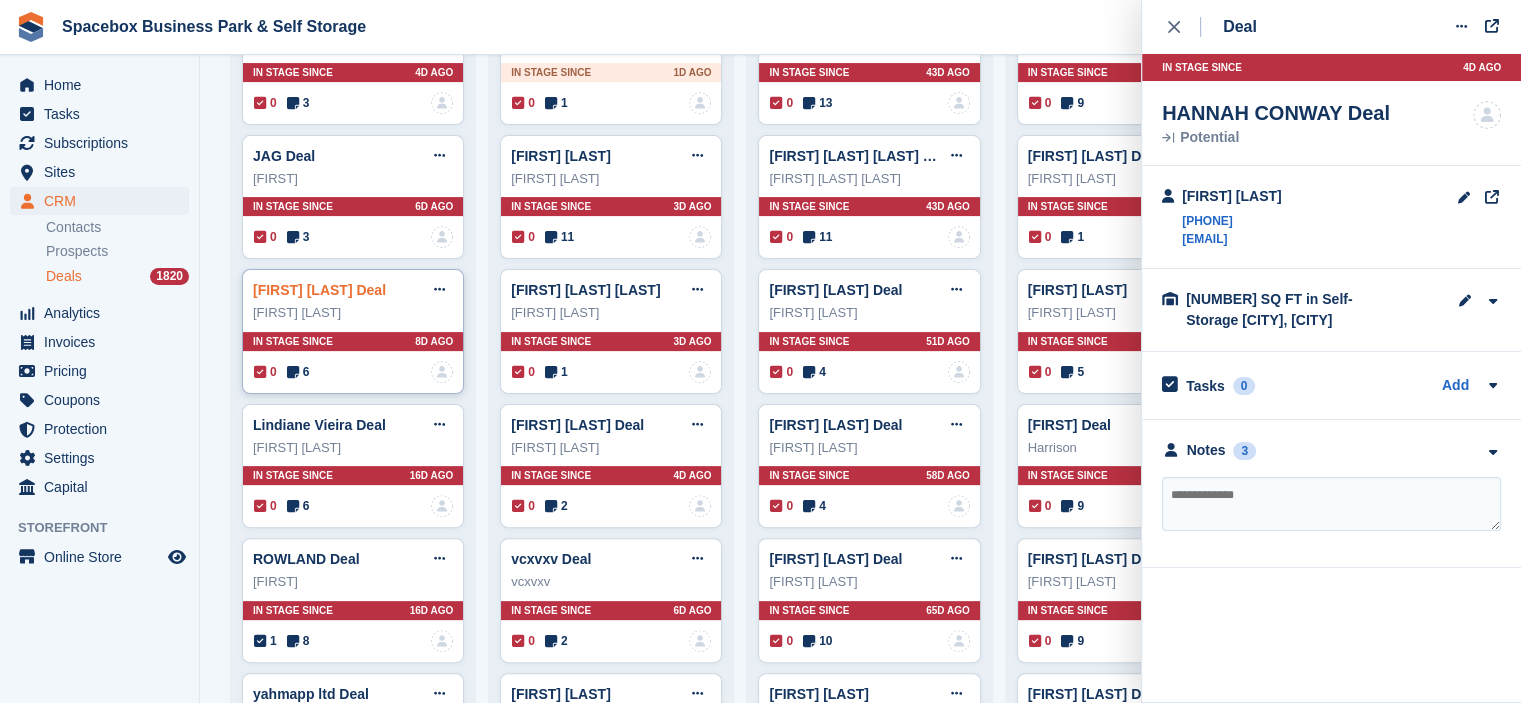scroll, scrollTop: 600, scrollLeft: 0, axis: vertical 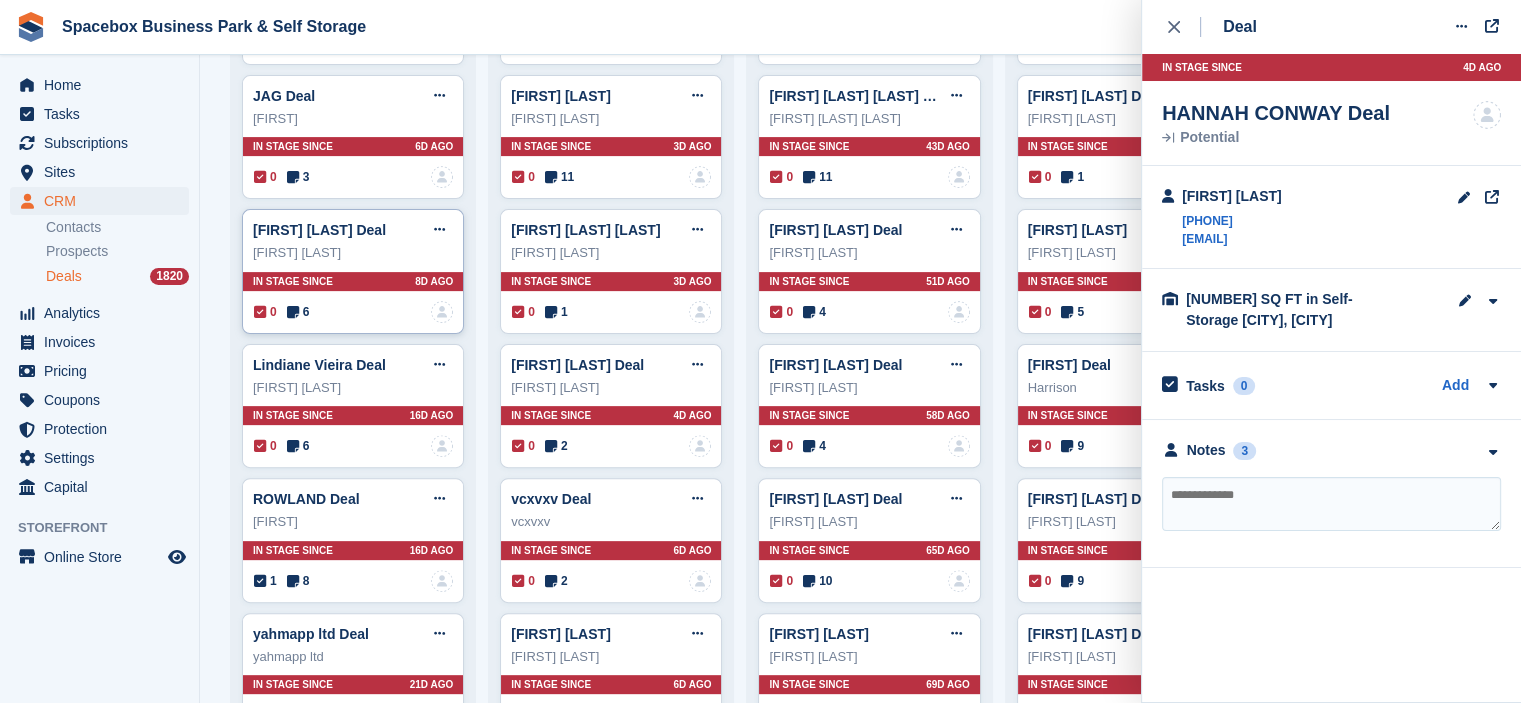 click at bounding box center [293, 312] 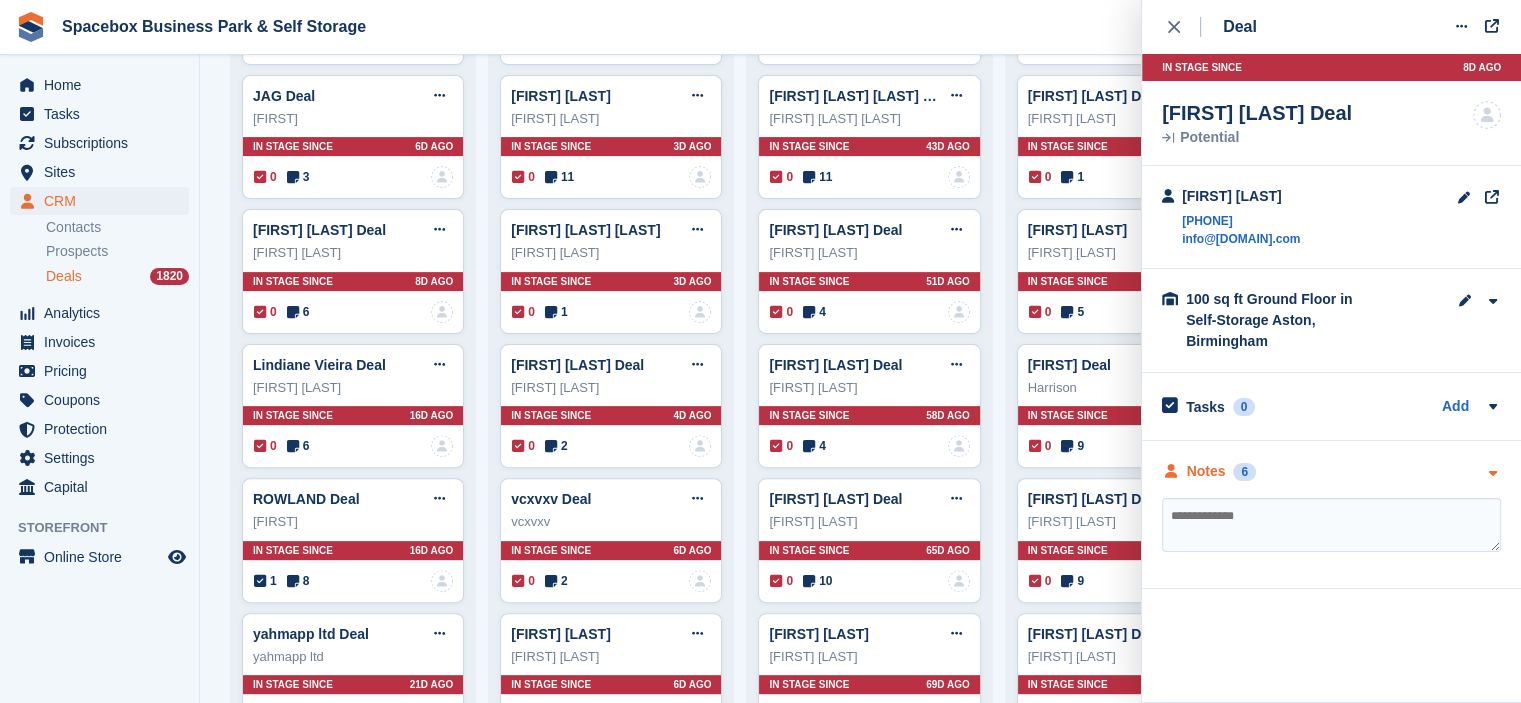 click on "Notes
6" at bounding box center (1209, 471) 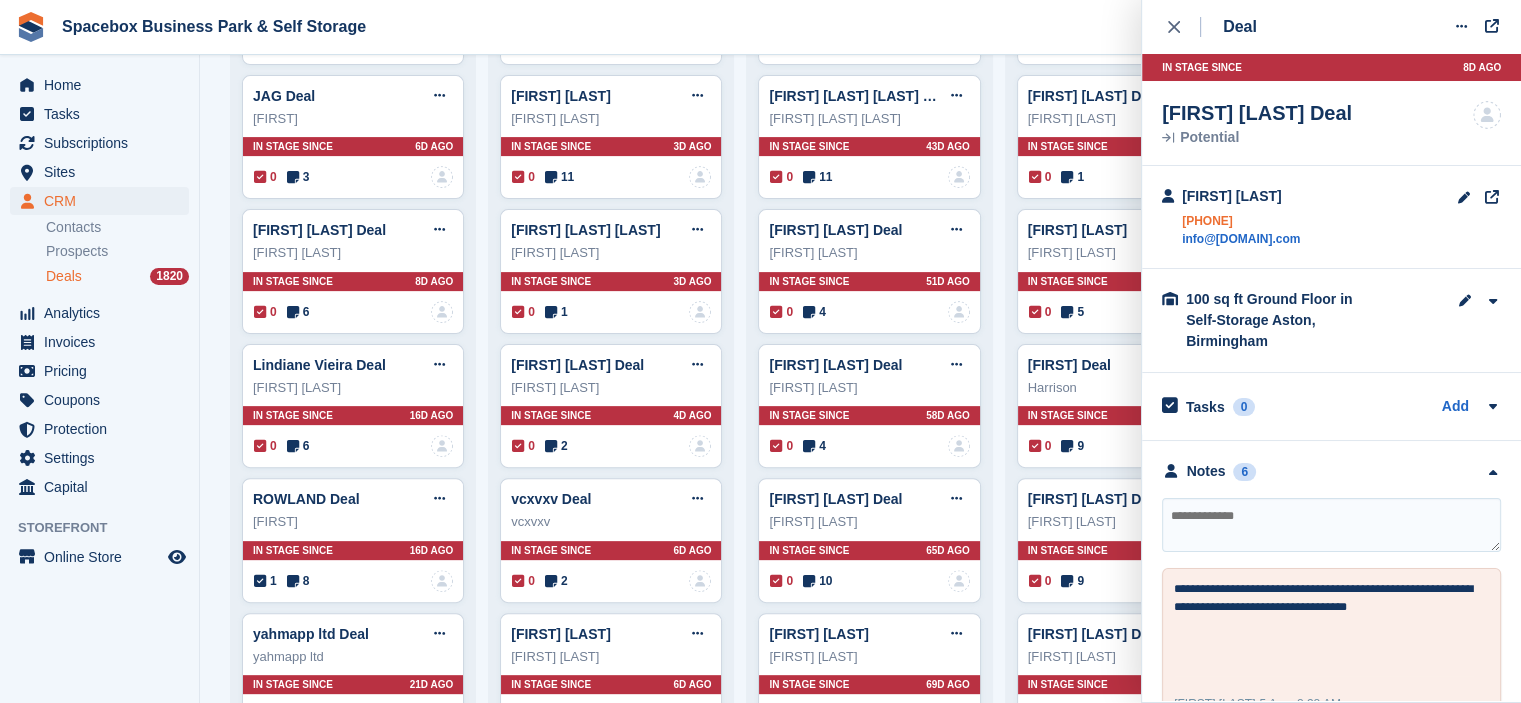 drag, startPoint x: 1180, startPoint y: 223, endPoint x: 1276, endPoint y: 215, distance: 96.332756 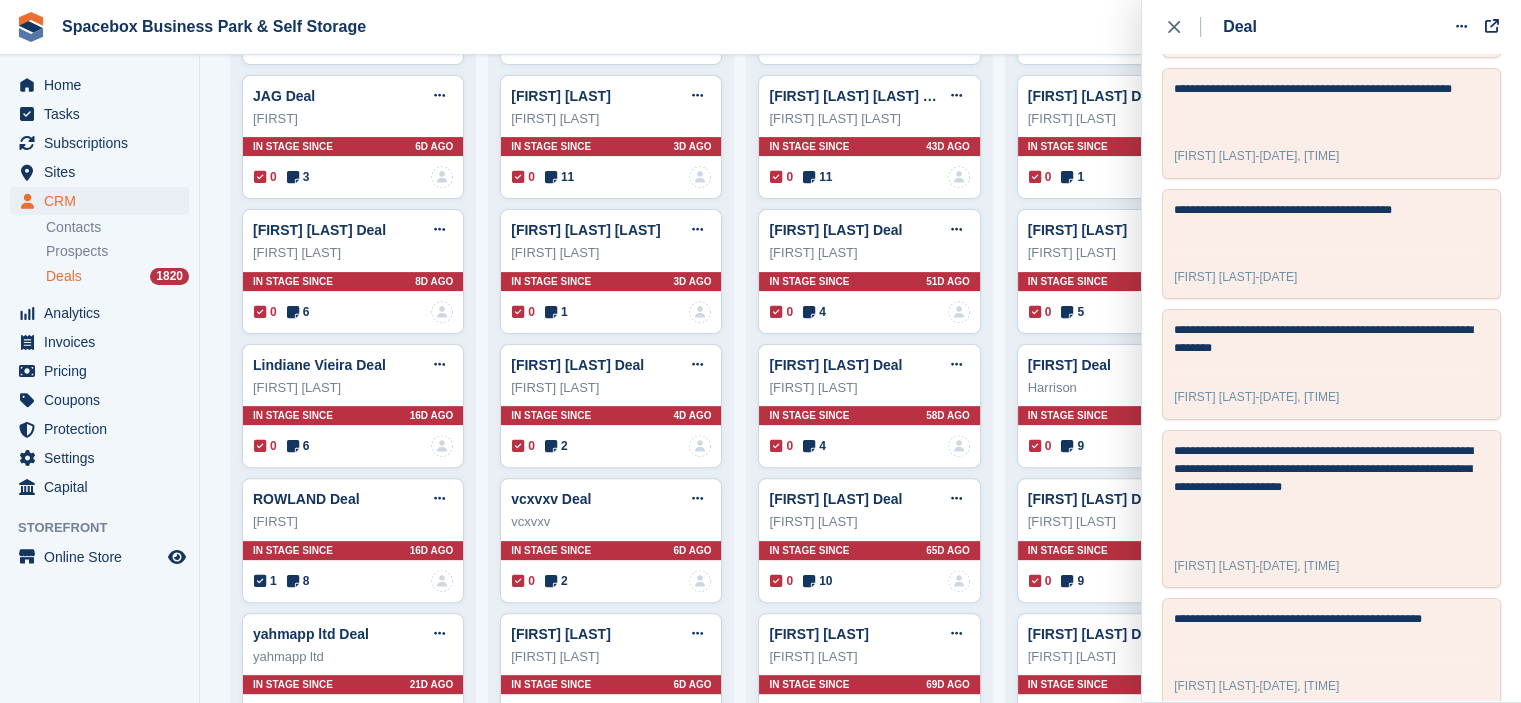 scroll, scrollTop: 671, scrollLeft: 0, axis: vertical 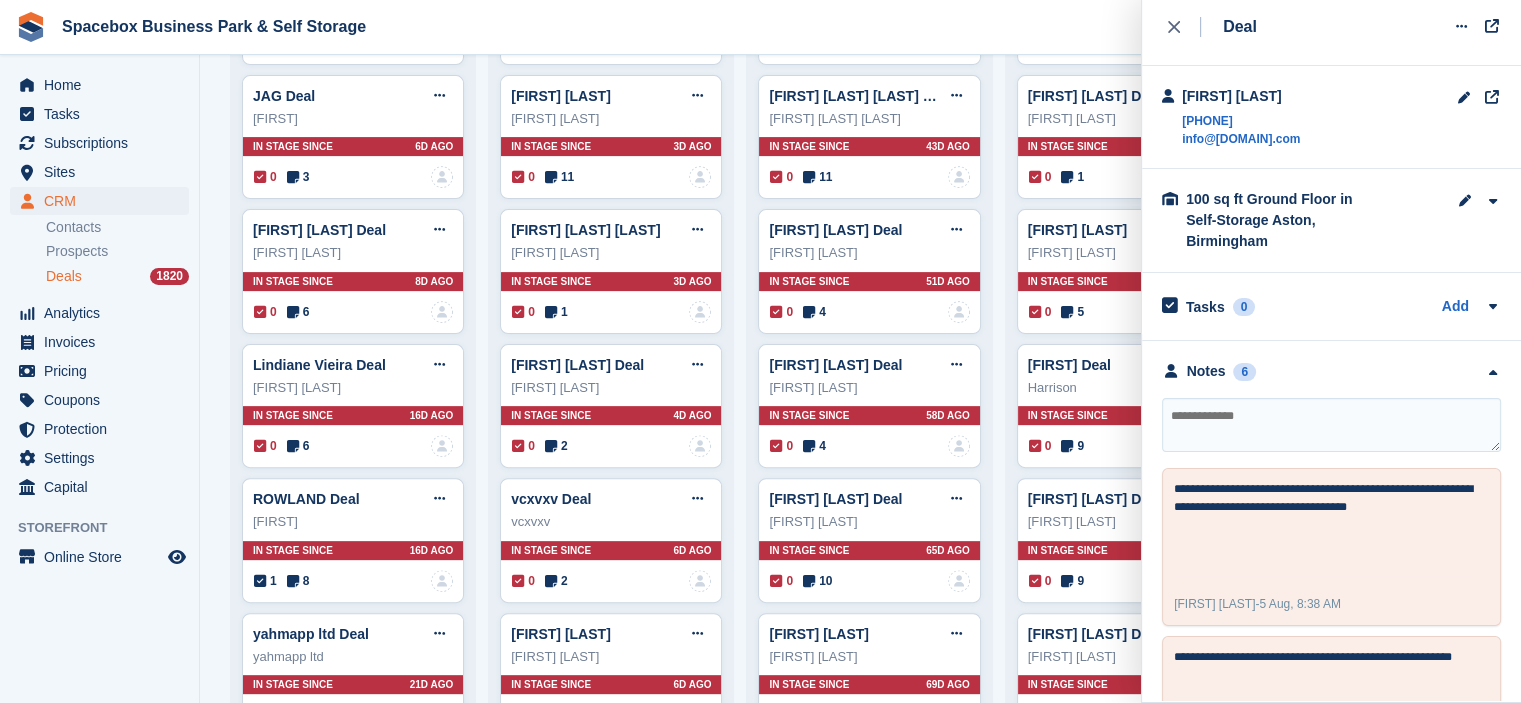 click at bounding box center [1331, 425] 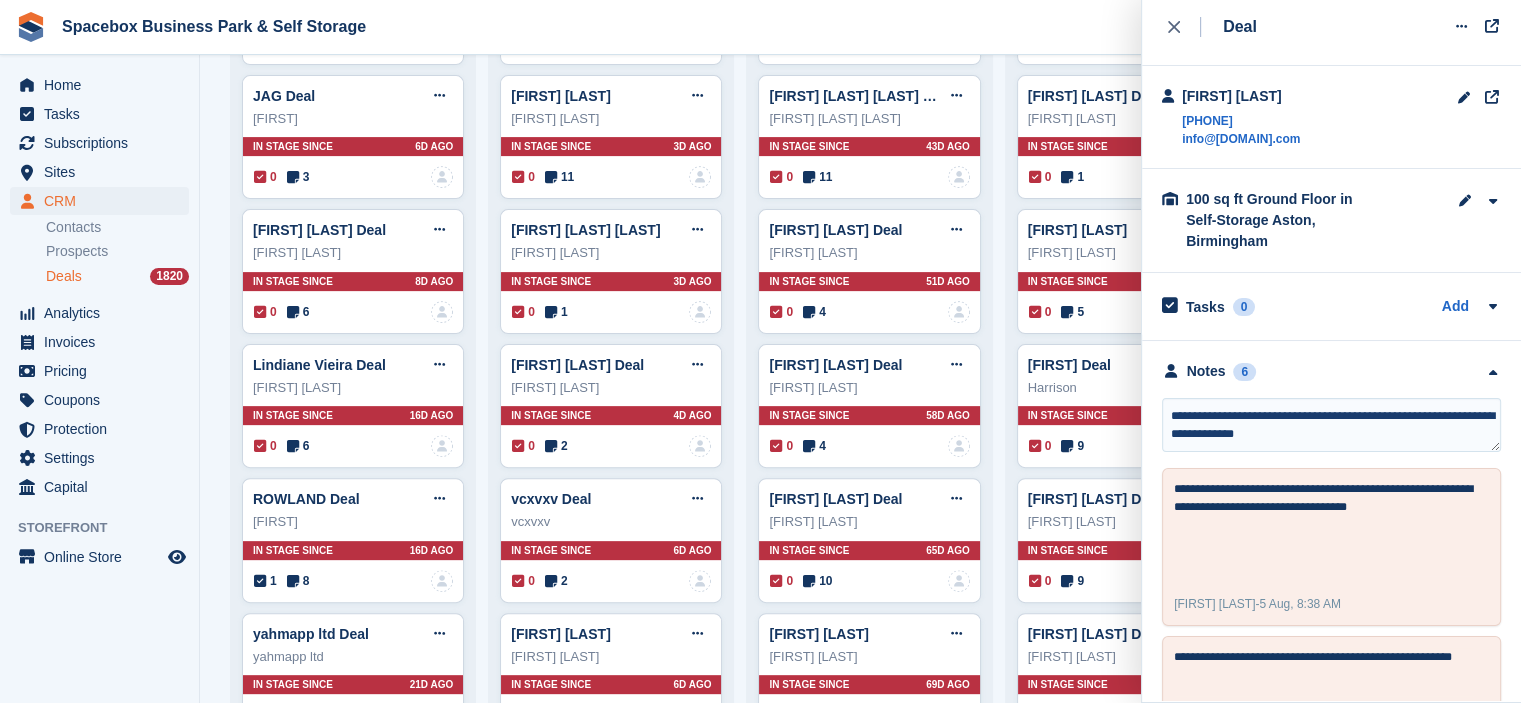 type on "**********" 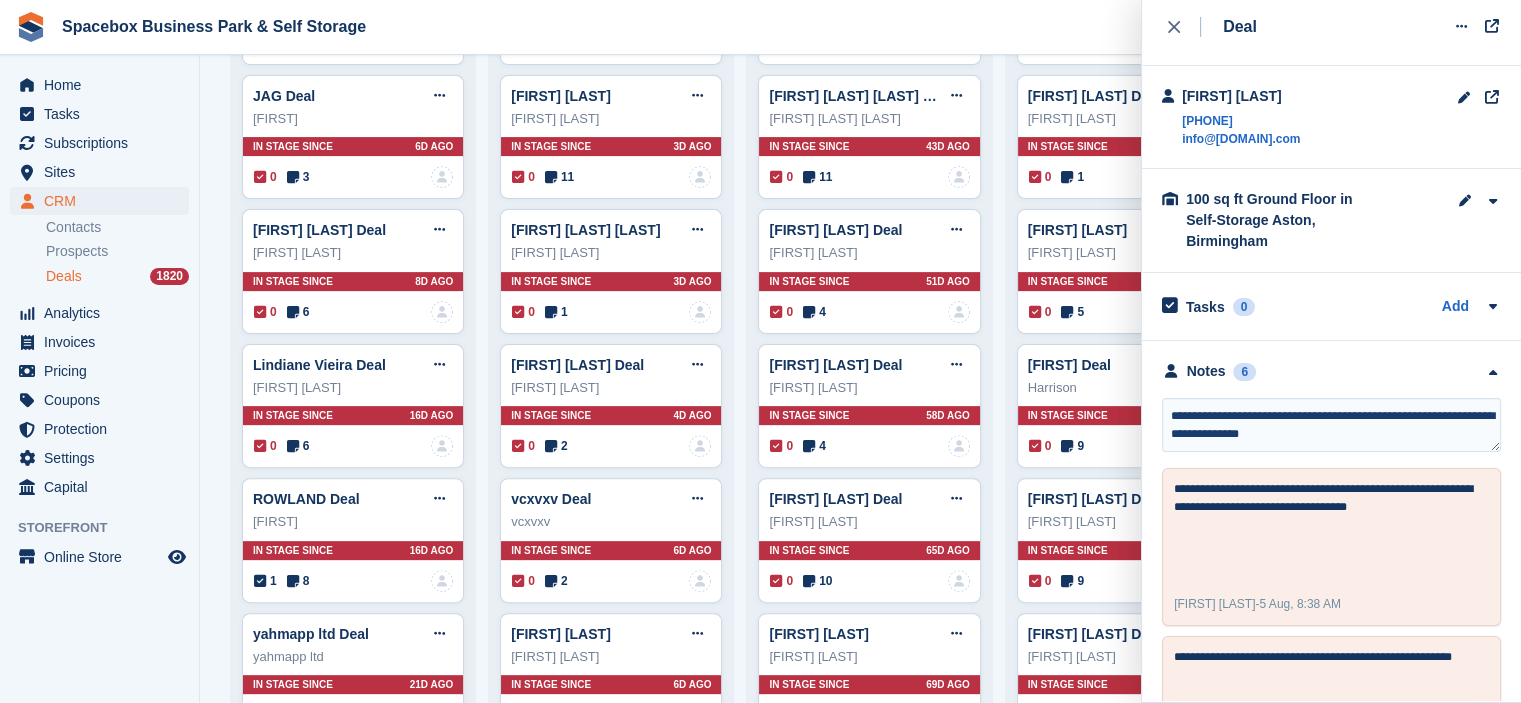 type 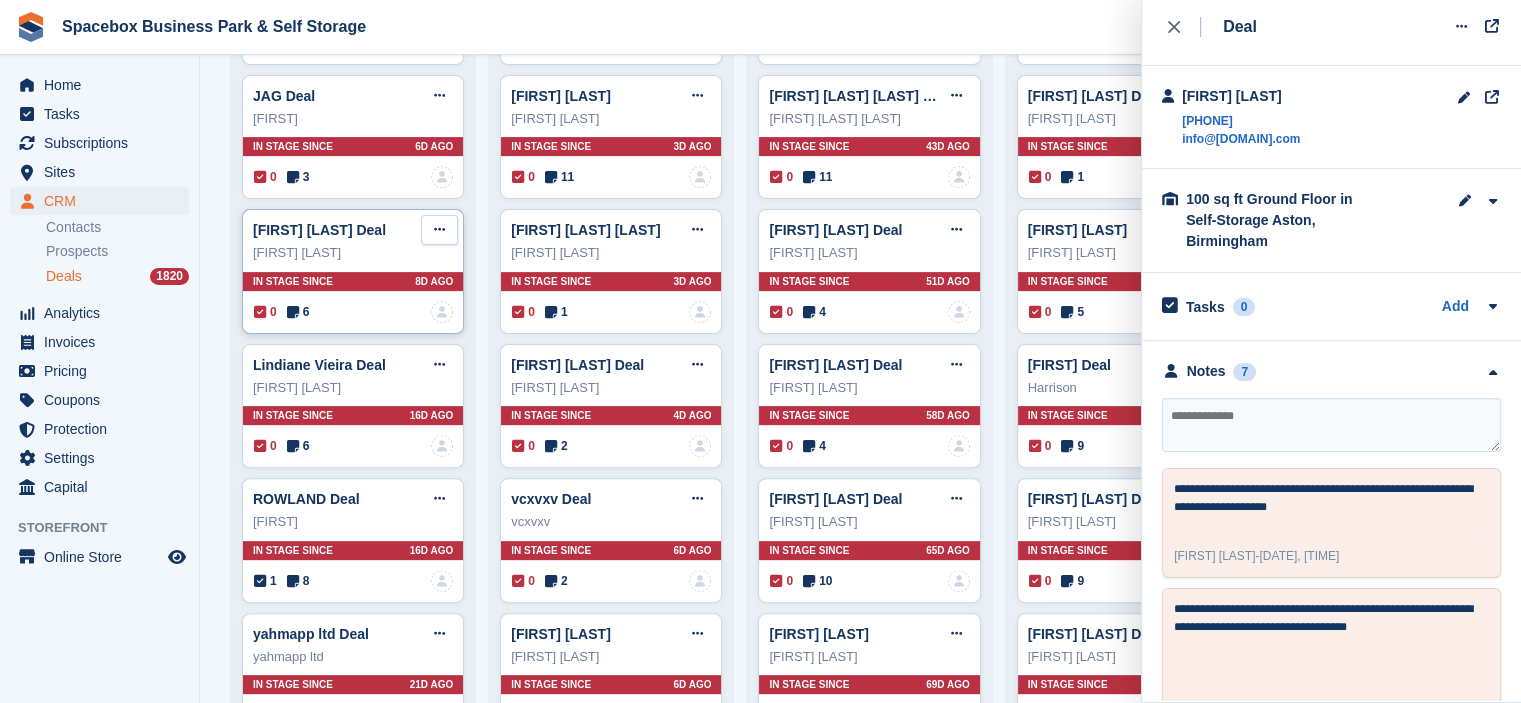 click at bounding box center (439, 230) 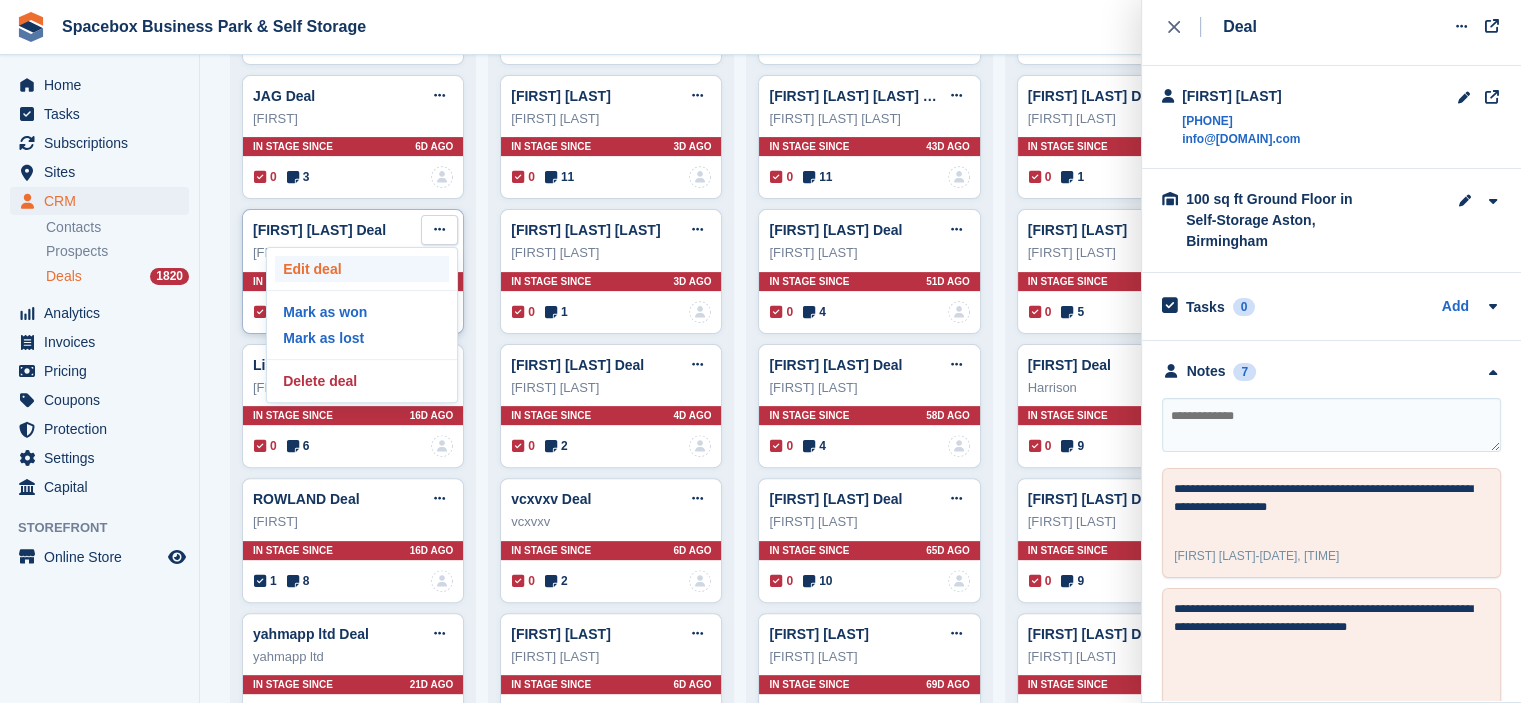 click on "Edit deal" at bounding box center (362, 269) 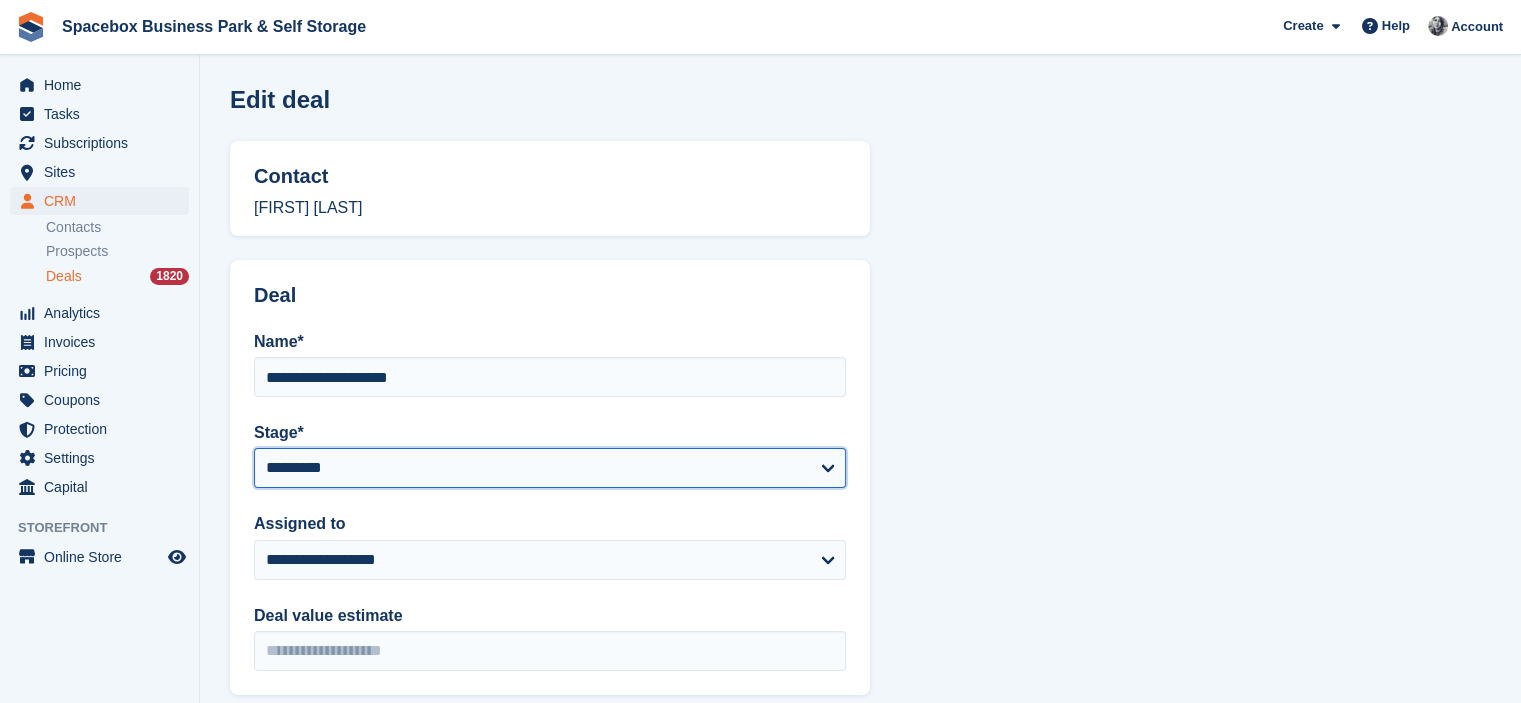 click on "**********" at bounding box center [550, 468] 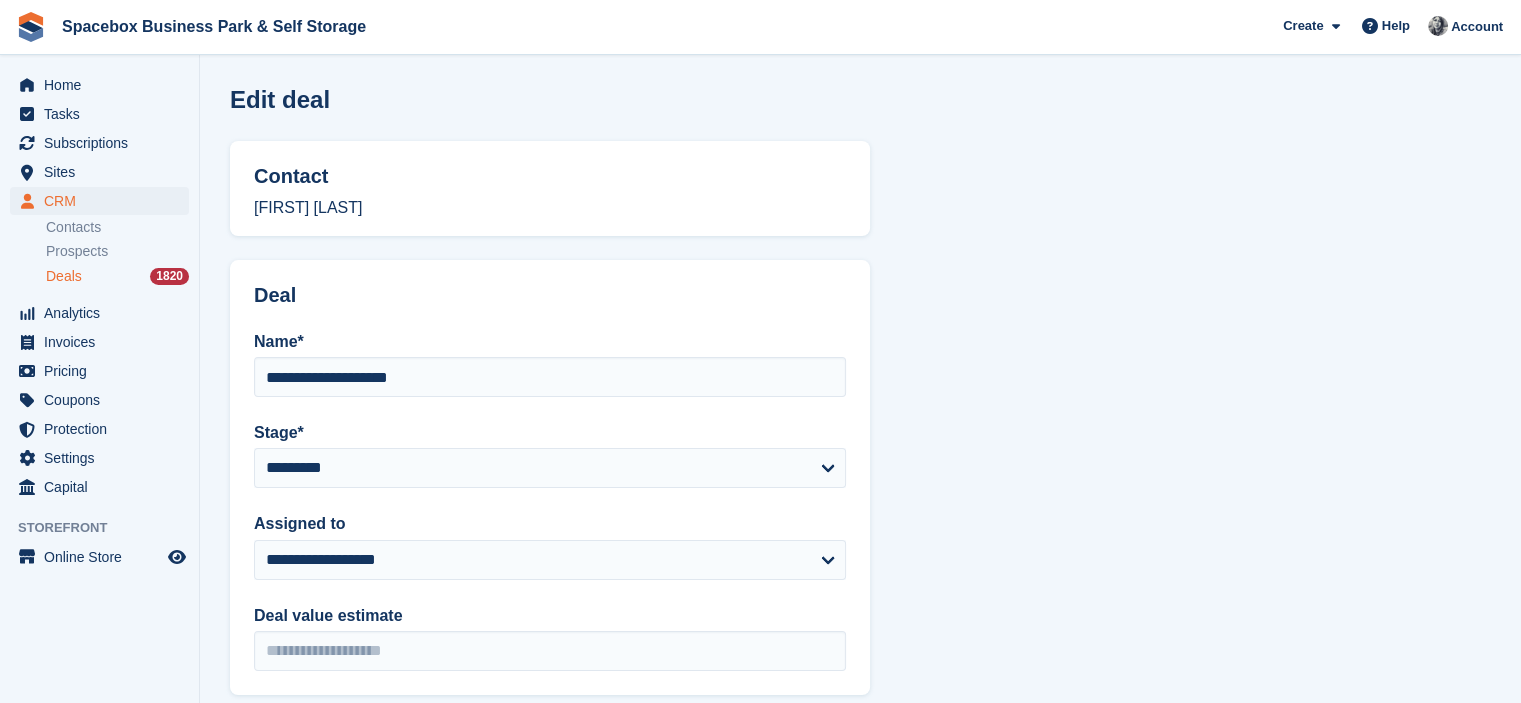 click on "Deal value estimate" at bounding box center (550, 616) 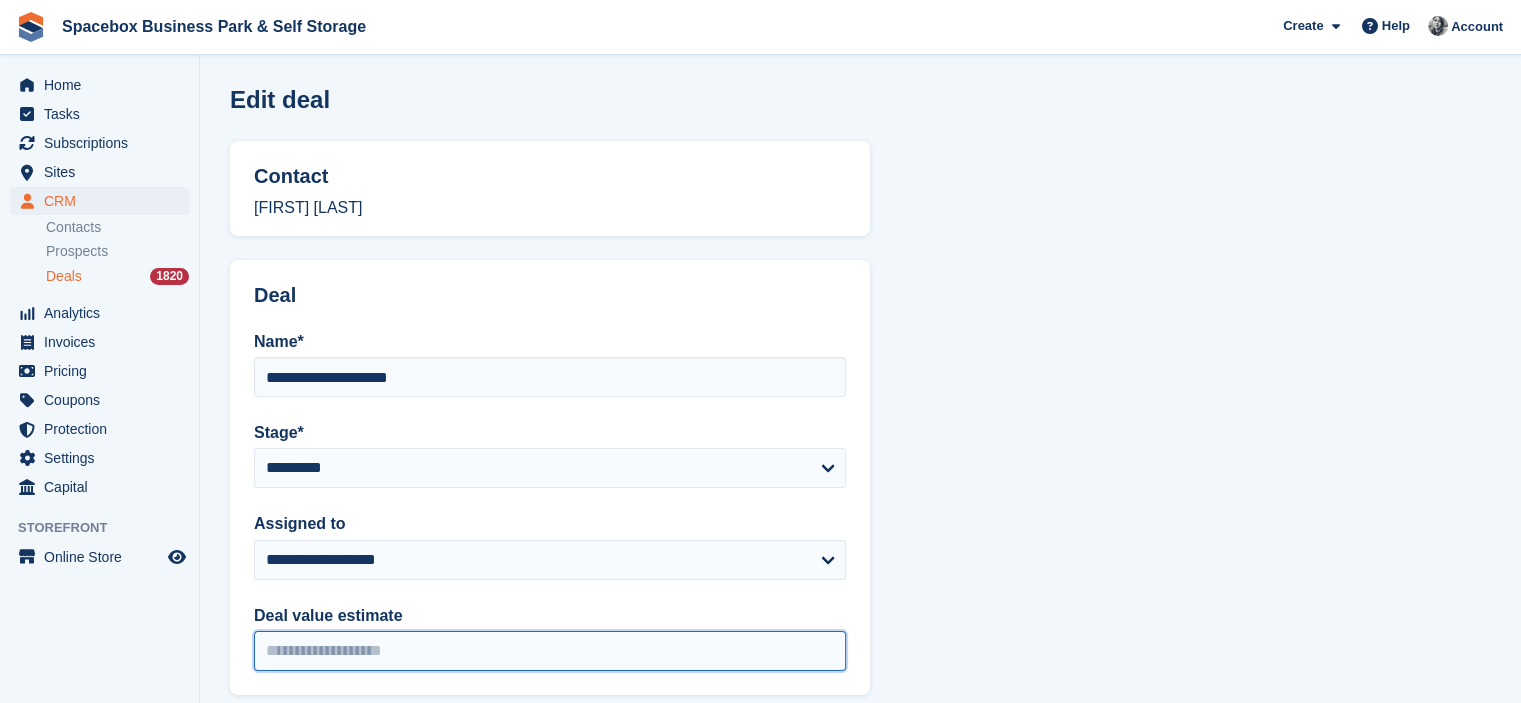 click on "Deal value estimate" at bounding box center (550, 651) 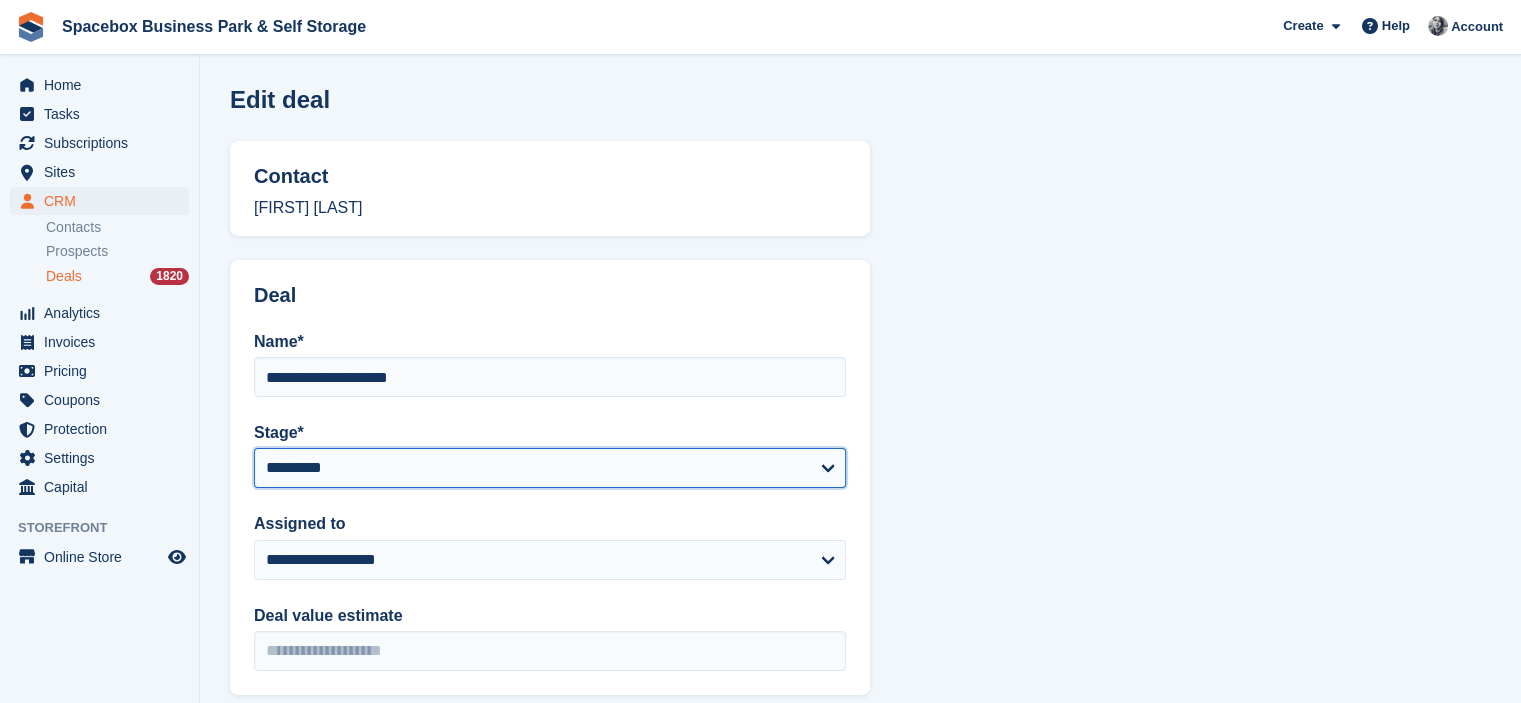 drag, startPoint x: 438, startPoint y: 471, endPoint x: 436, endPoint y: 485, distance: 14.142136 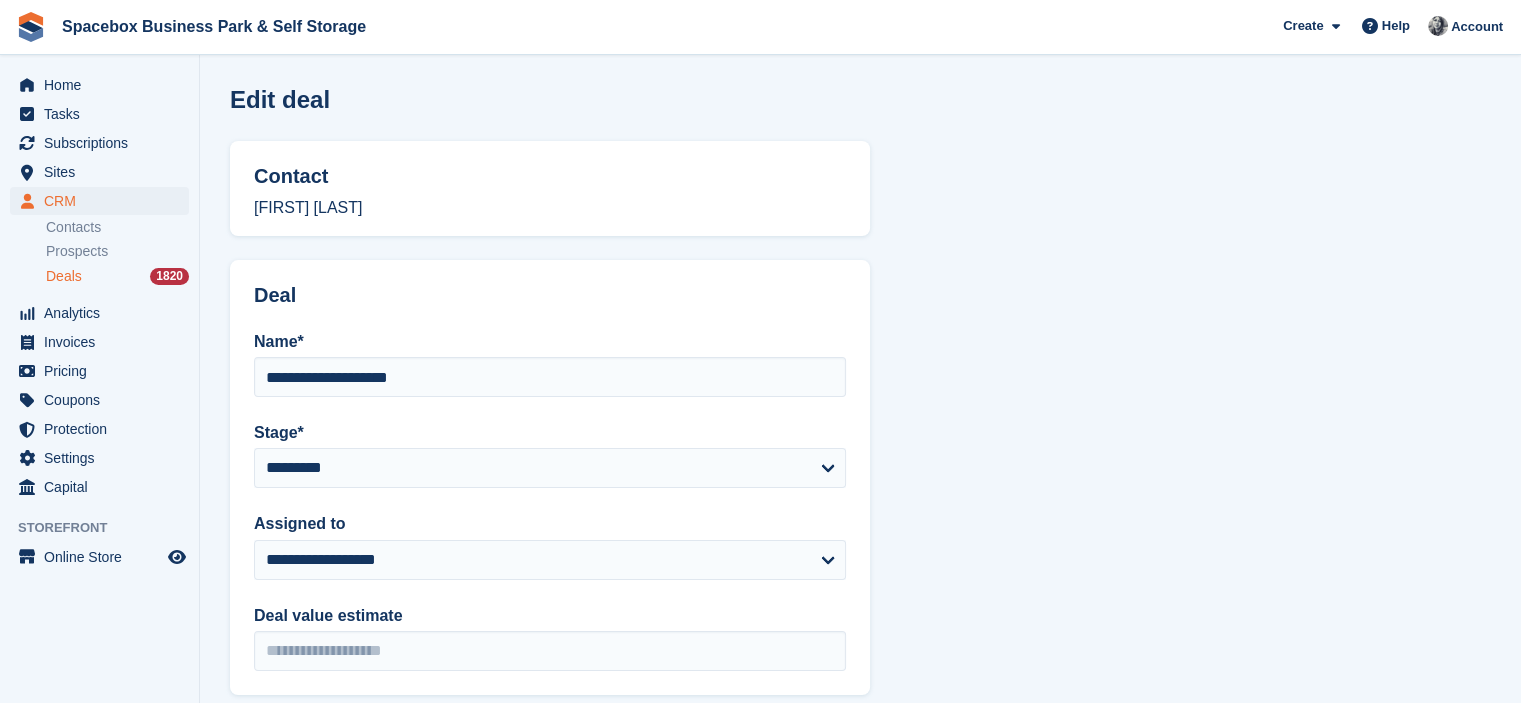 click on "**********" at bounding box center [860, 636] 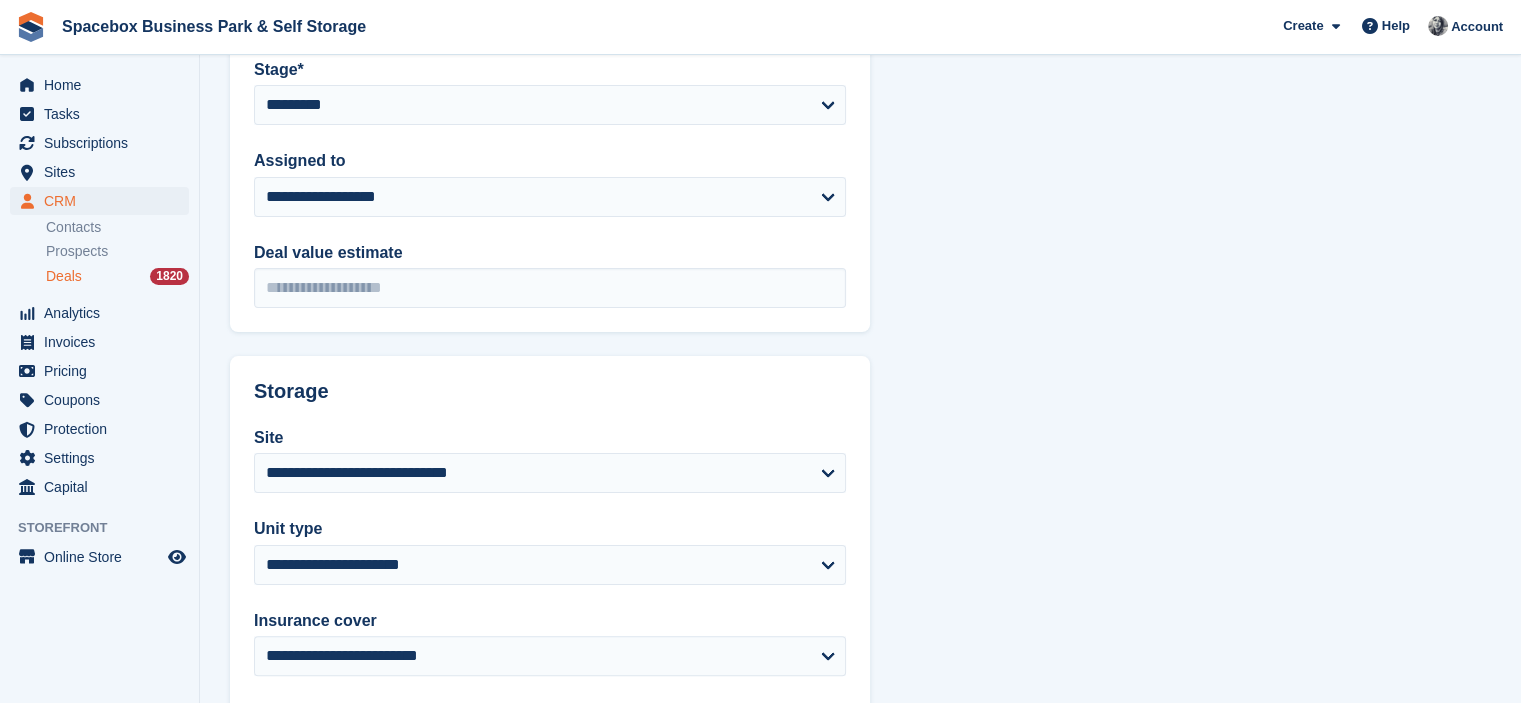 scroll, scrollTop: 568, scrollLeft: 0, axis: vertical 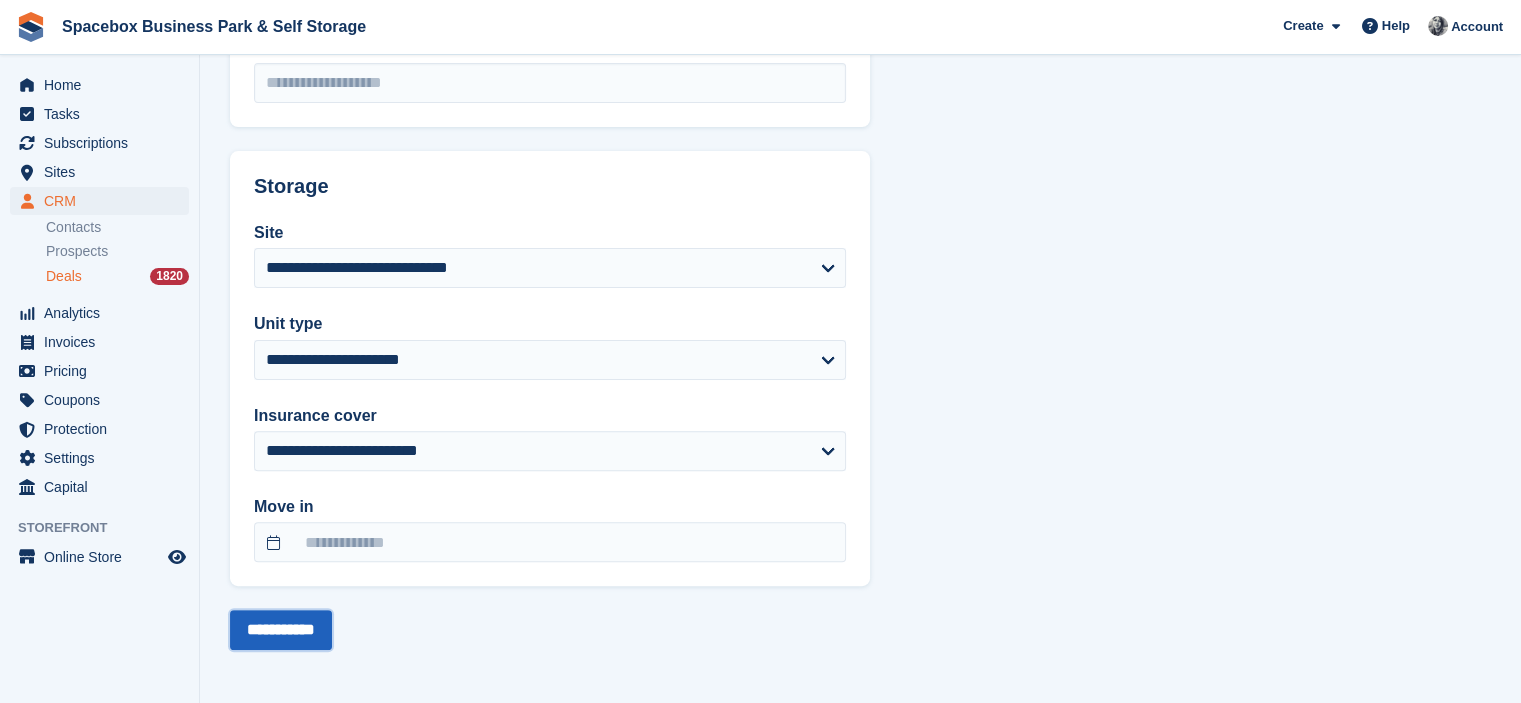 click on "**********" at bounding box center [281, 630] 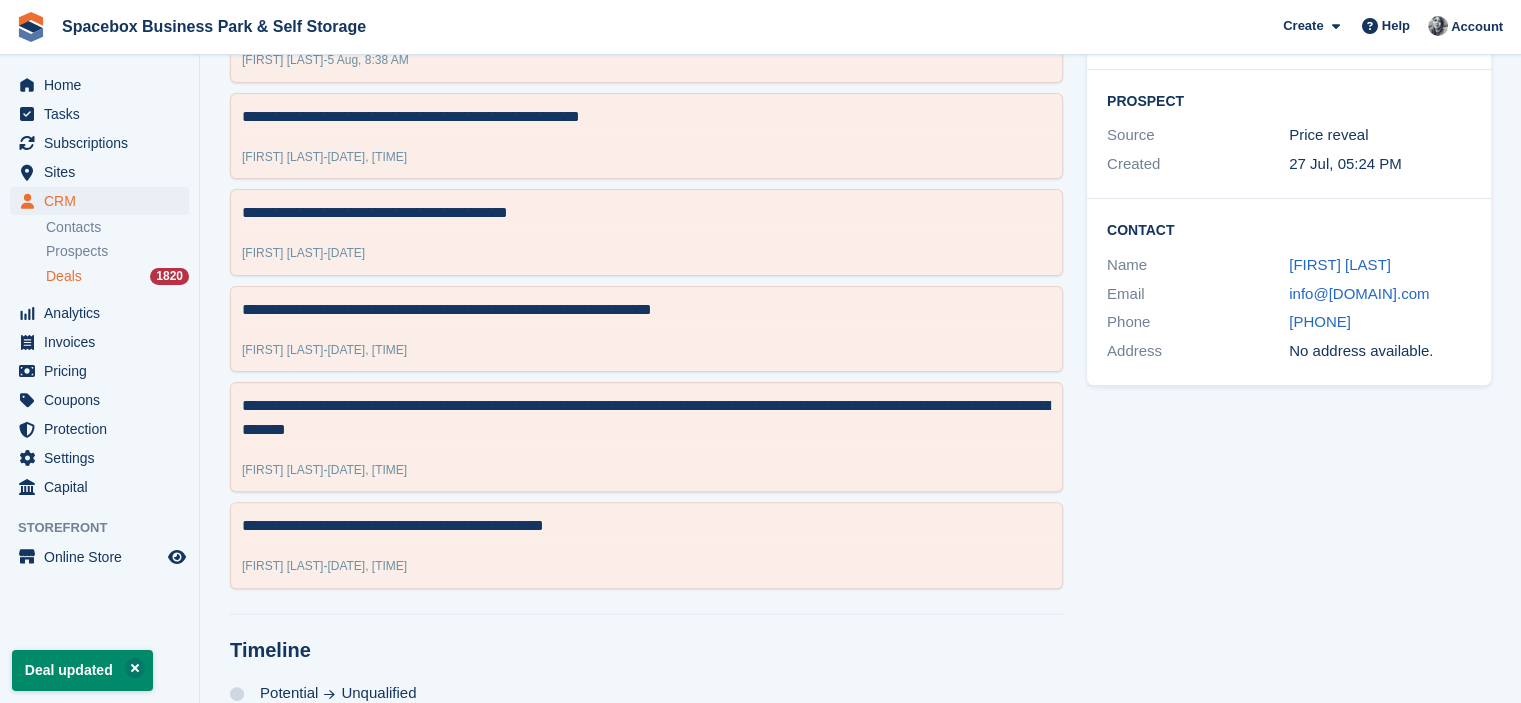 scroll, scrollTop: 0, scrollLeft: 0, axis: both 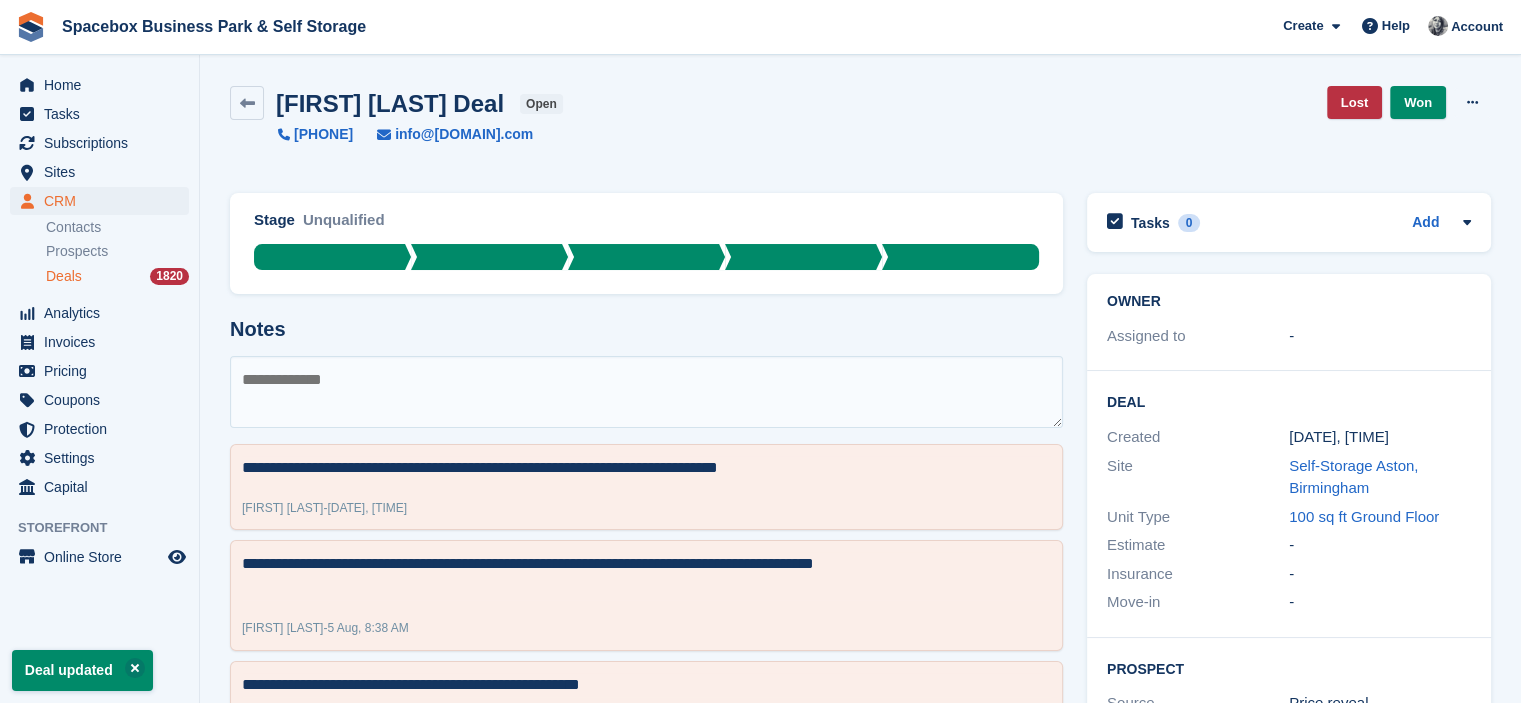 click on "Deals
1820" at bounding box center (122, 276) 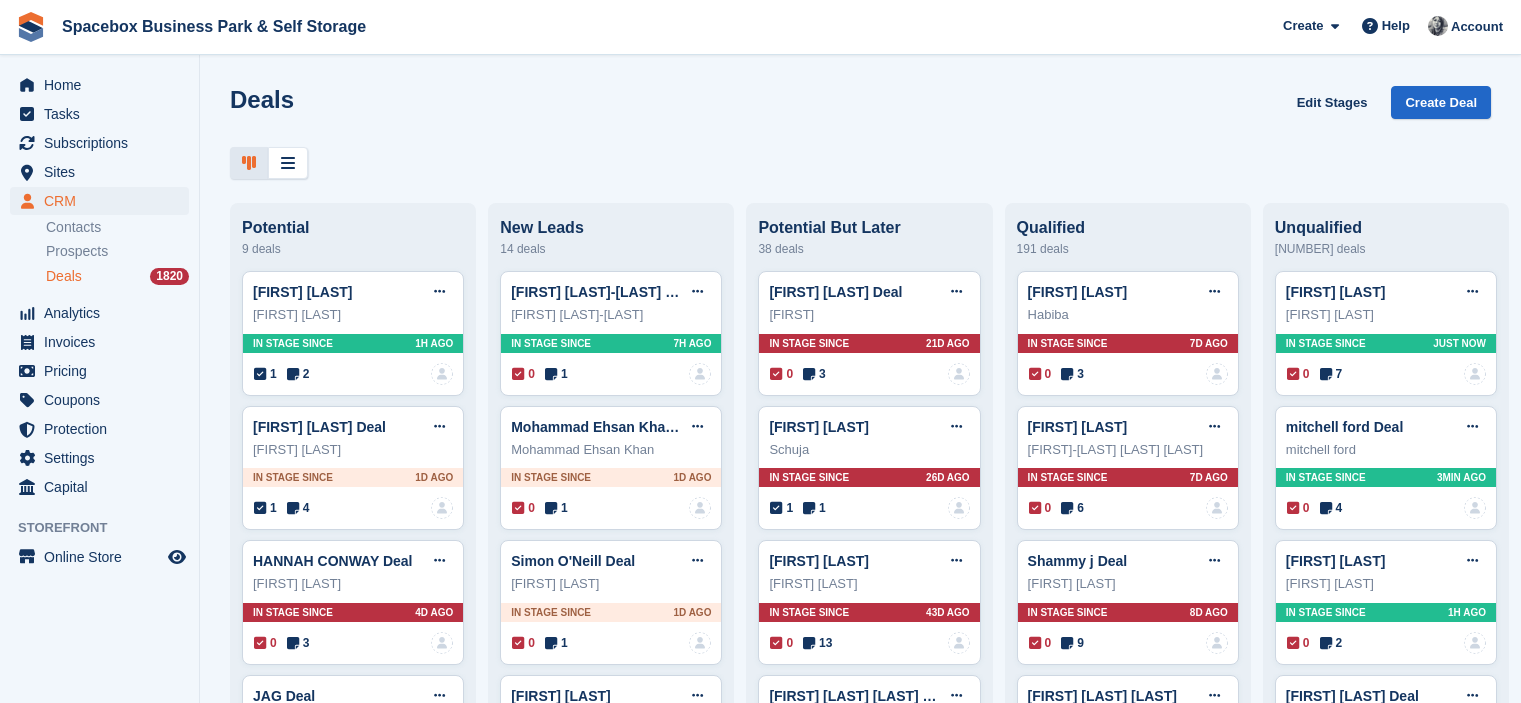 scroll, scrollTop: 0, scrollLeft: 0, axis: both 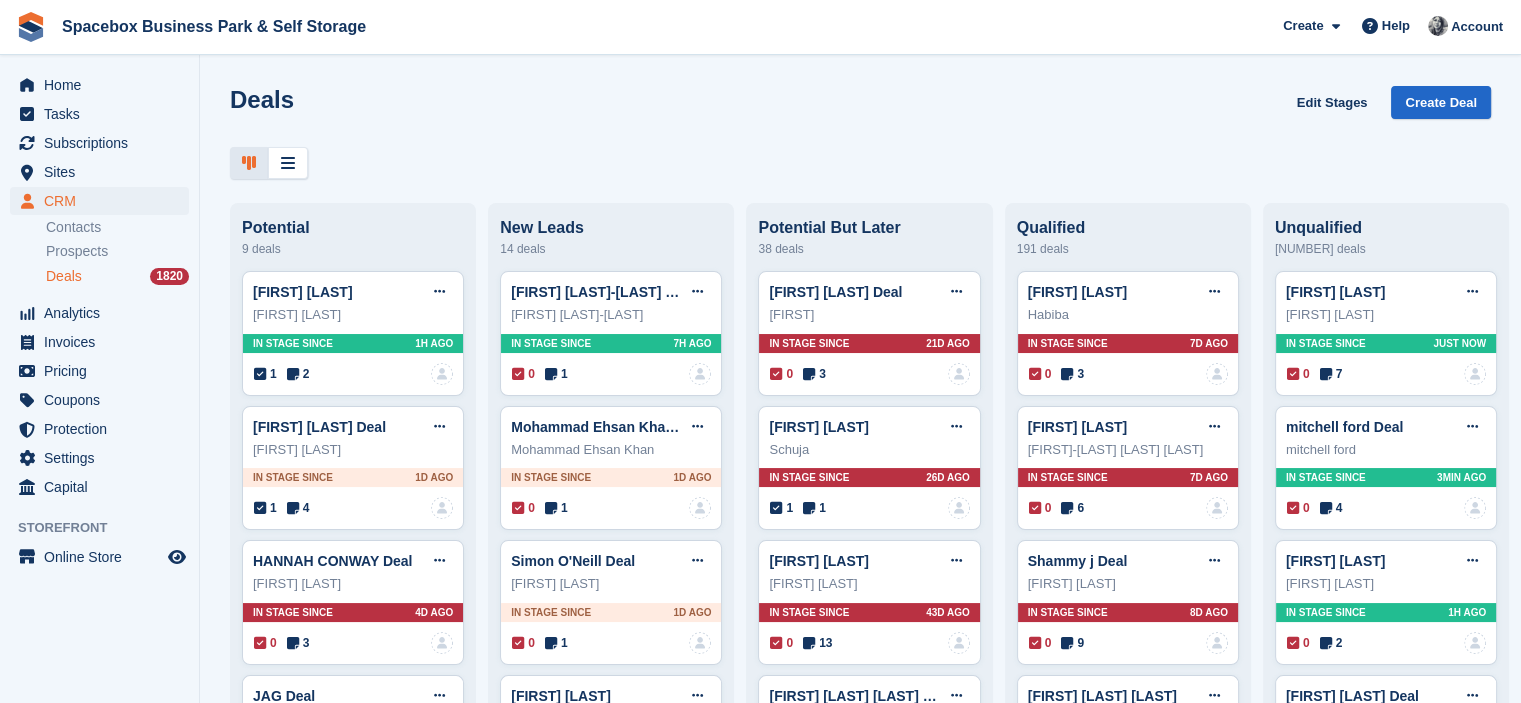 click on "Deals
Edit Stages
Create Deal
Potential
9 deals
[FIRST] [LAST]
Edit deal
Mark as won
Mark as lost
Delete deal
[FIRST] [LAST]
In stage since 1H AGO
1
2
No one is assigned to this deal
[FIRST] [LAST]
Edit deal" at bounding box center [860, 351] 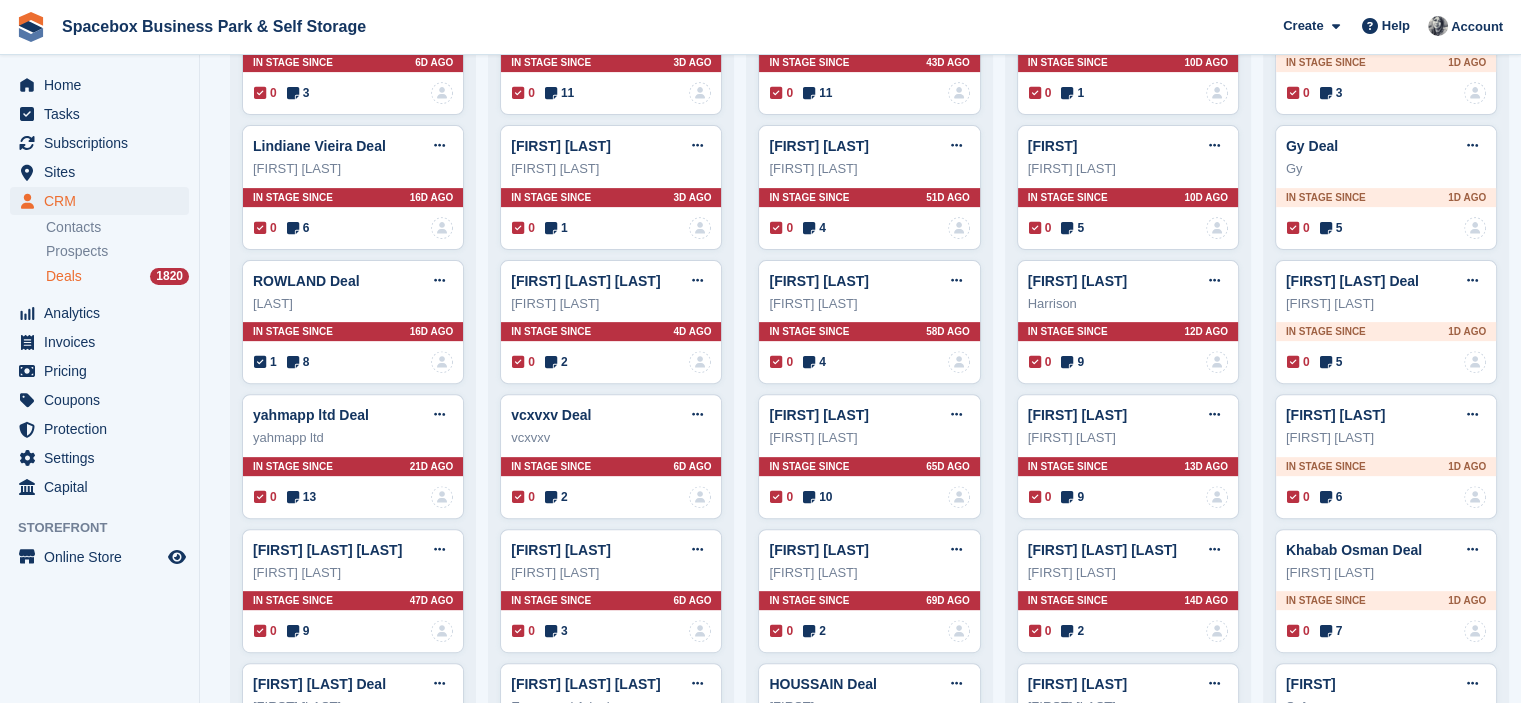scroll, scrollTop: 700, scrollLeft: 0, axis: vertical 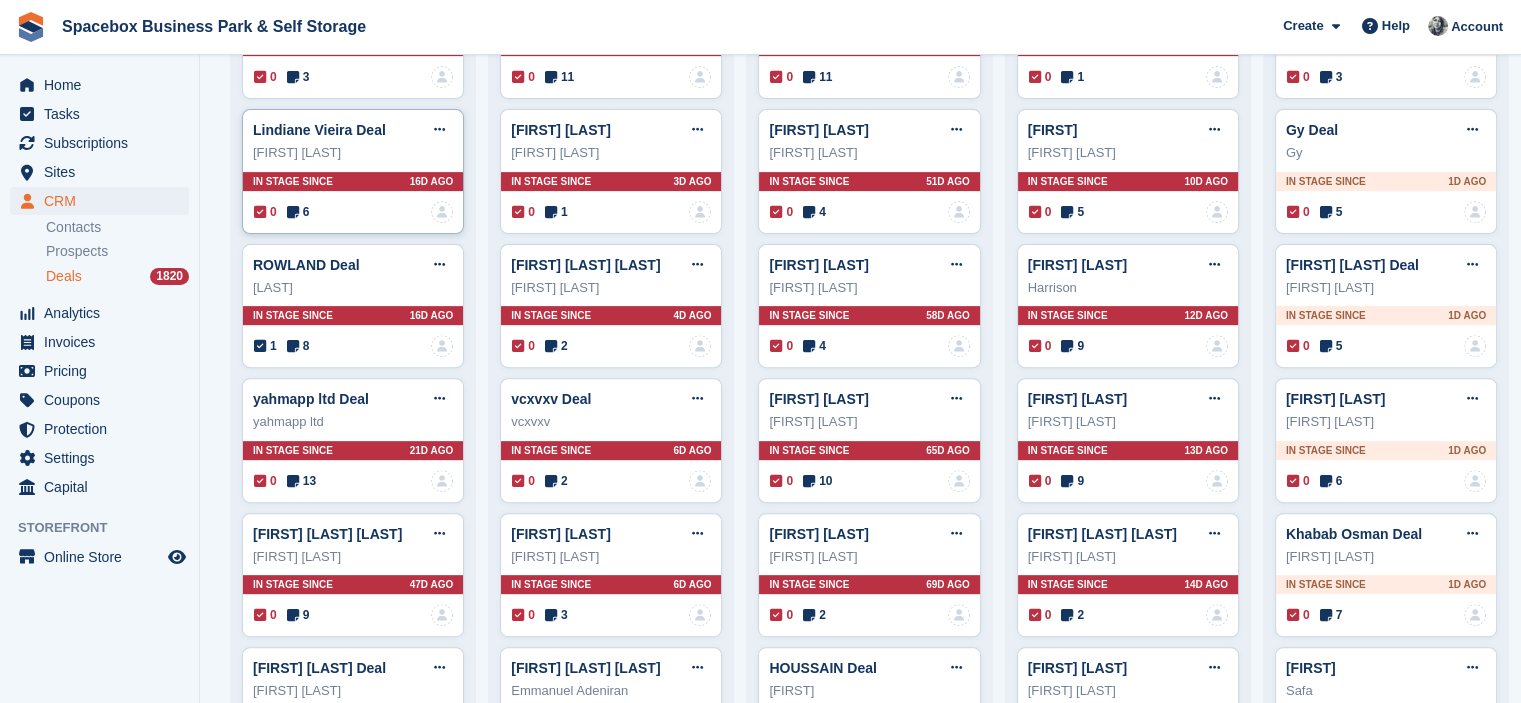 click at bounding box center [293, 212] 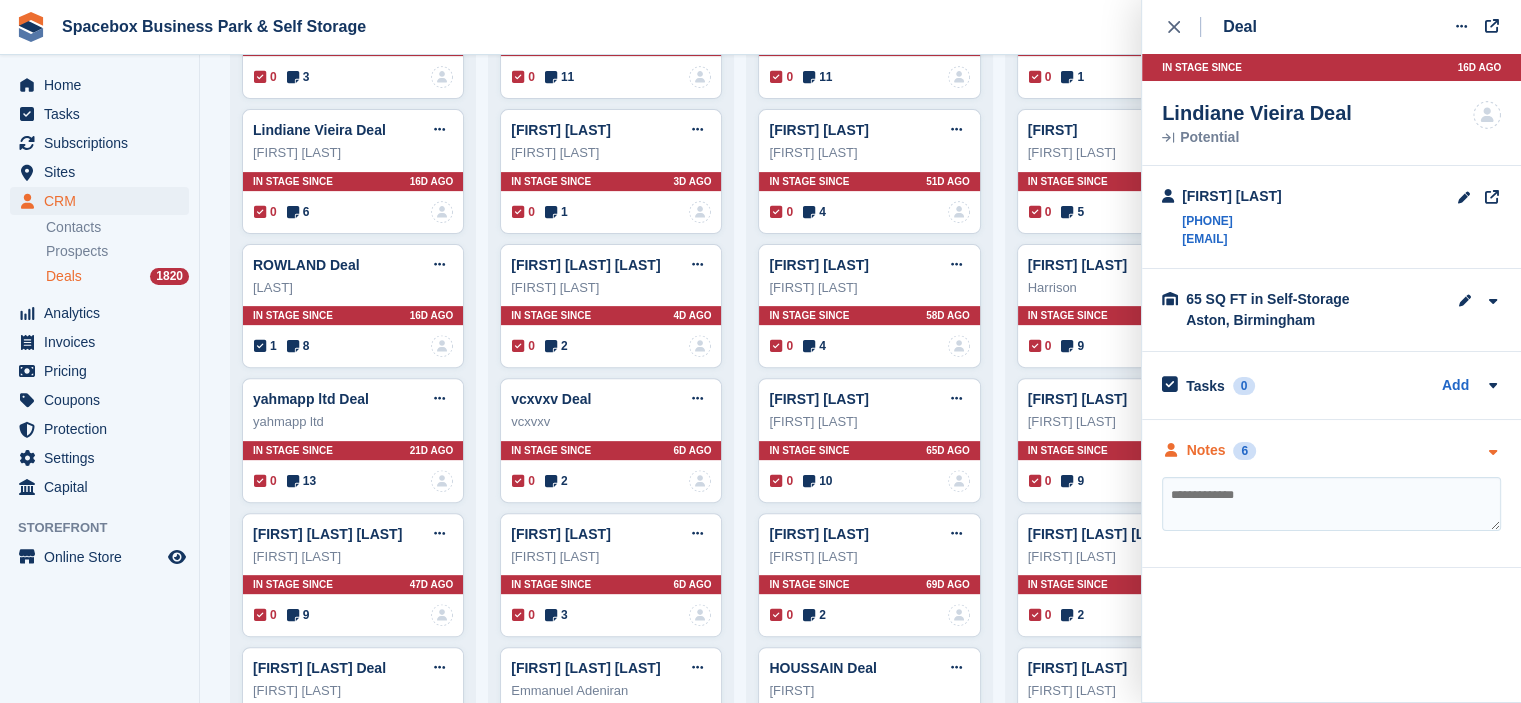 click on "Notes
6" at bounding box center (1331, 450) 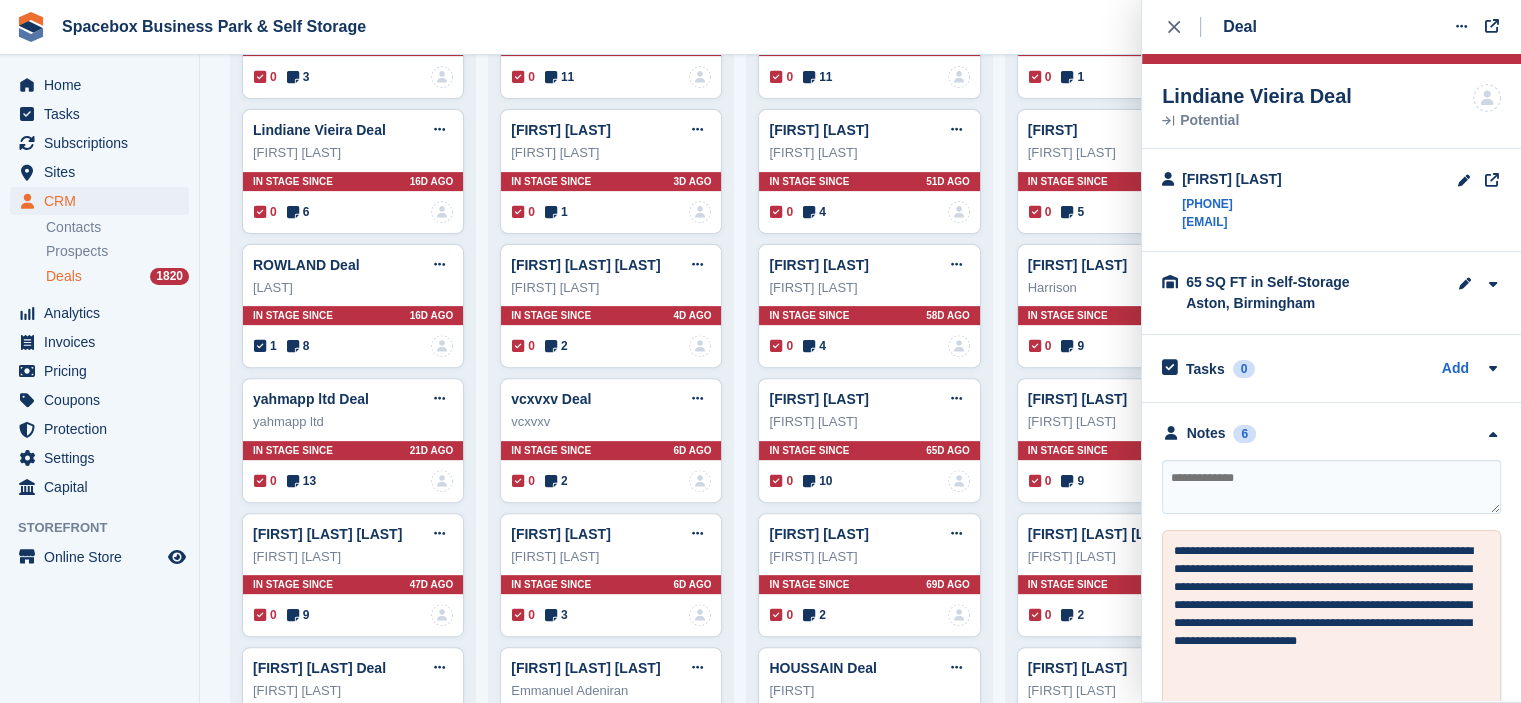scroll, scrollTop: 0, scrollLeft: 0, axis: both 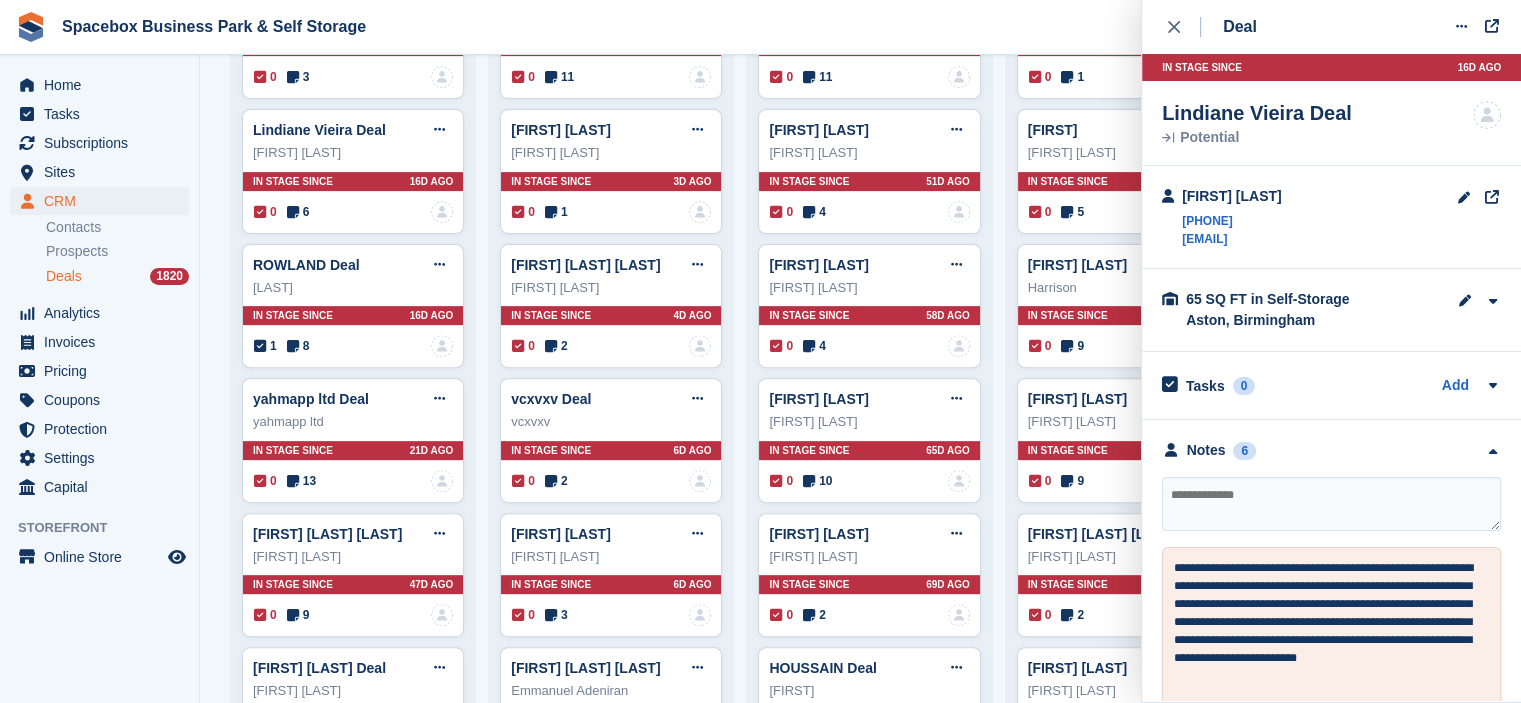 drag, startPoint x: 1178, startPoint y: 223, endPoint x: 1276, endPoint y: 219, distance: 98.0816 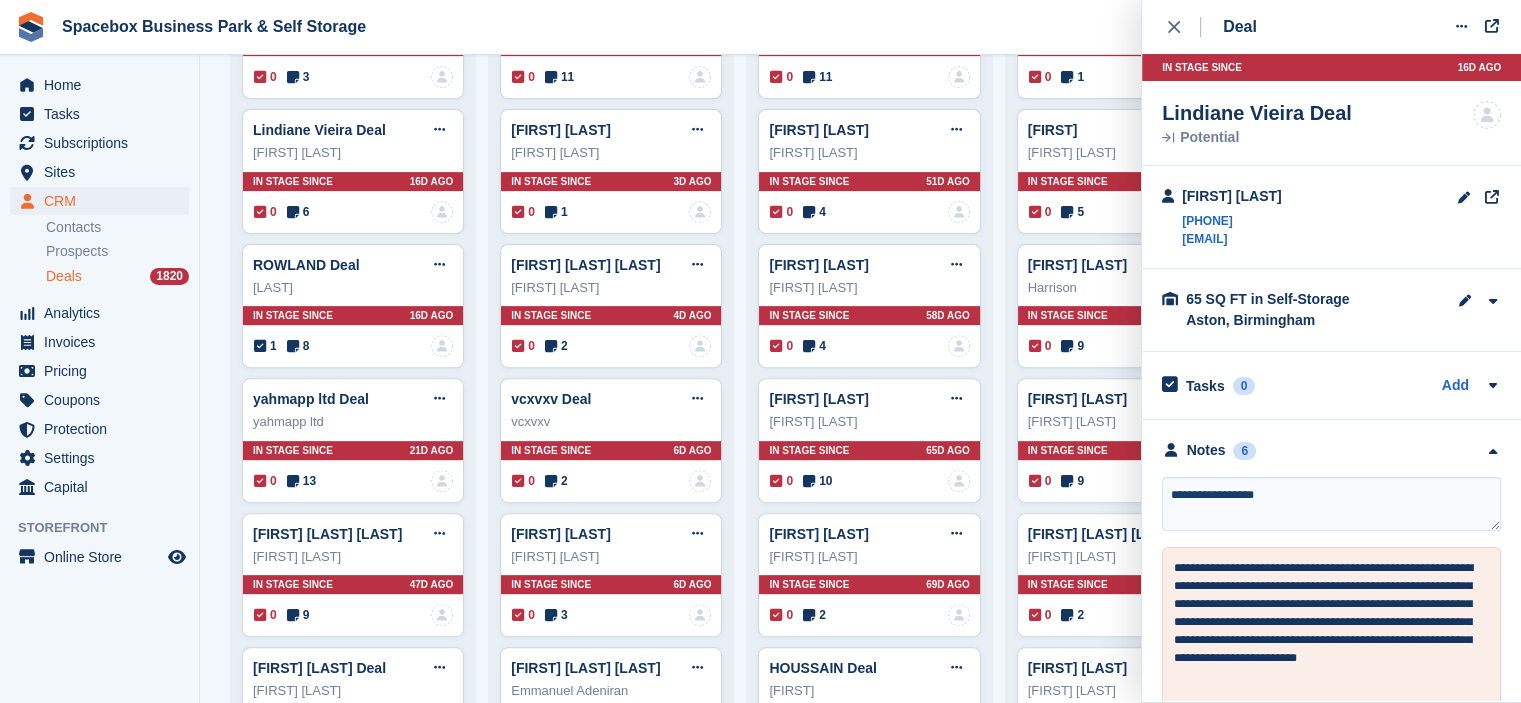 type on "**********" 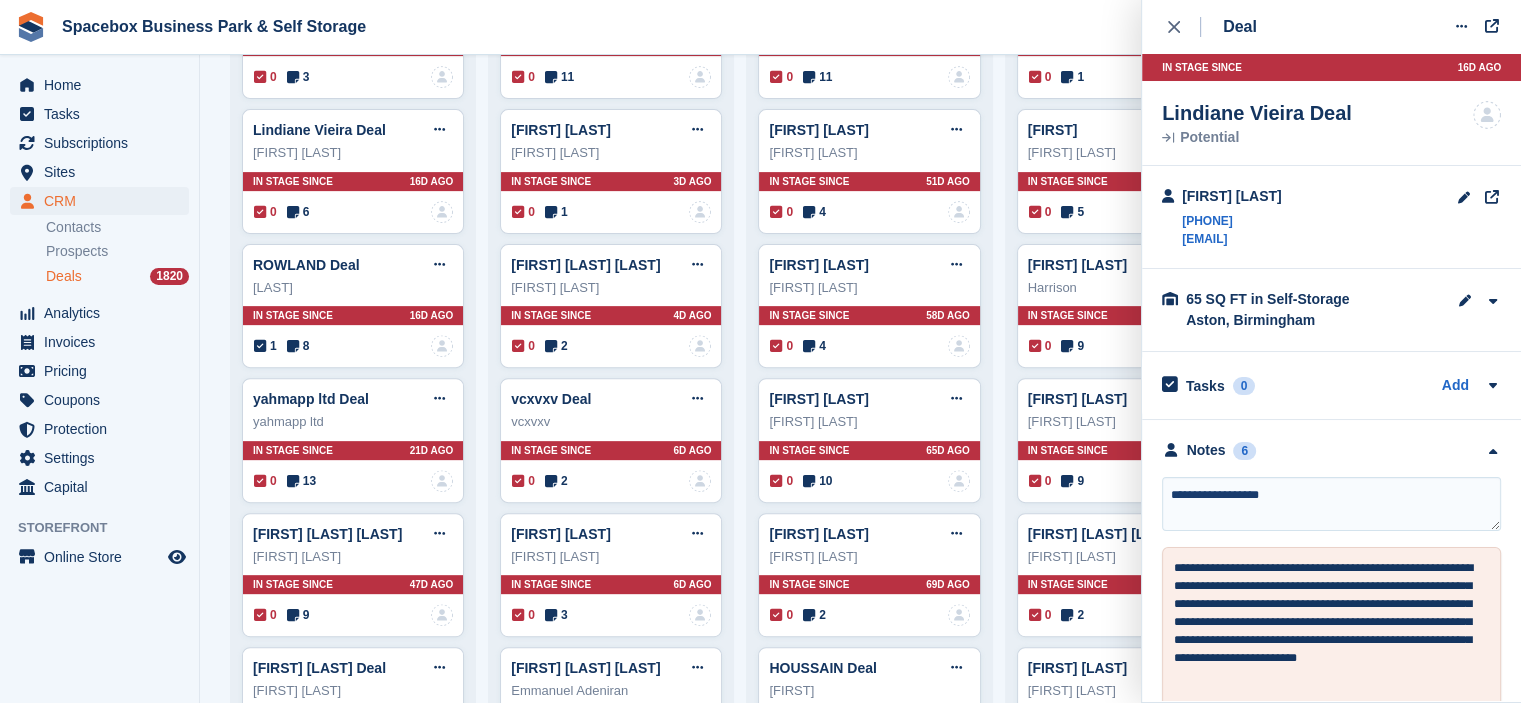 type 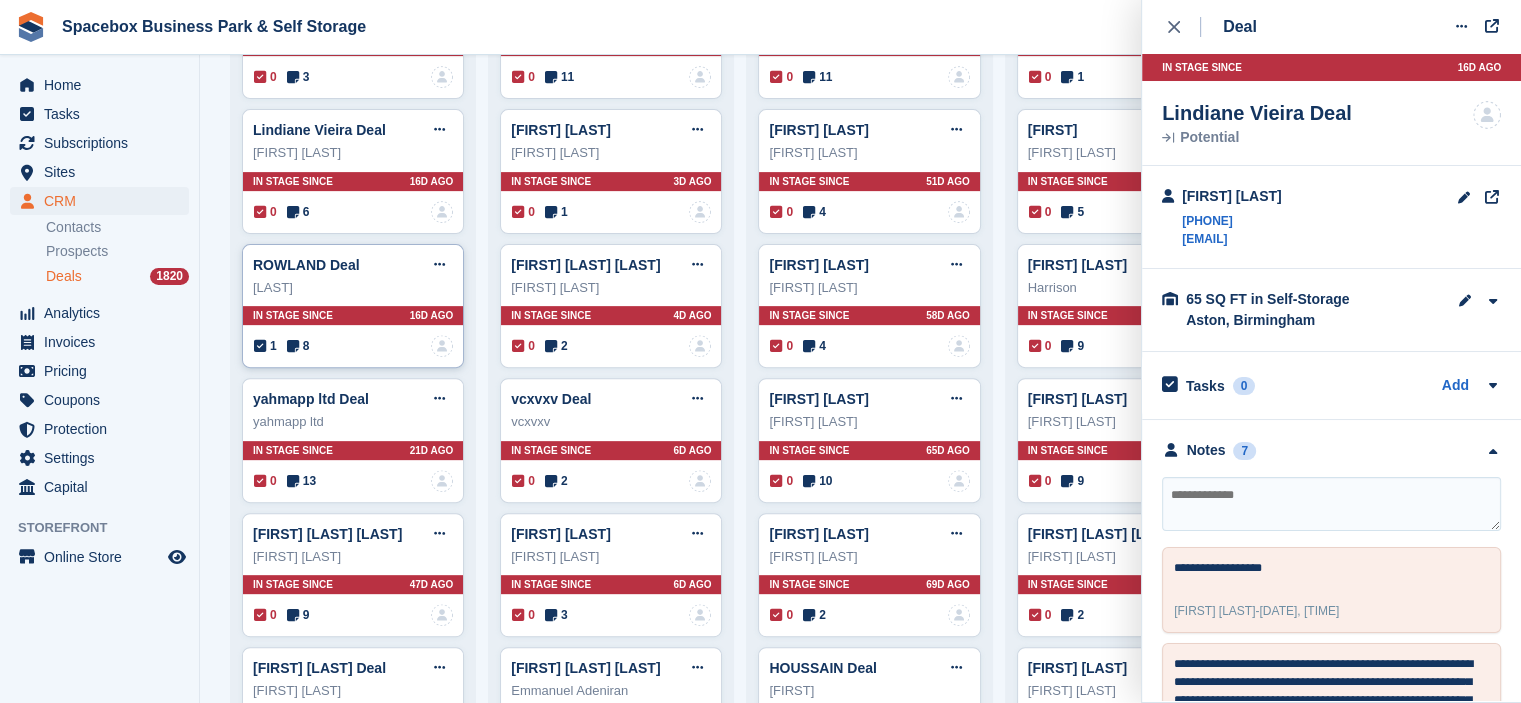 click at bounding box center (293, 346) 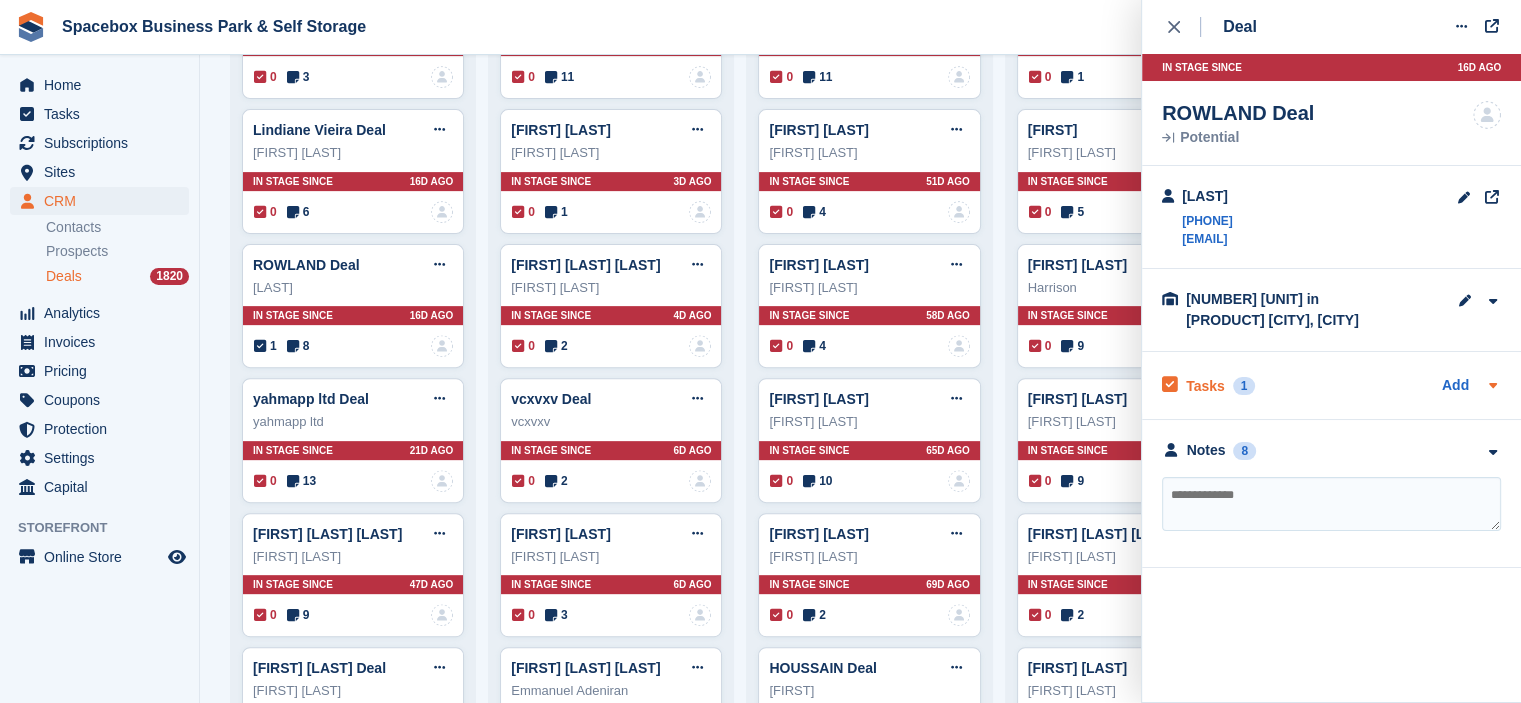 click on "1" at bounding box center (1244, 386) 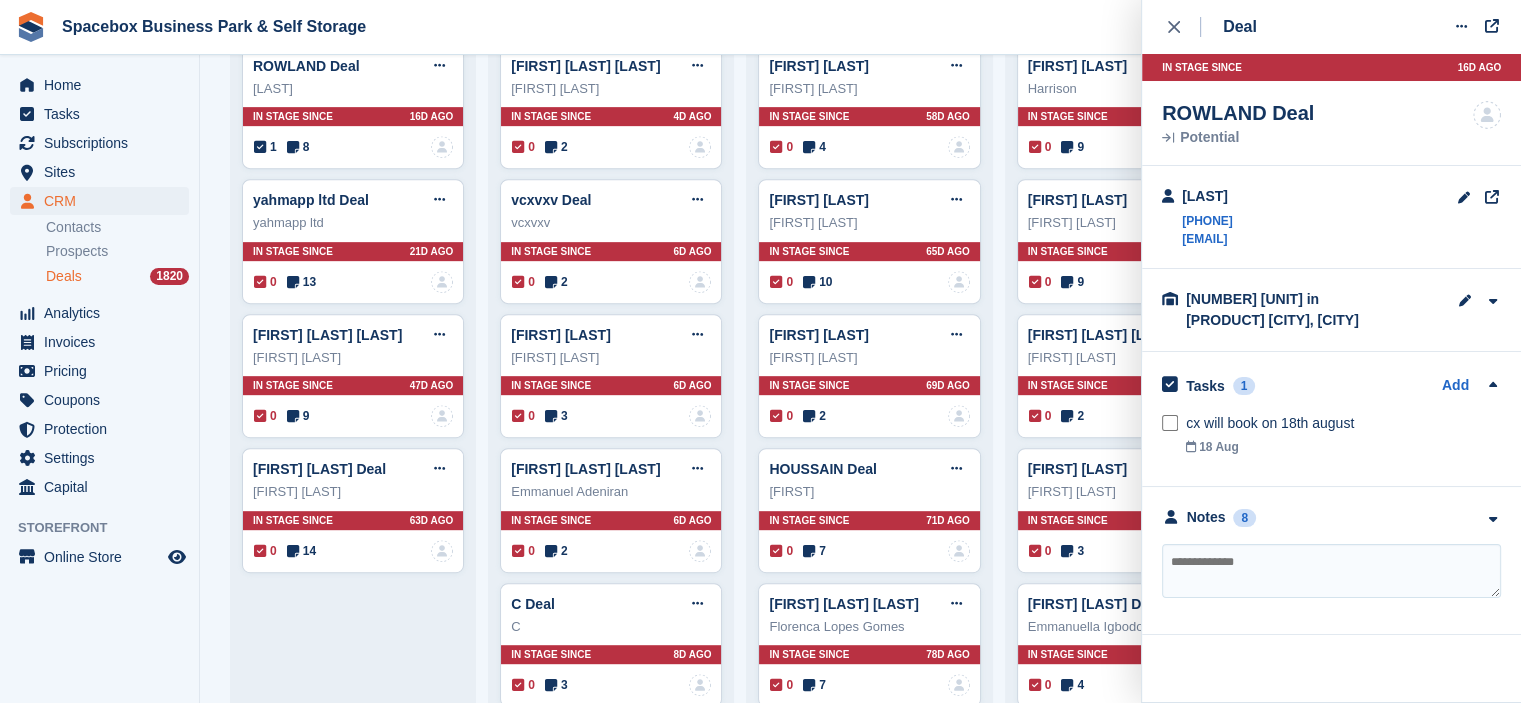 scroll, scrollTop: 900, scrollLeft: 0, axis: vertical 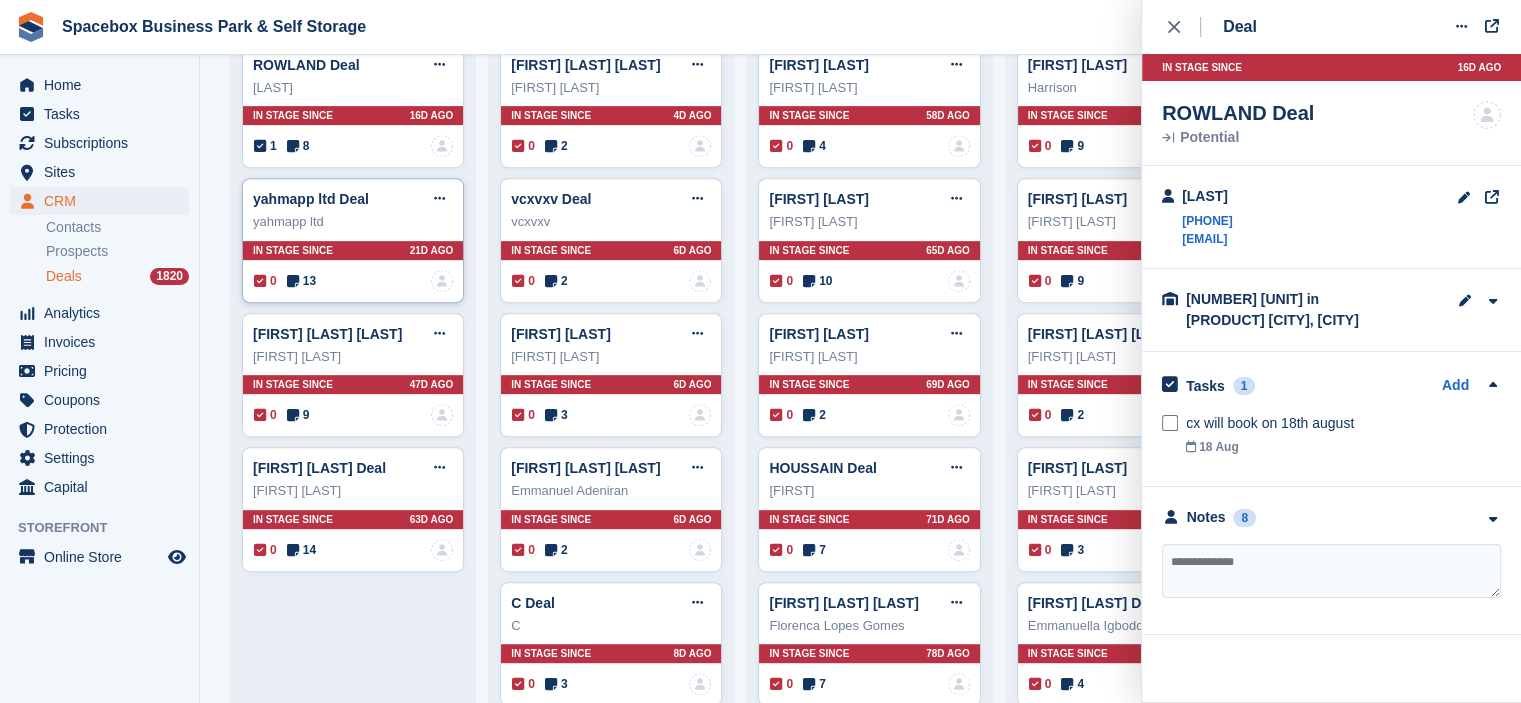 click at bounding box center (293, 281) 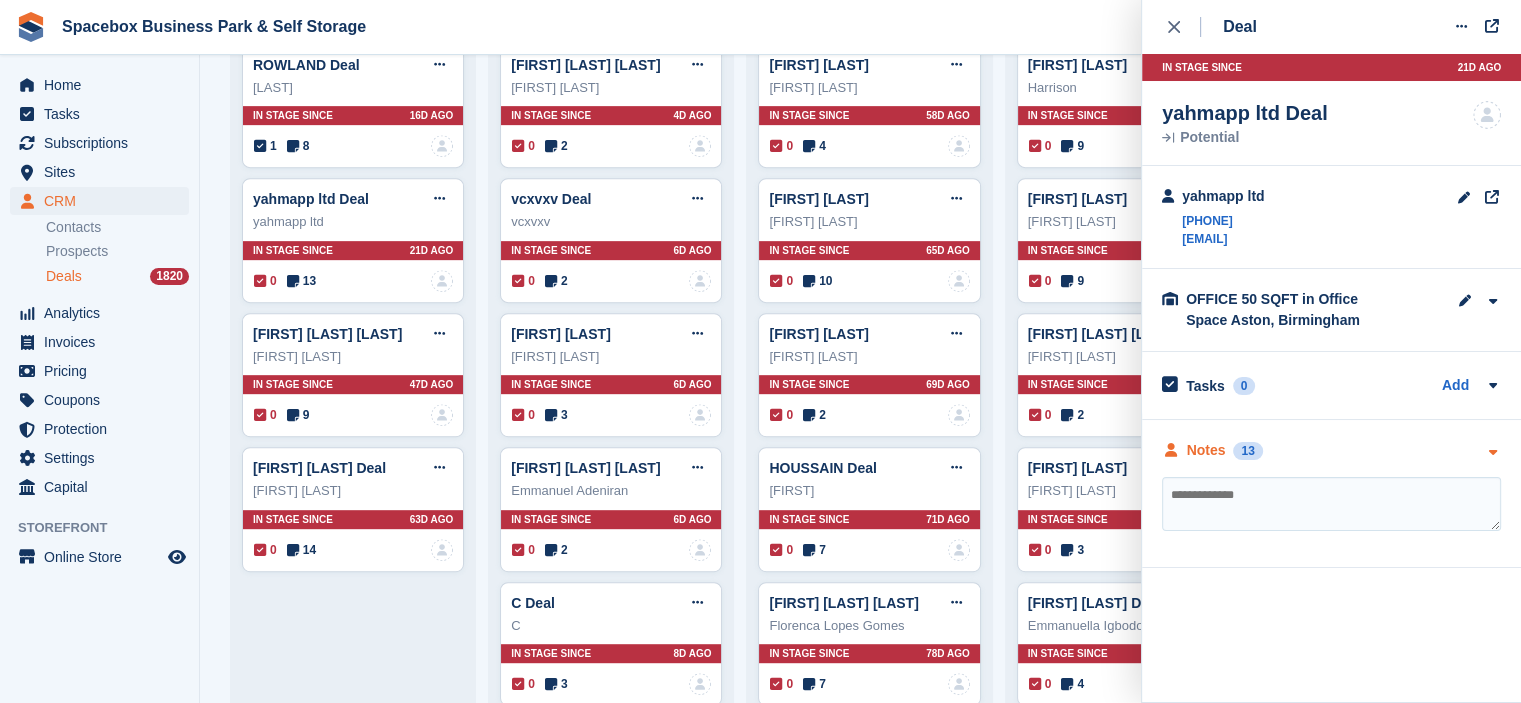 click on "Notes
[NUMBER]" at bounding box center (1331, 450) 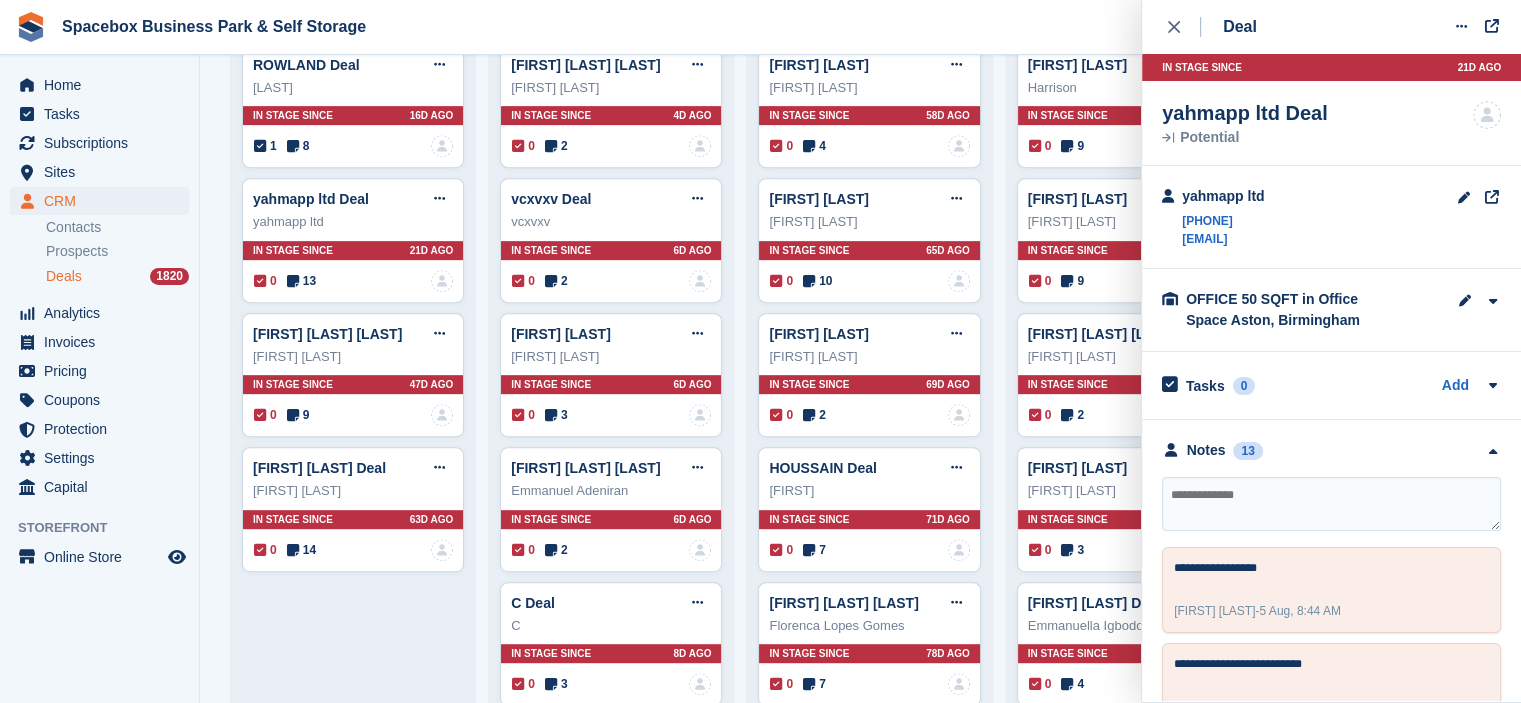 click on "contact@example.com" at bounding box center [1213, 217] 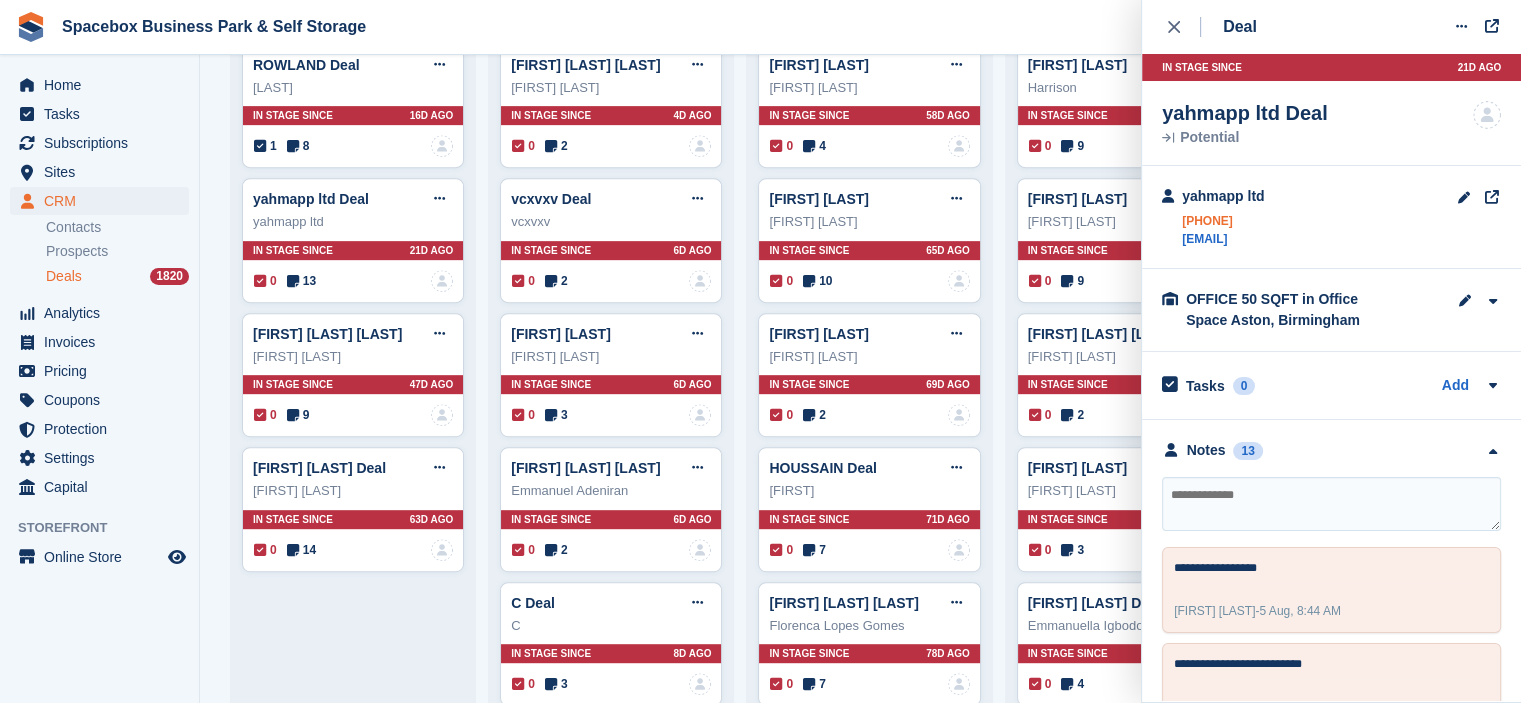 drag, startPoint x: 1179, startPoint y: 221, endPoint x: 1276, endPoint y: 217, distance: 97.082436 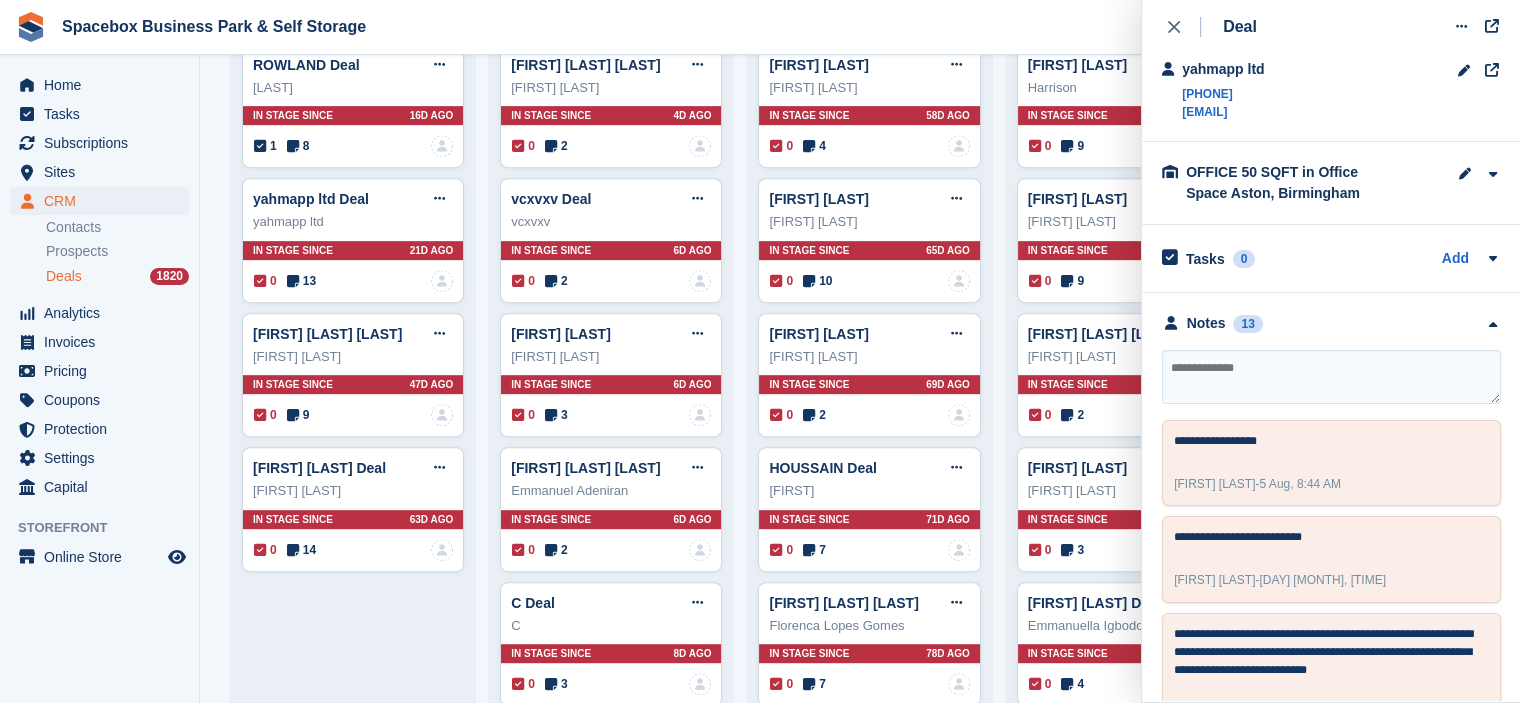 scroll, scrollTop: 200, scrollLeft: 0, axis: vertical 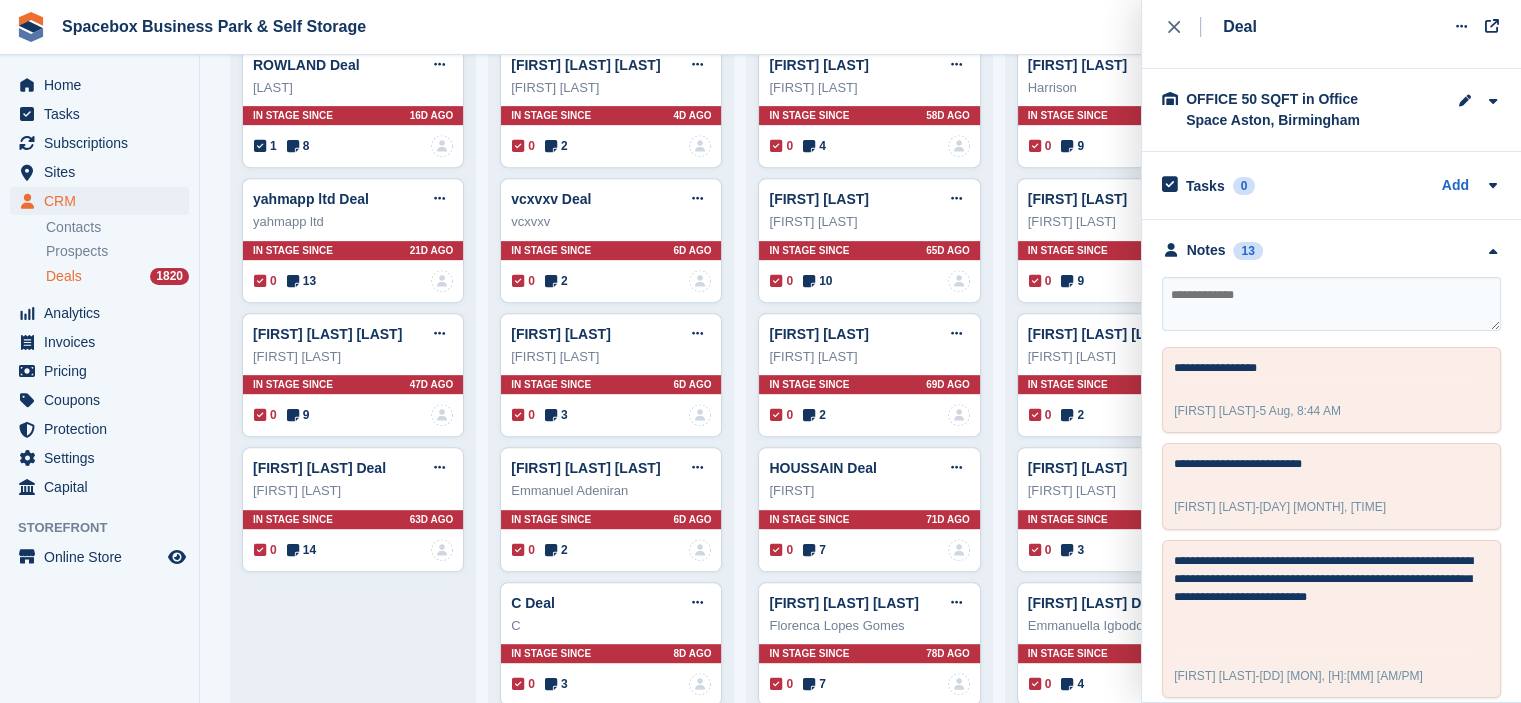 click at bounding box center (1331, 304) 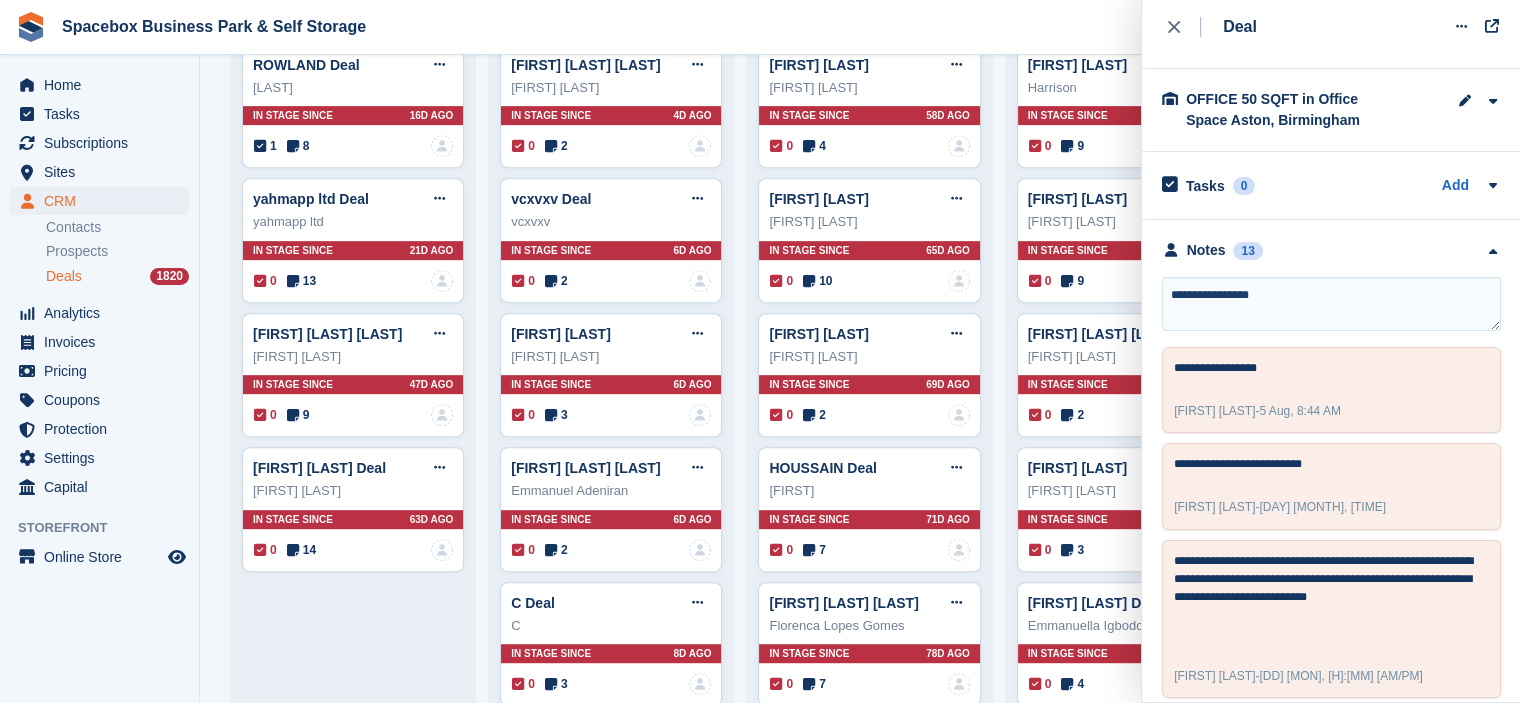 type on "**********" 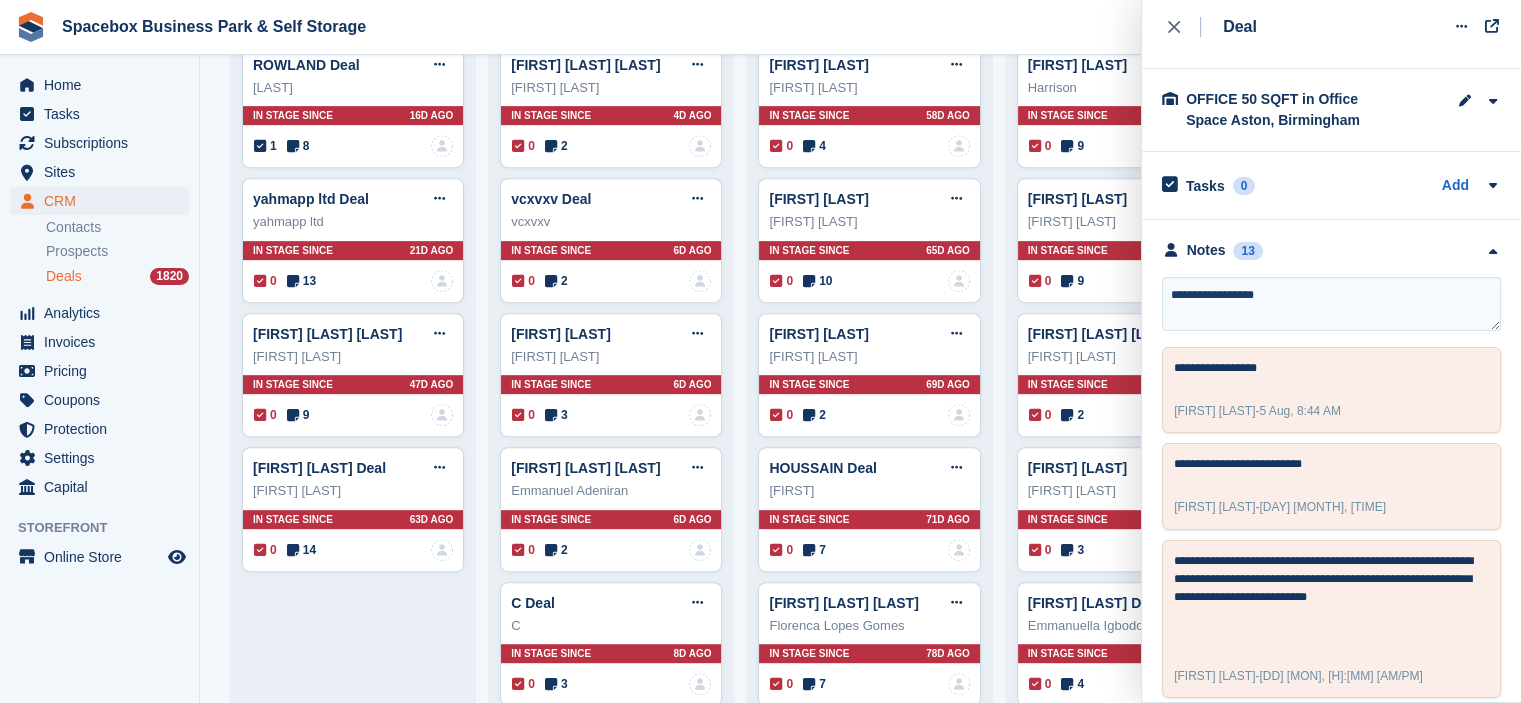 type 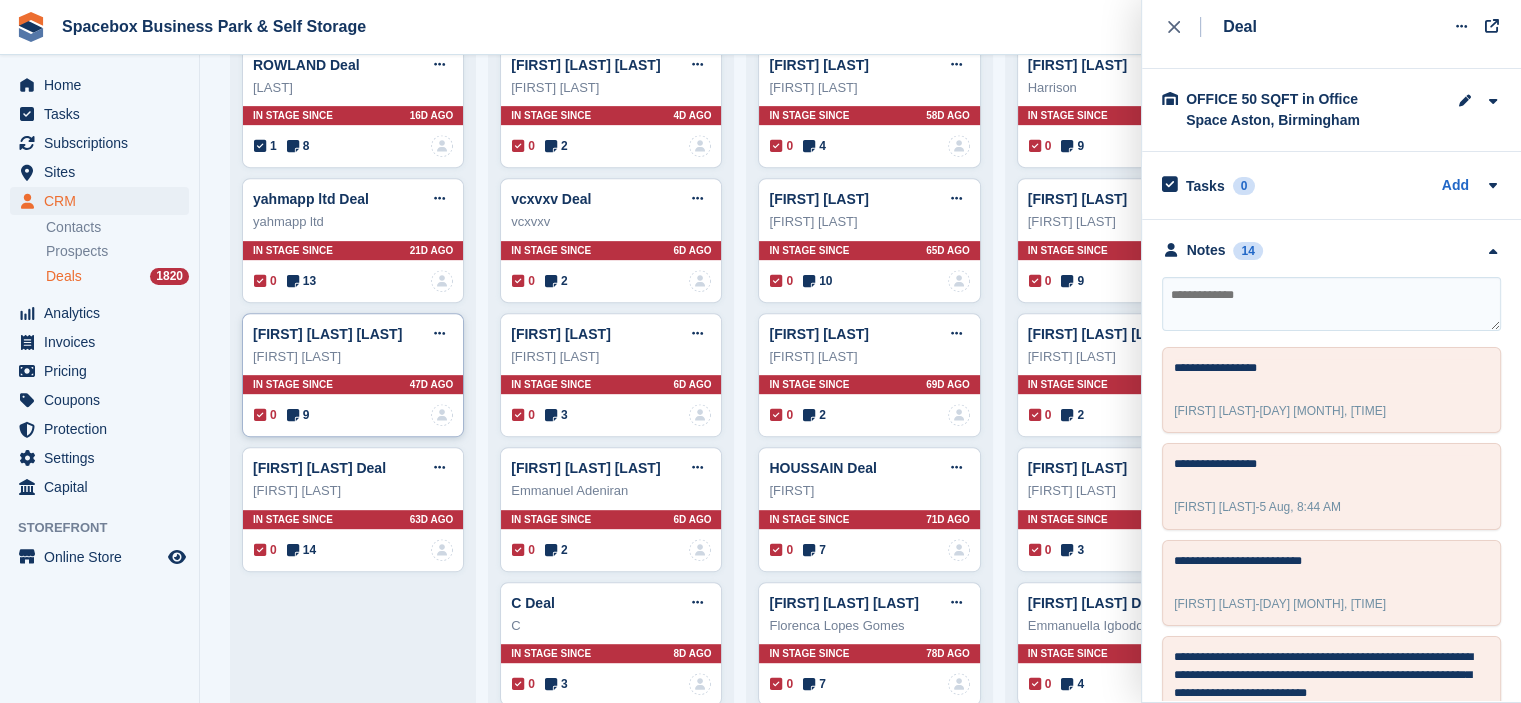 click at bounding box center (293, 415) 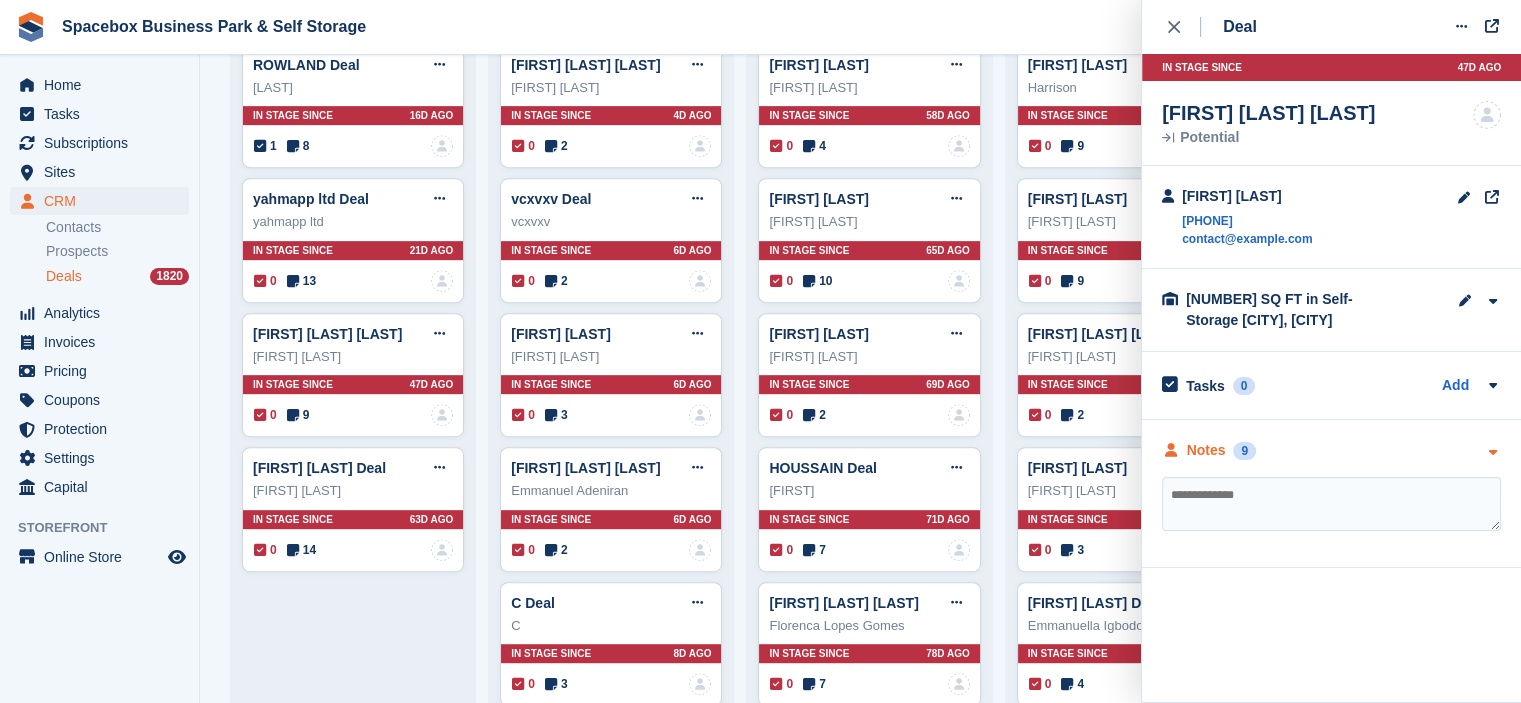 click on "9" at bounding box center [1244, 451] 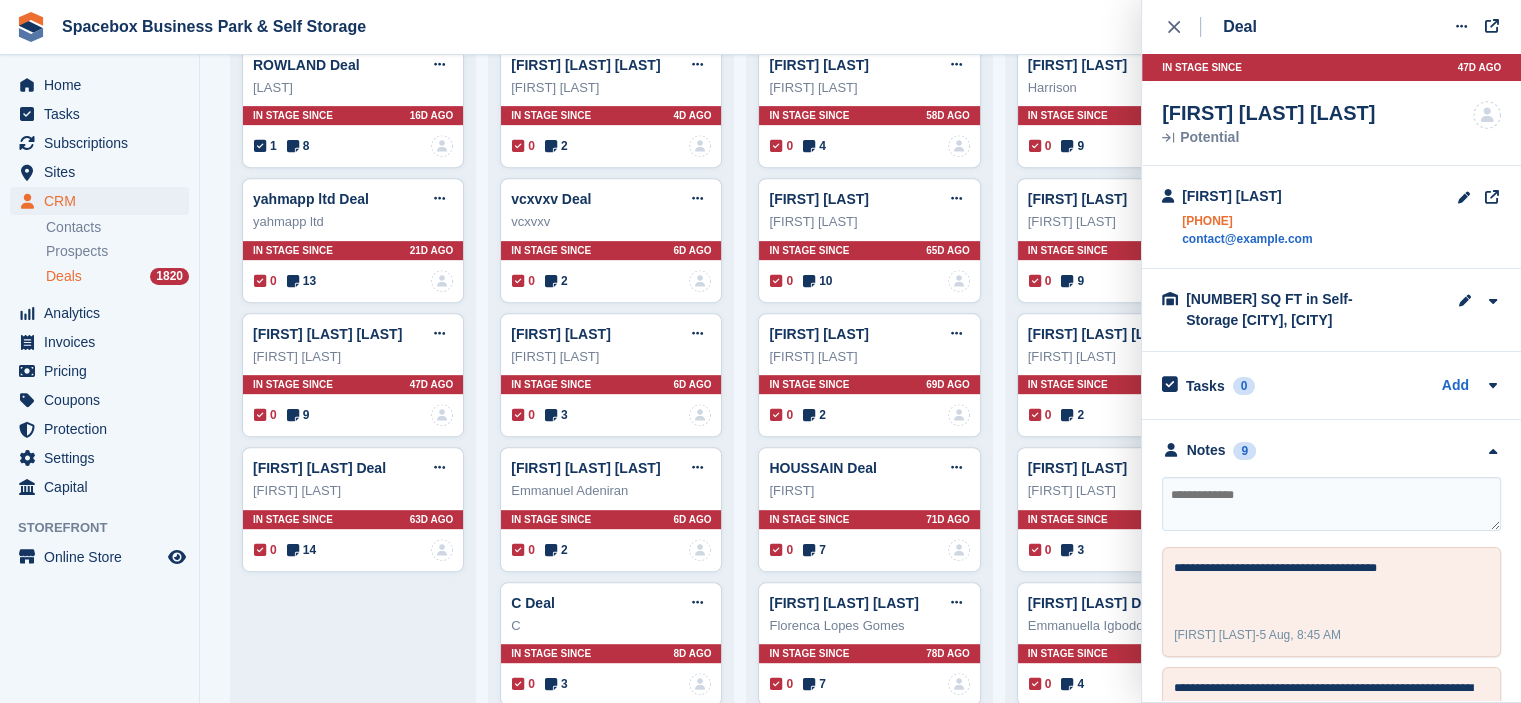 drag, startPoint x: 1180, startPoint y: 227, endPoint x: 1264, endPoint y: 214, distance: 85 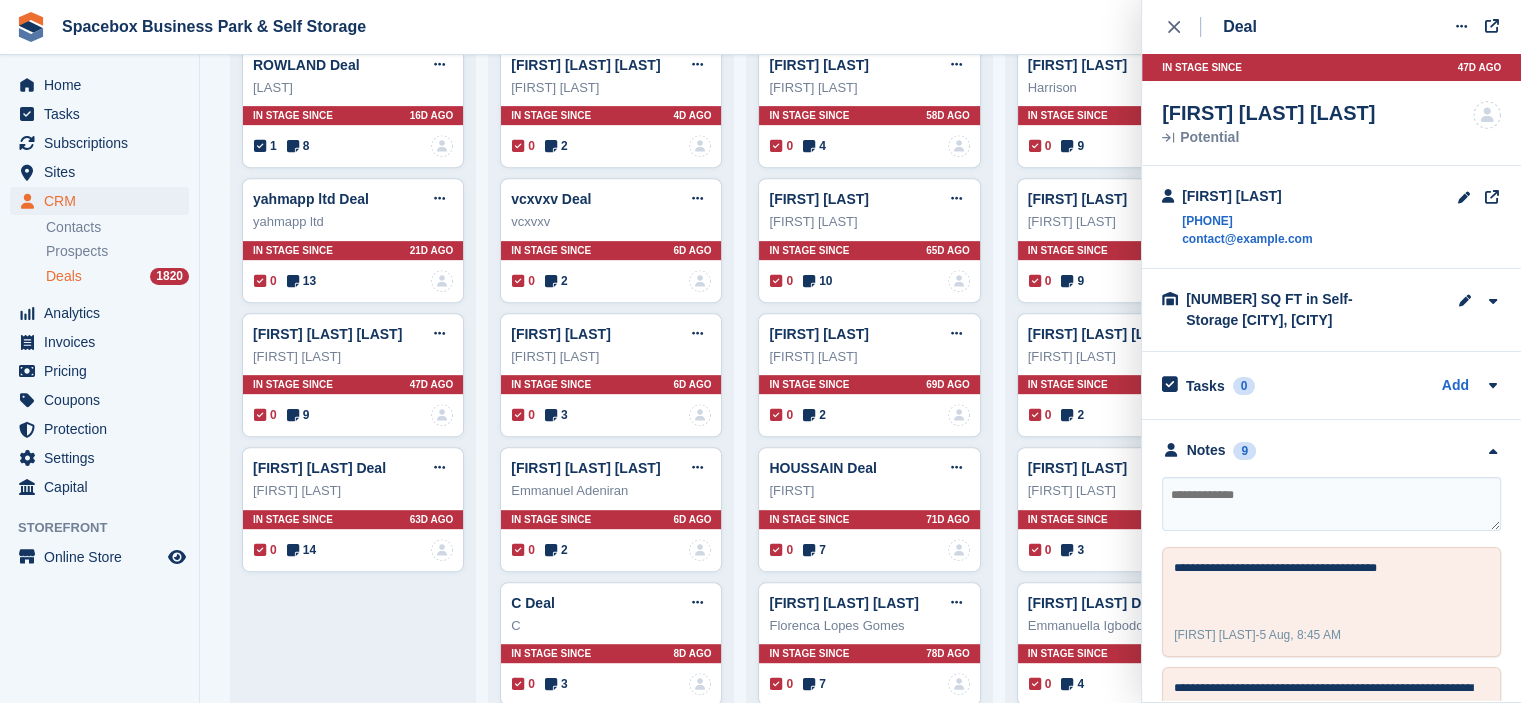 scroll, scrollTop: 0, scrollLeft: 0, axis: both 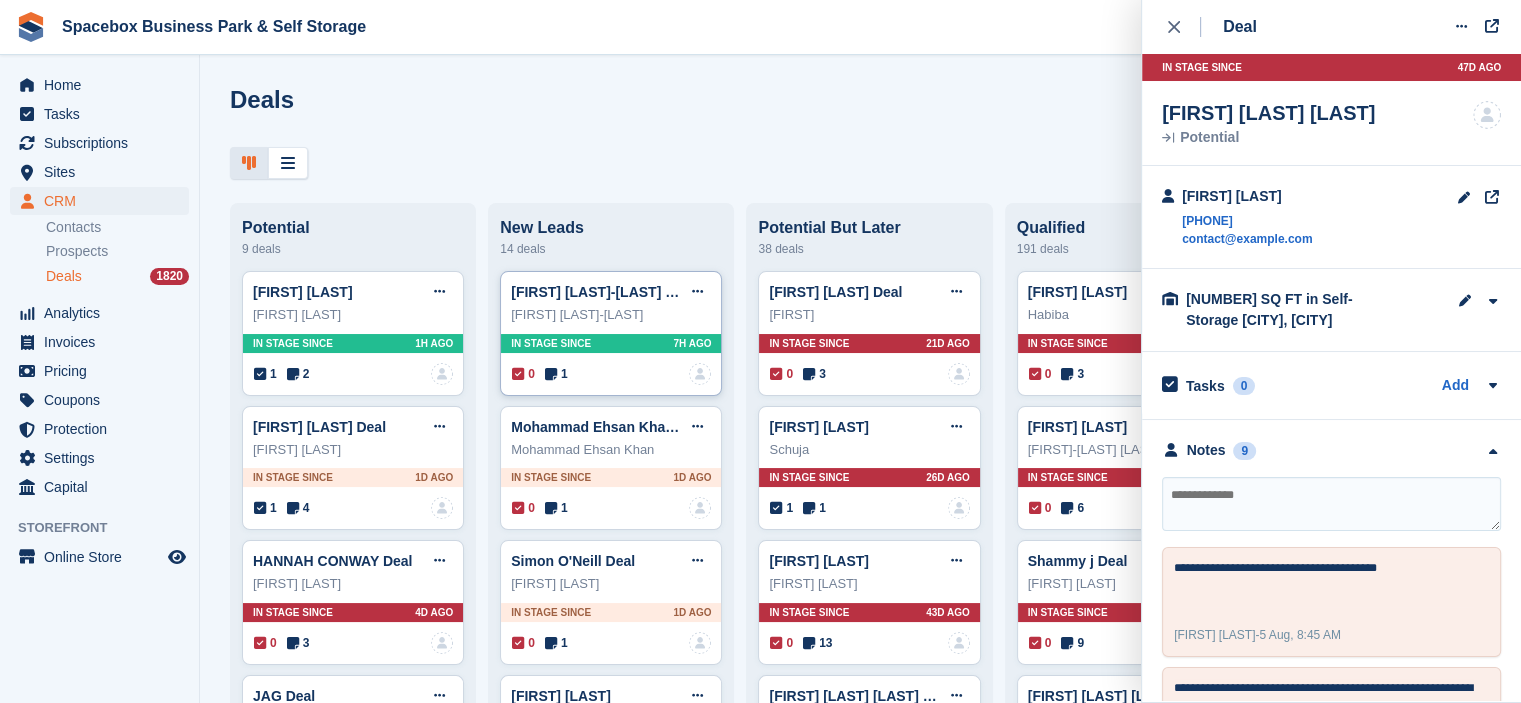 click at bounding box center (551, 374) 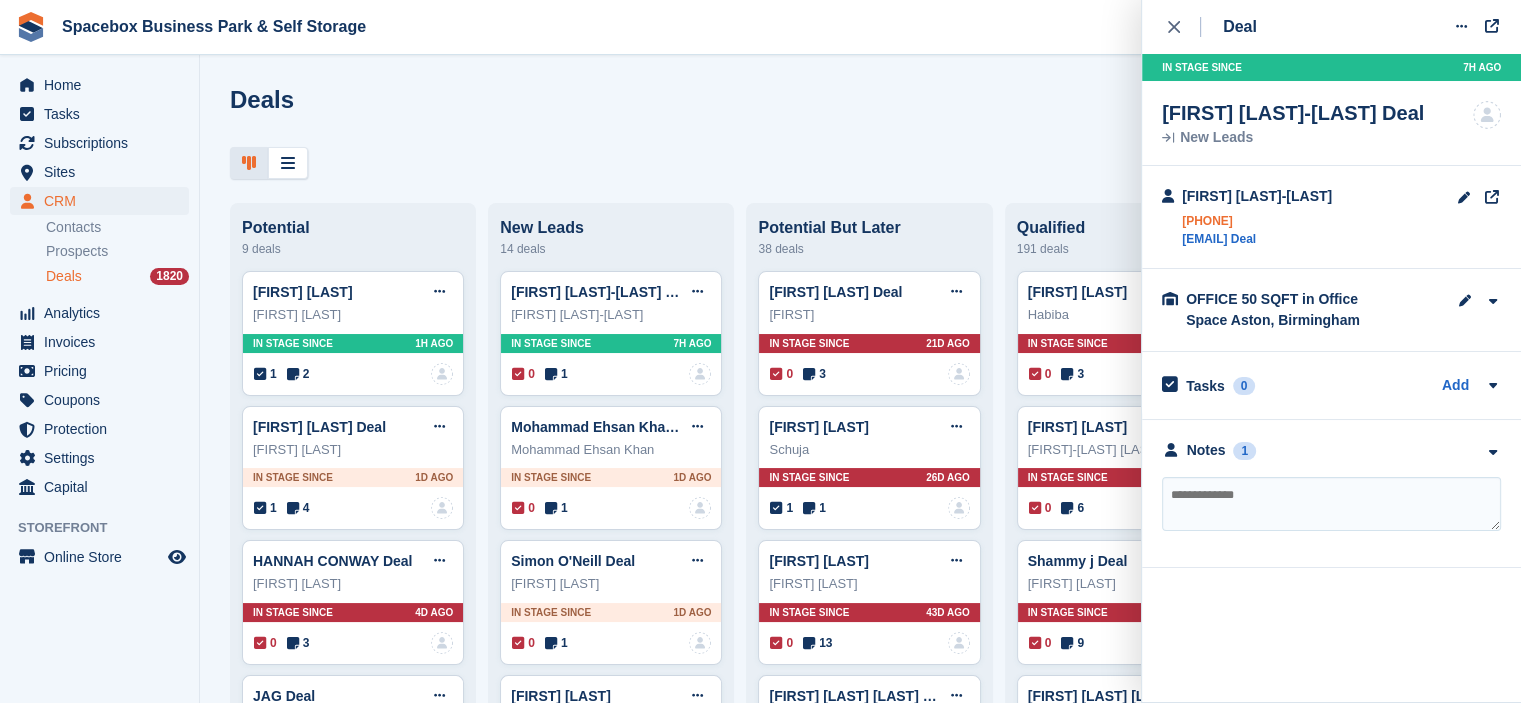 drag, startPoint x: 1180, startPoint y: 226, endPoint x: 1292, endPoint y: 217, distance: 112.36102 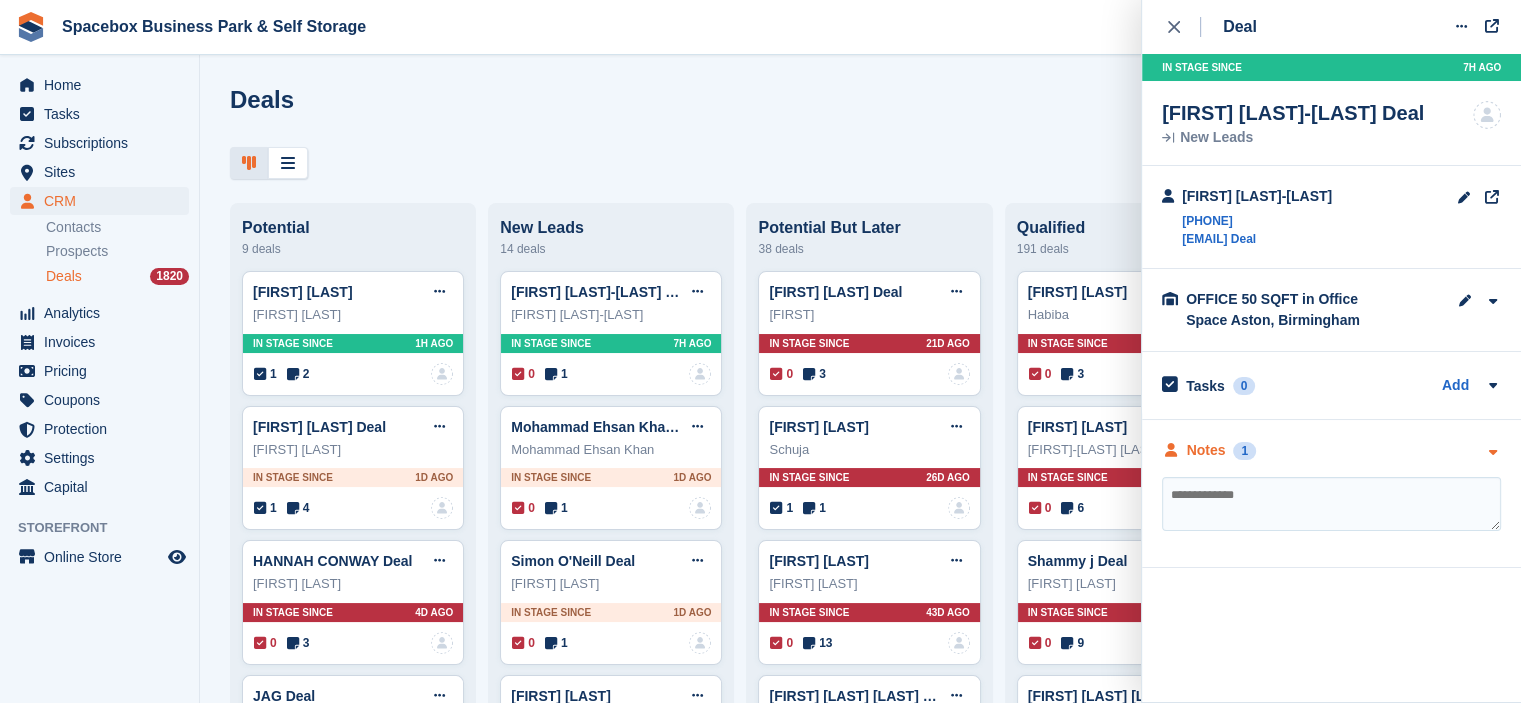 click on "Notes" at bounding box center (1206, 450) 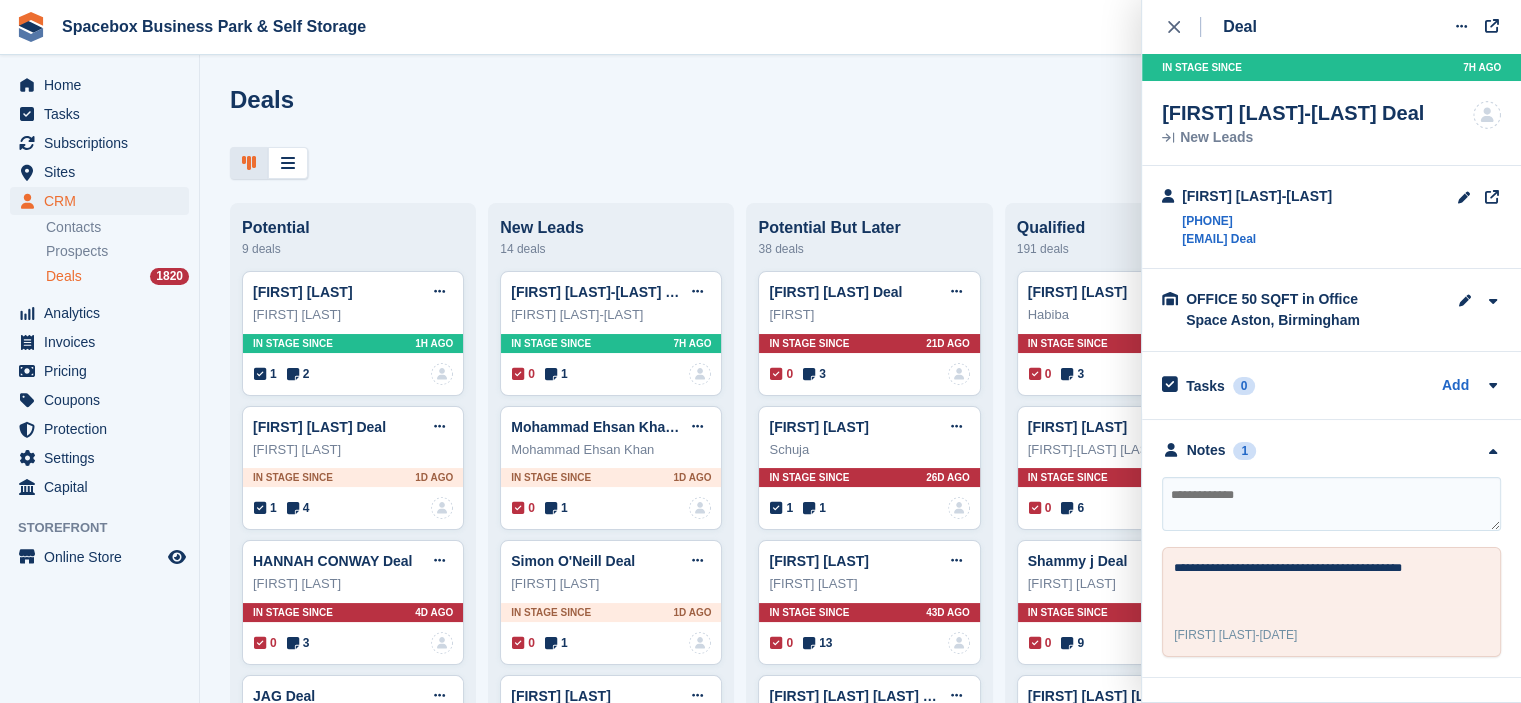 click at bounding box center [1331, 504] 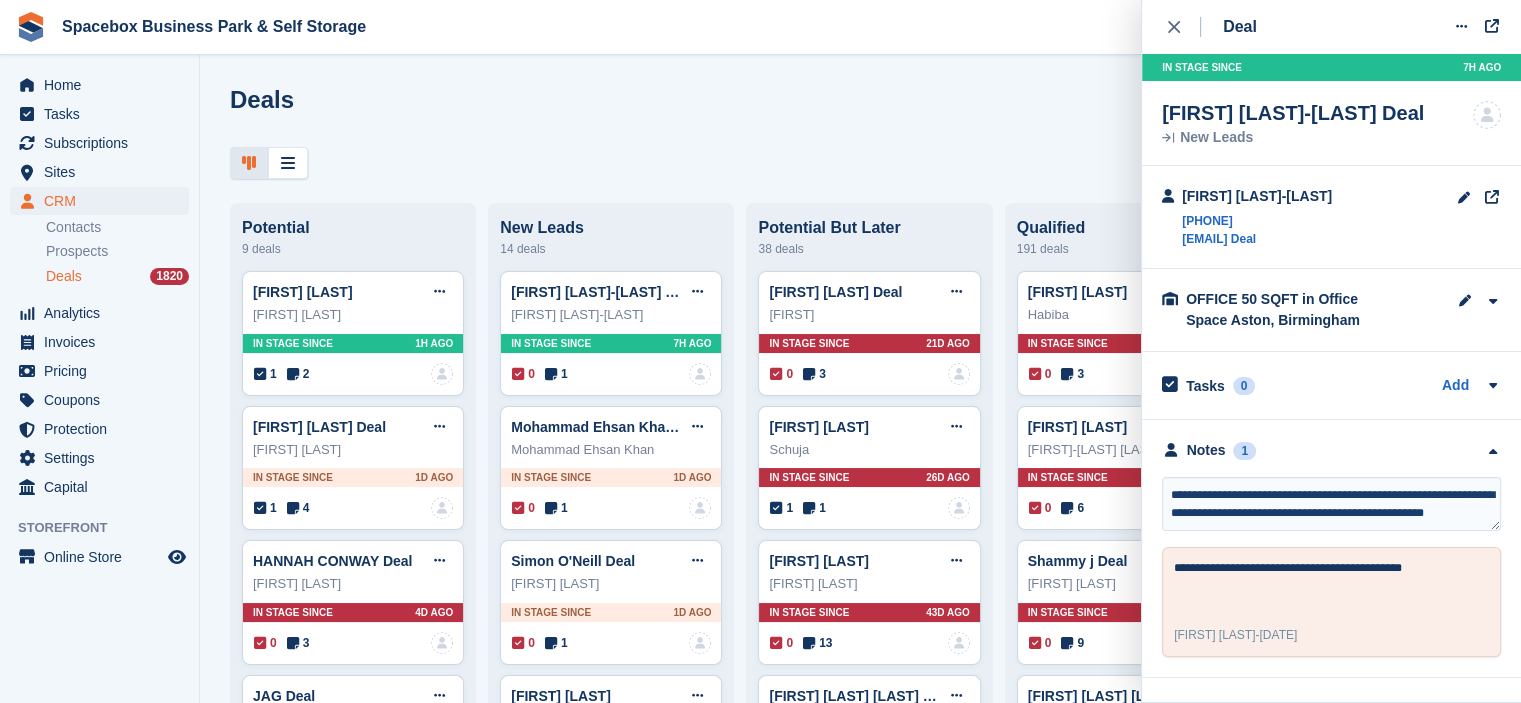 scroll, scrollTop: 9, scrollLeft: 0, axis: vertical 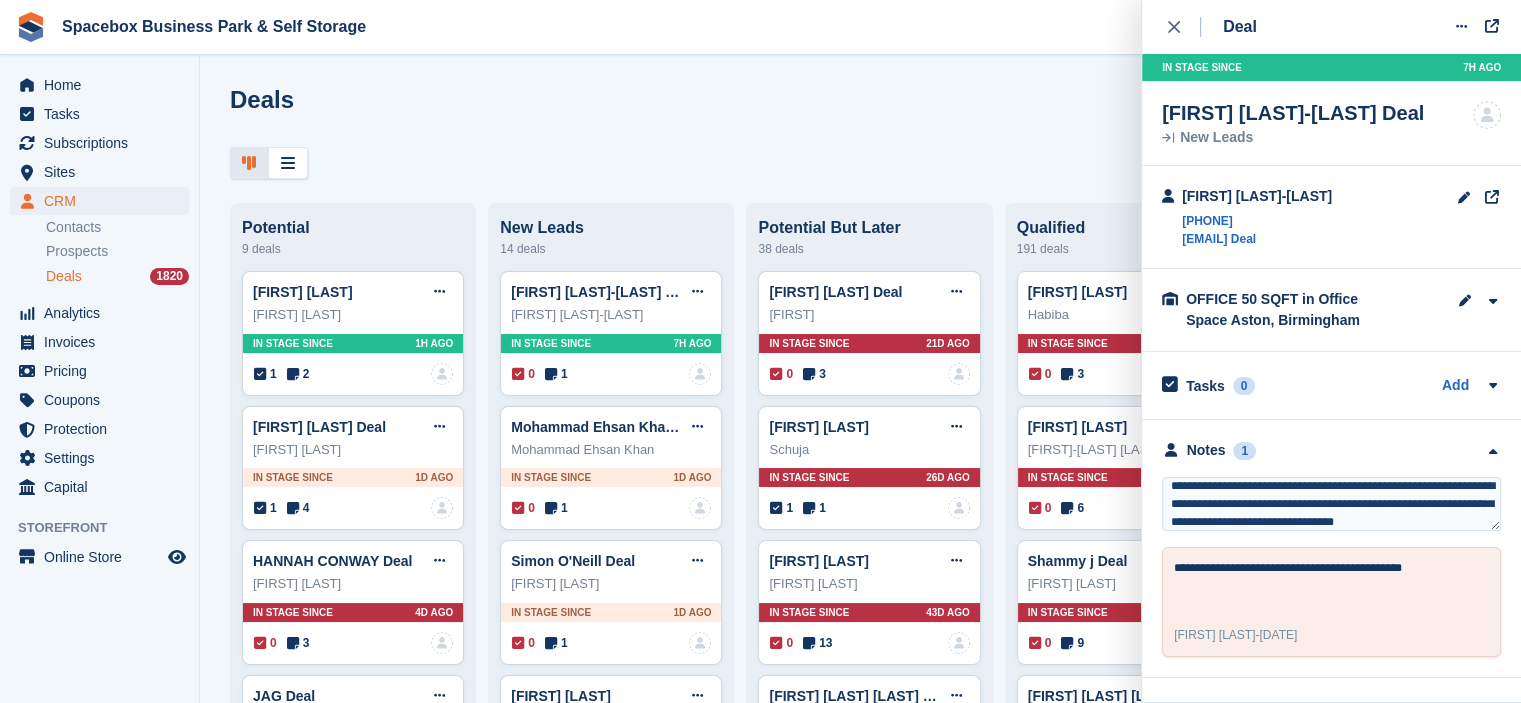 type on "**********" 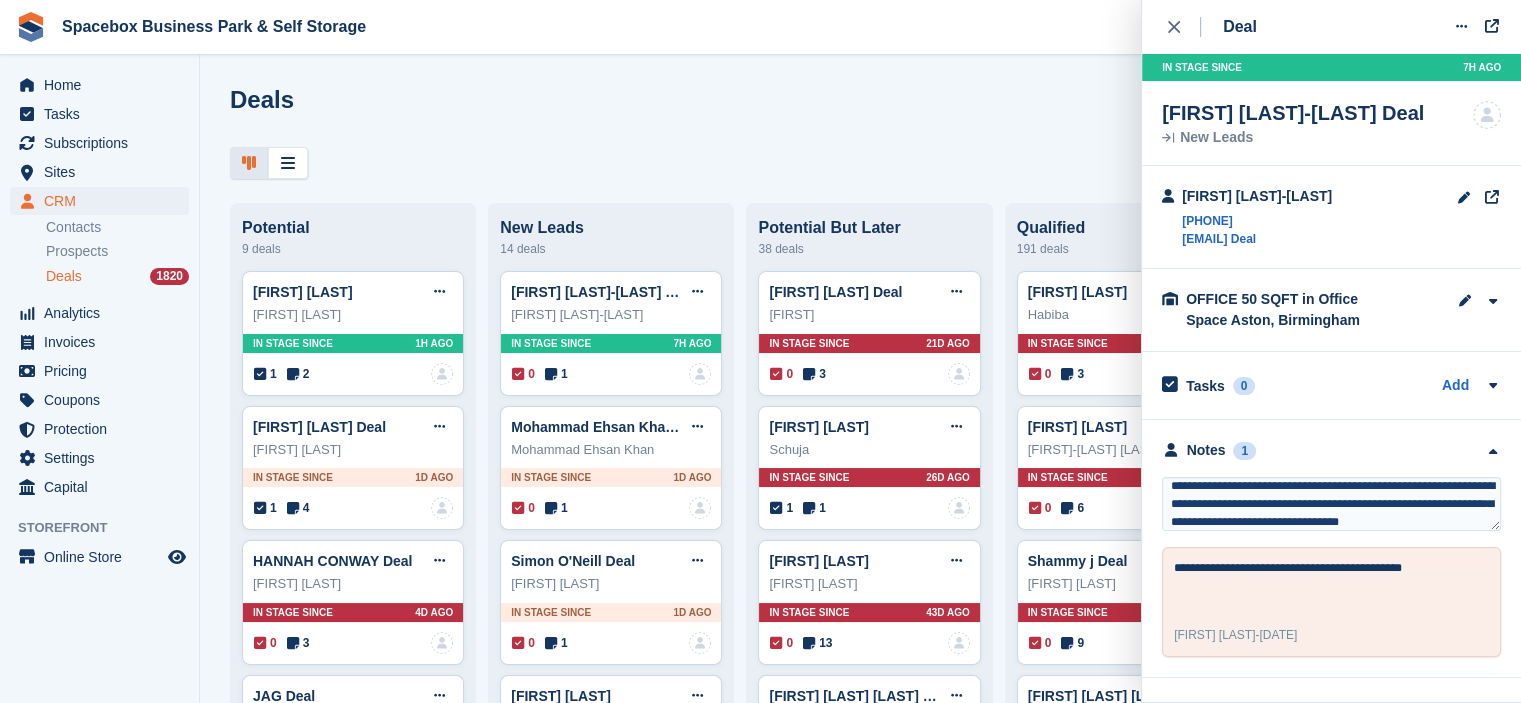 type 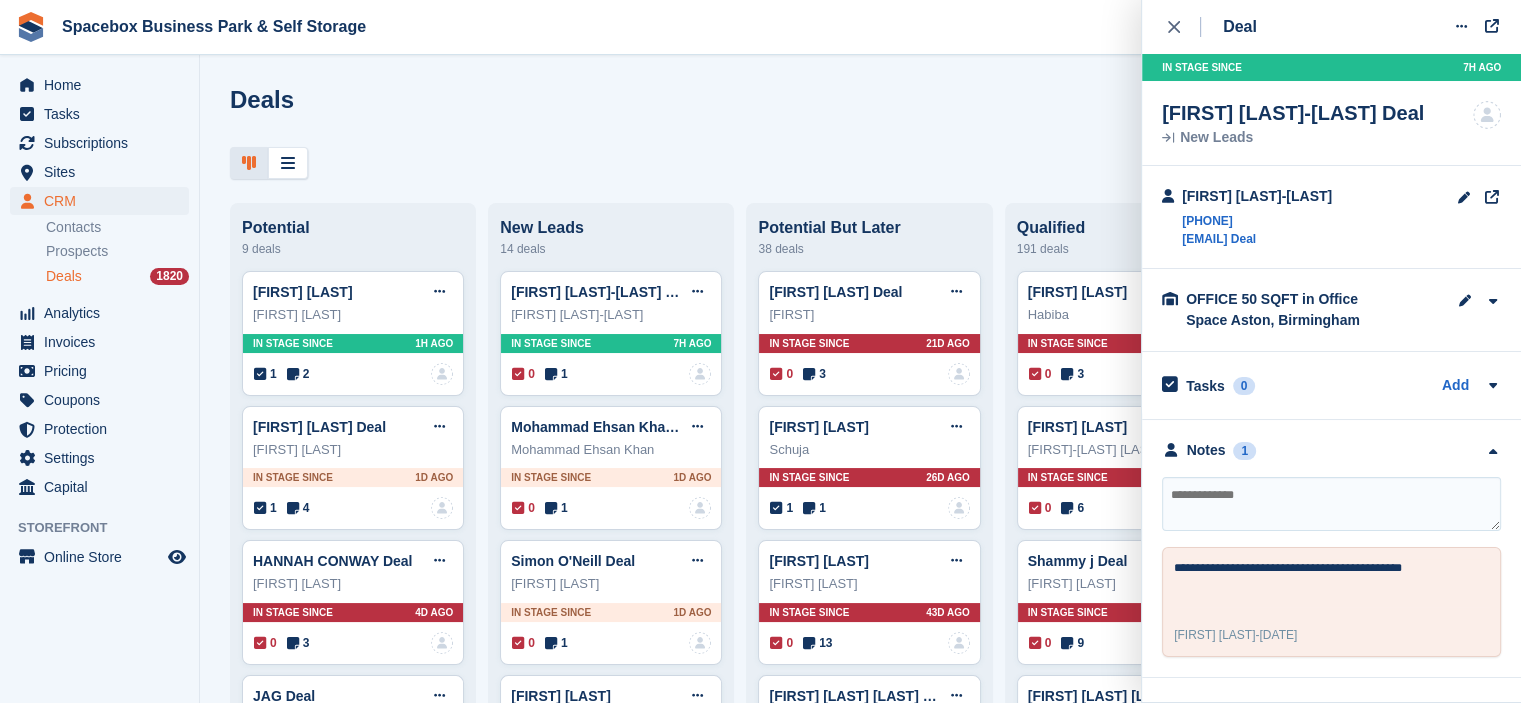 scroll, scrollTop: 0, scrollLeft: 0, axis: both 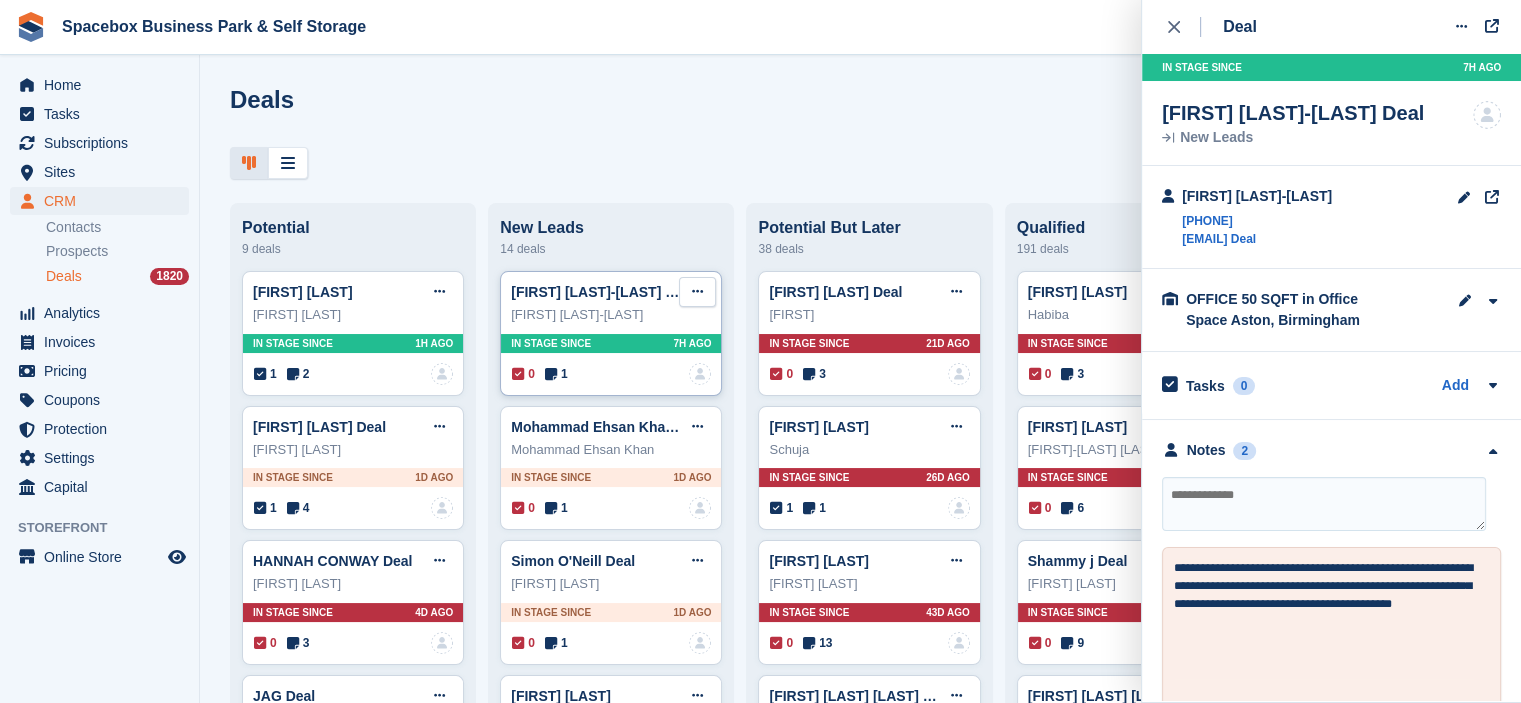 click at bounding box center [697, 291] 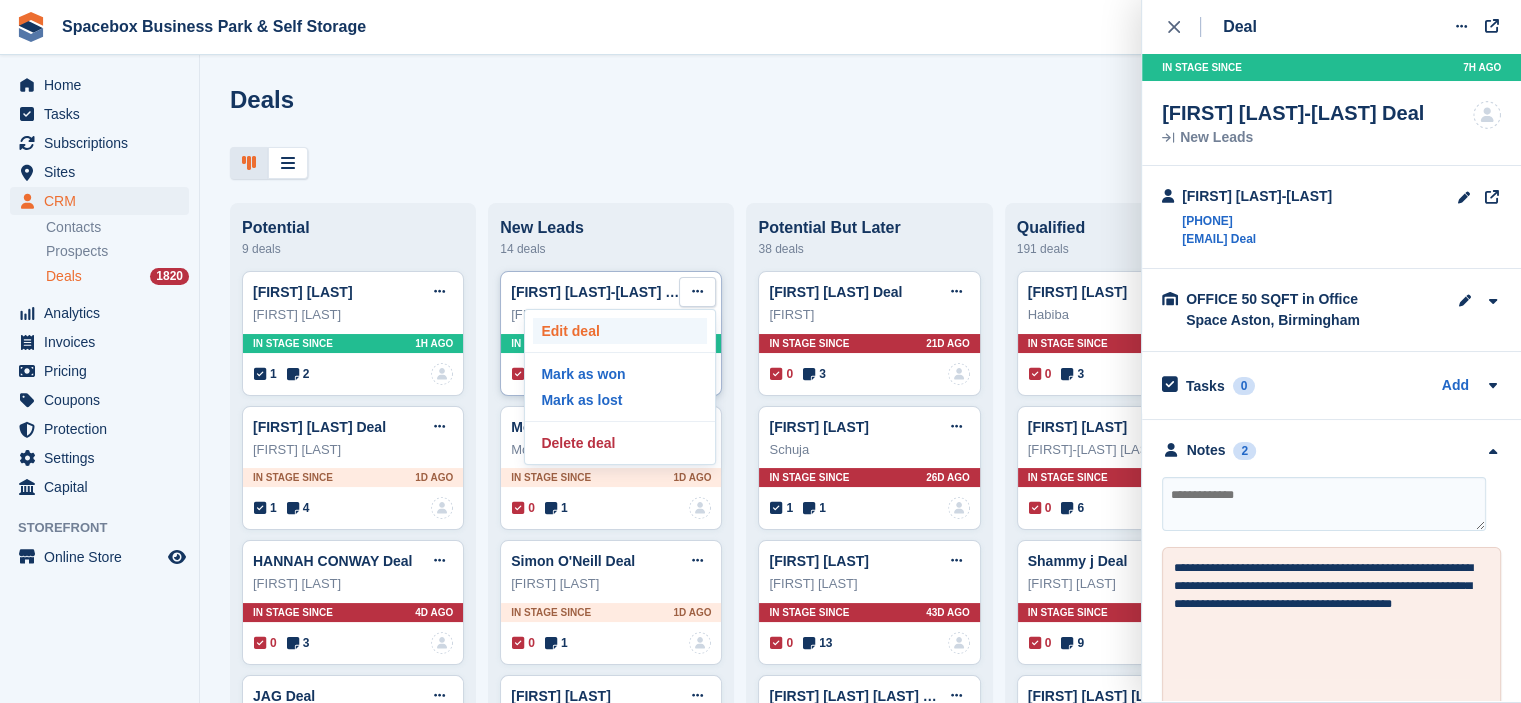 click on "Edit deal" at bounding box center [620, 331] 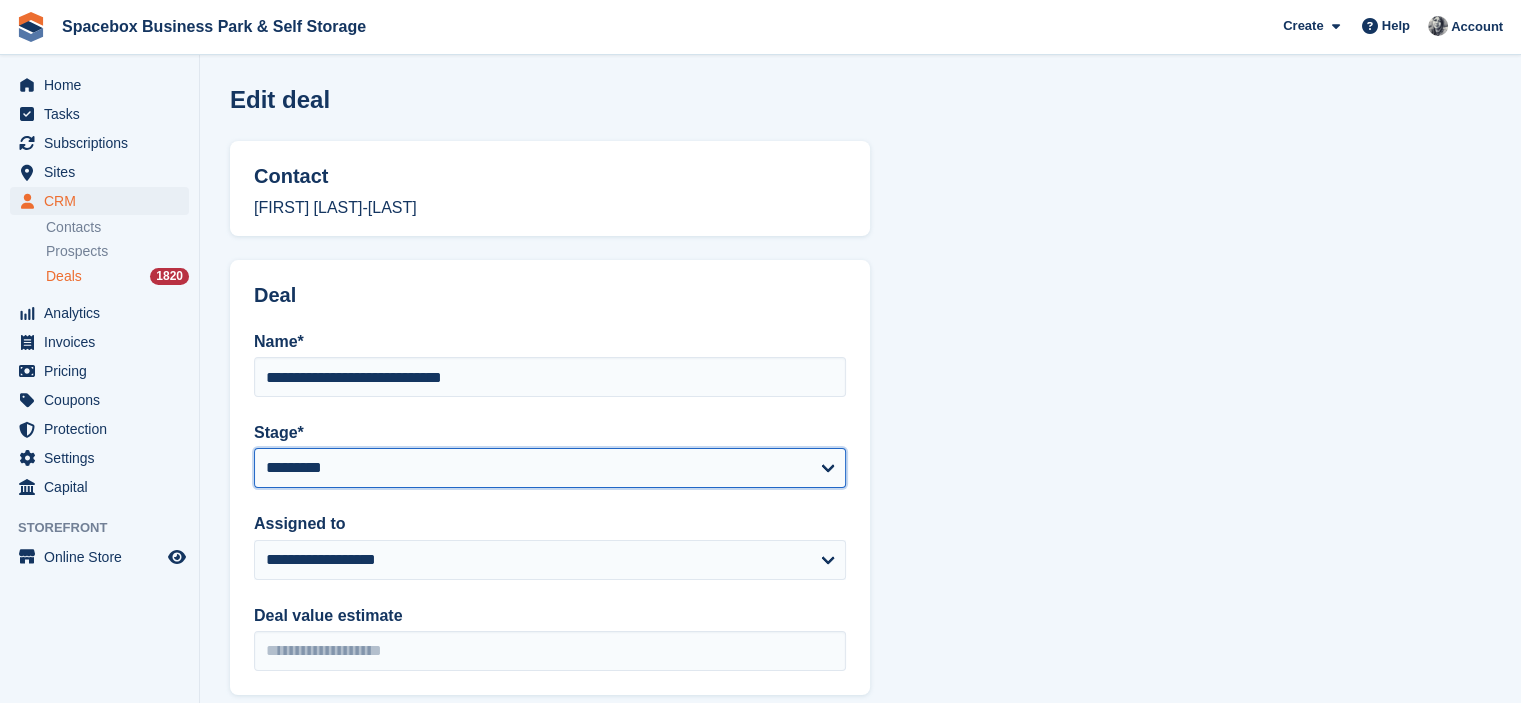 click on "**********" at bounding box center (550, 468) 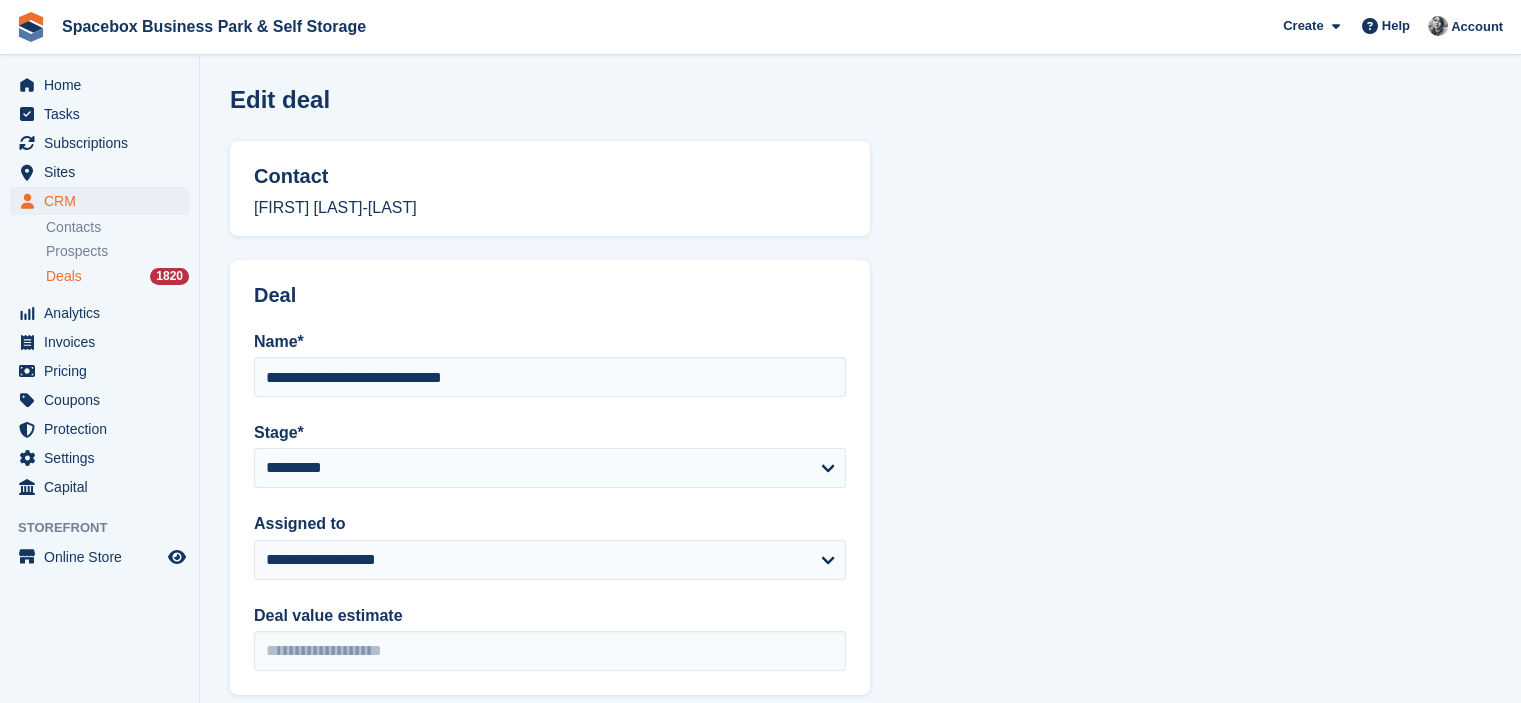 click on "**********" at bounding box center [860, 636] 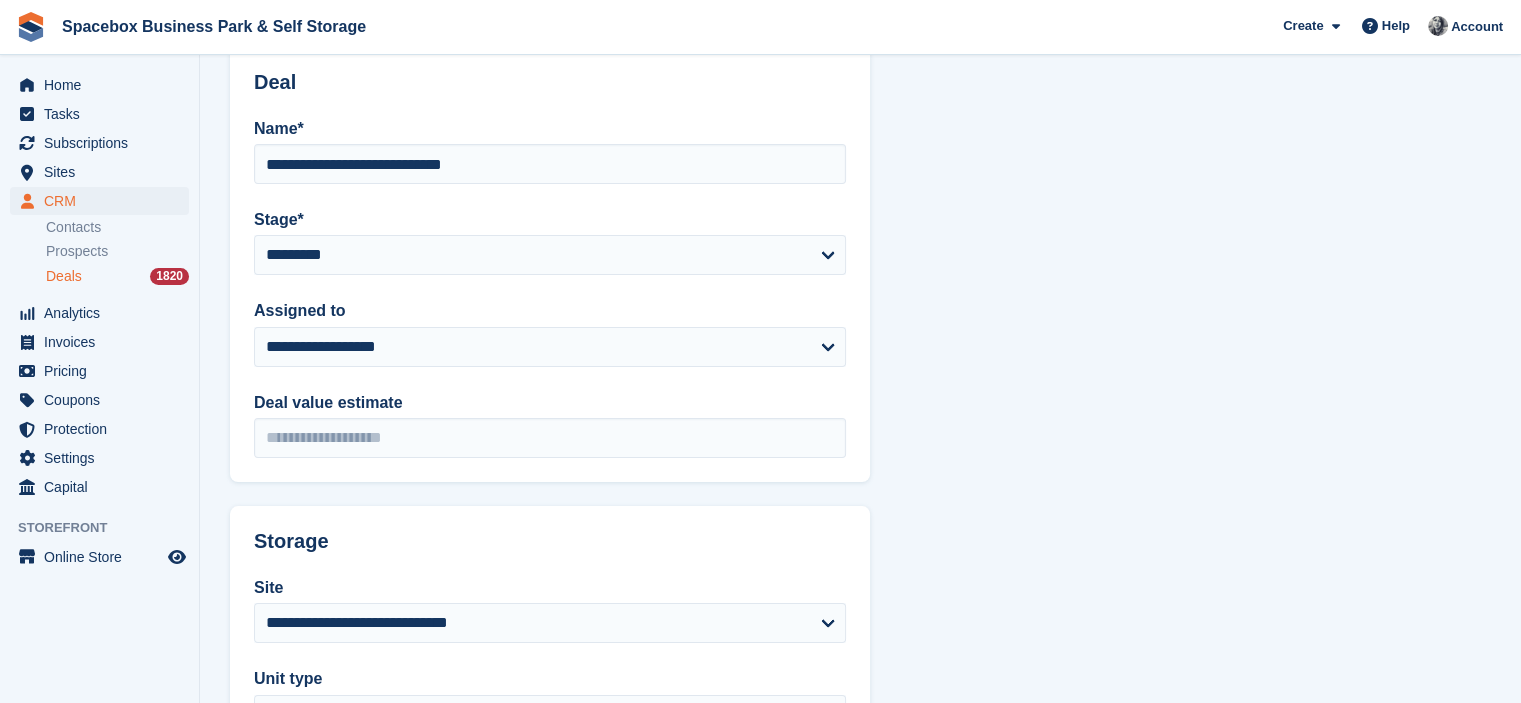 scroll, scrollTop: 568, scrollLeft: 0, axis: vertical 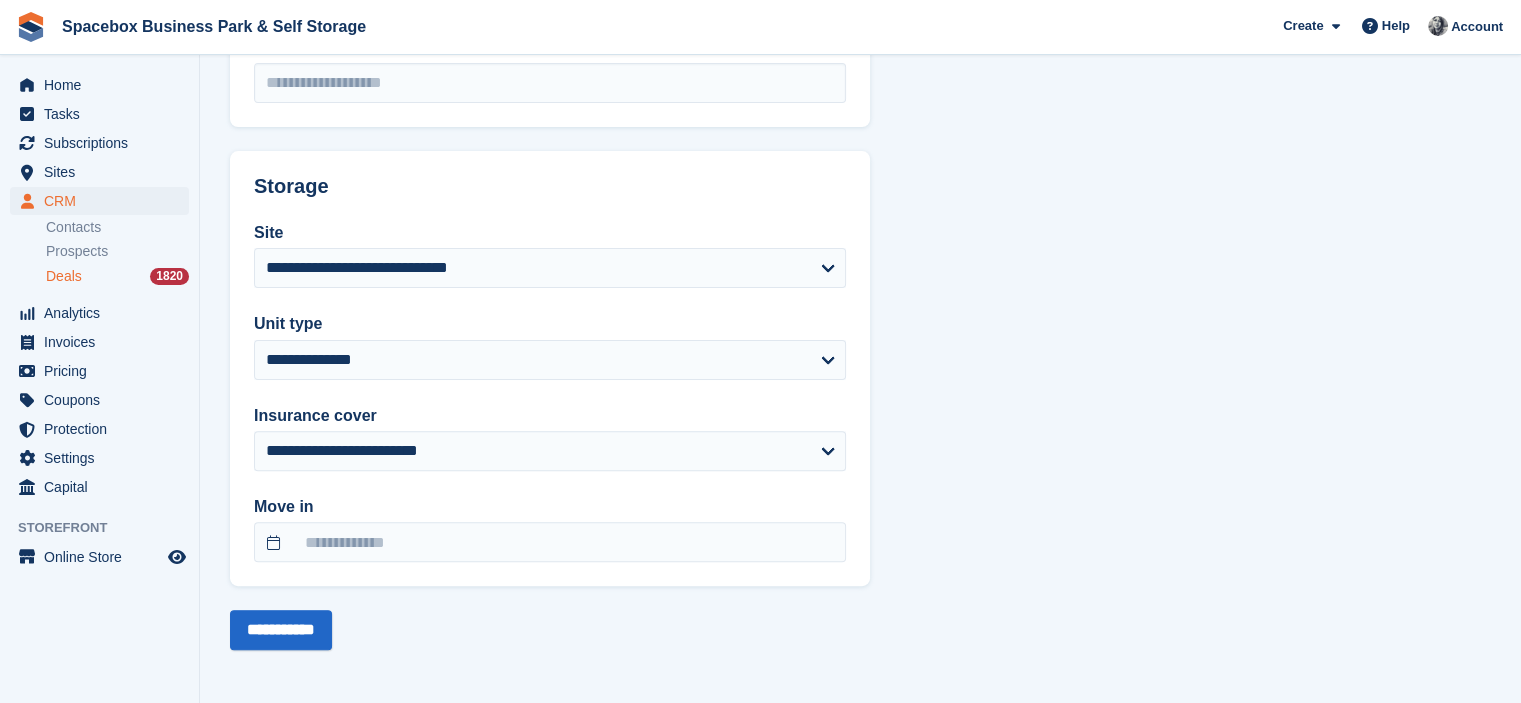click on "**********" at bounding box center [550, 111] 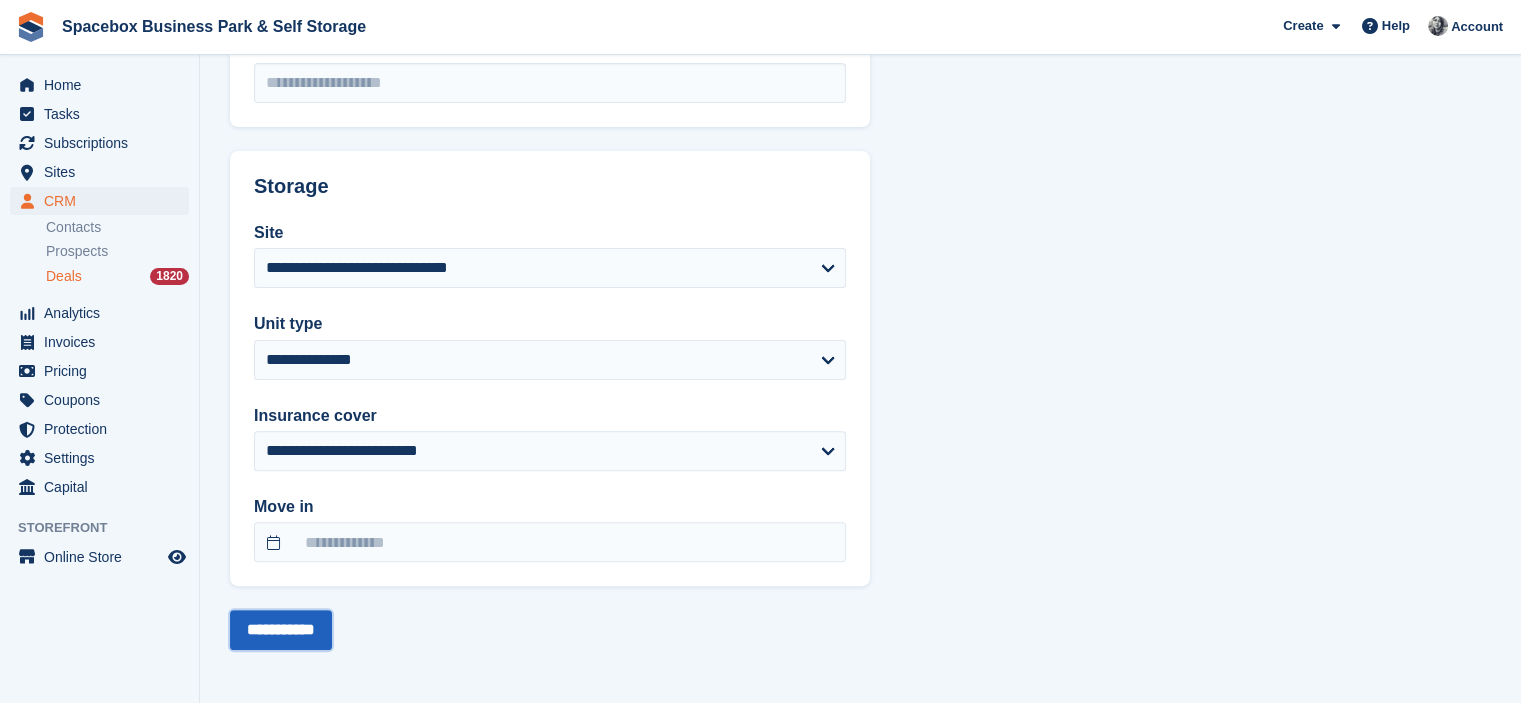 click on "**********" at bounding box center (281, 630) 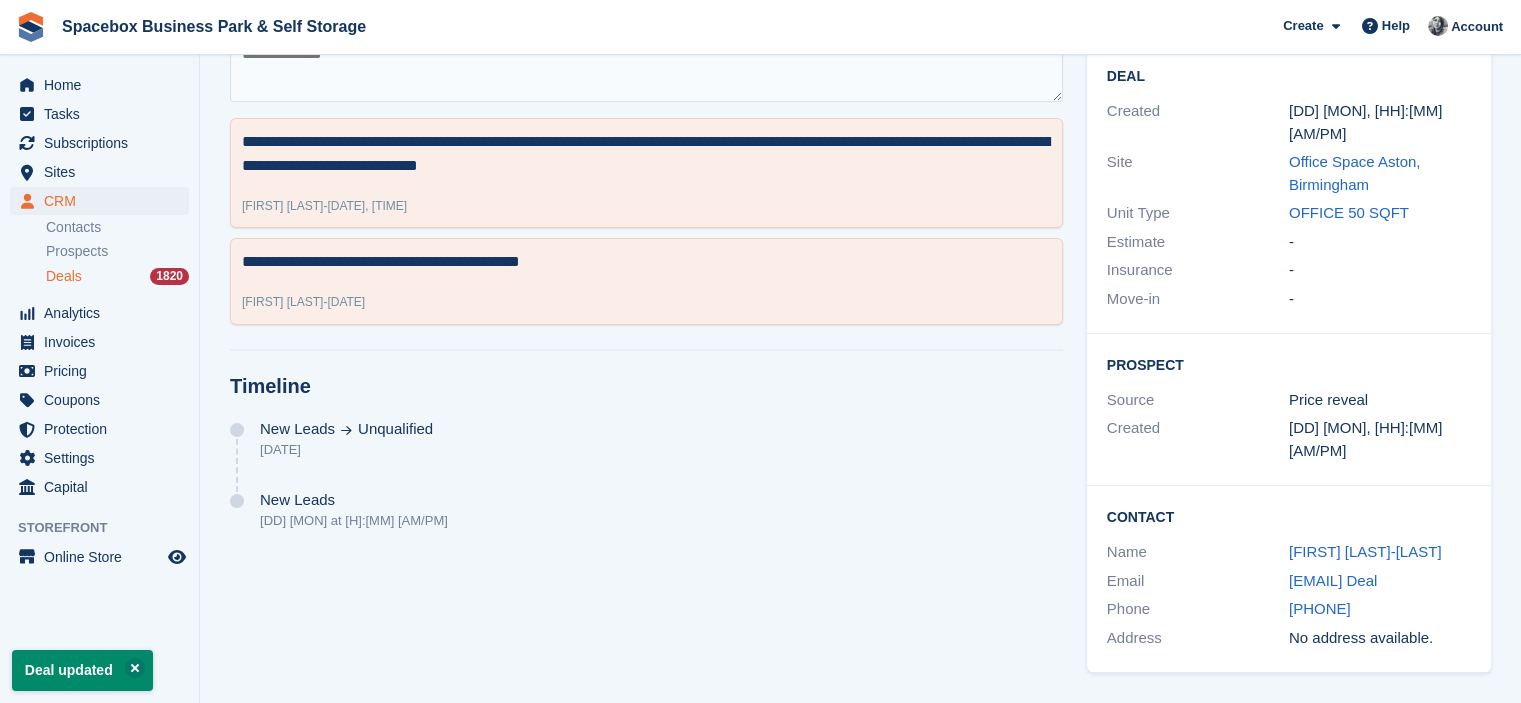 scroll, scrollTop: 0, scrollLeft: 0, axis: both 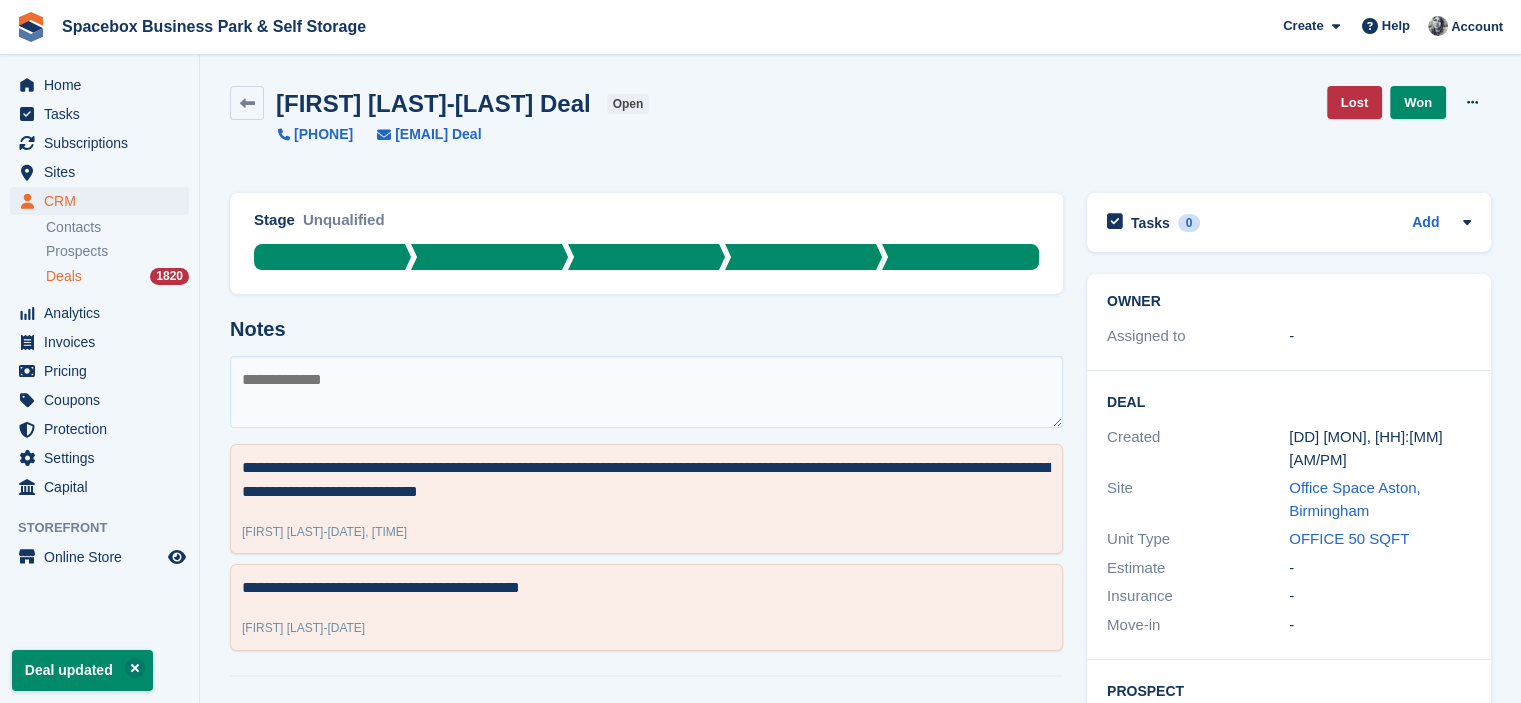 click on "Deals
1820" at bounding box center [117, 276] 